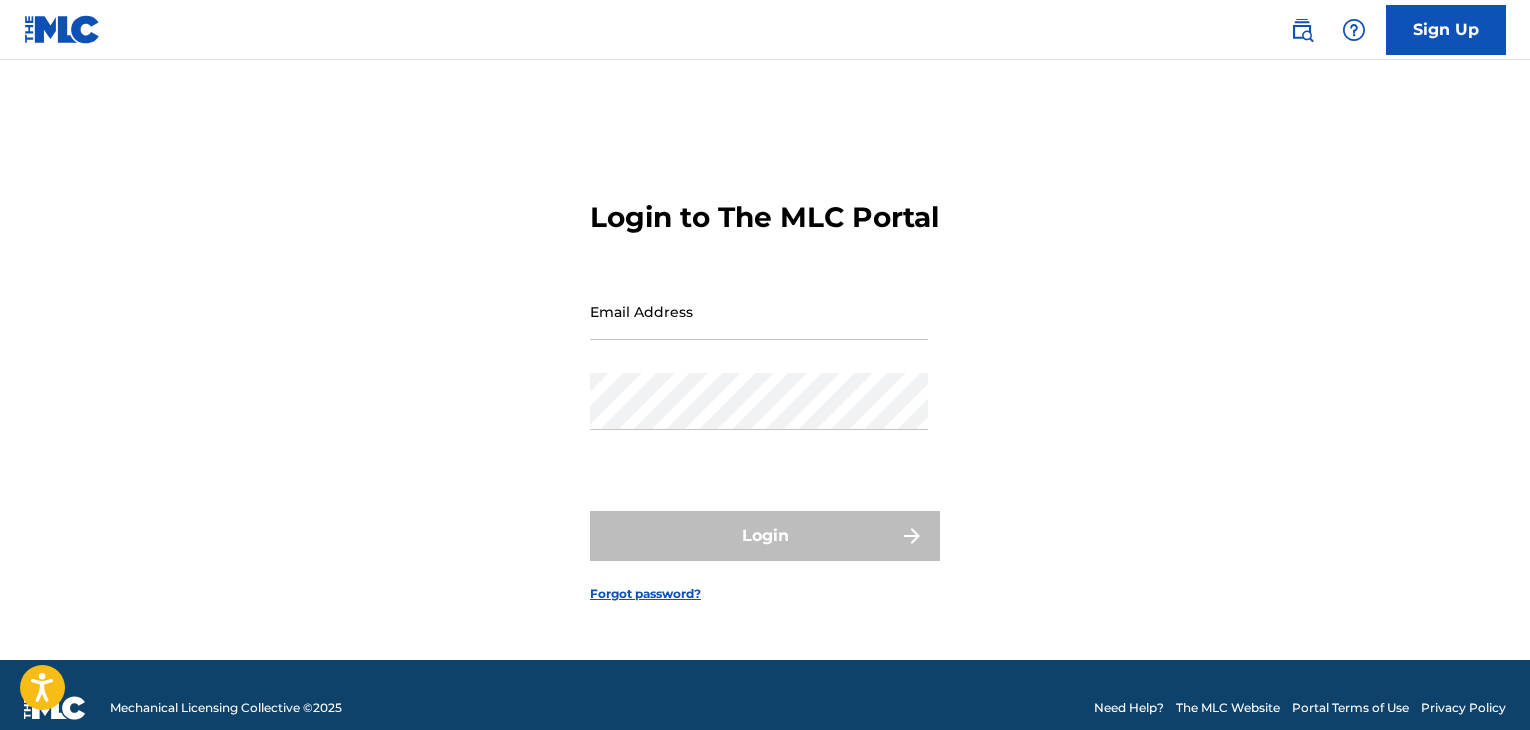 scroll, scrollTop: 0, scrollLeft: 0, axis: both 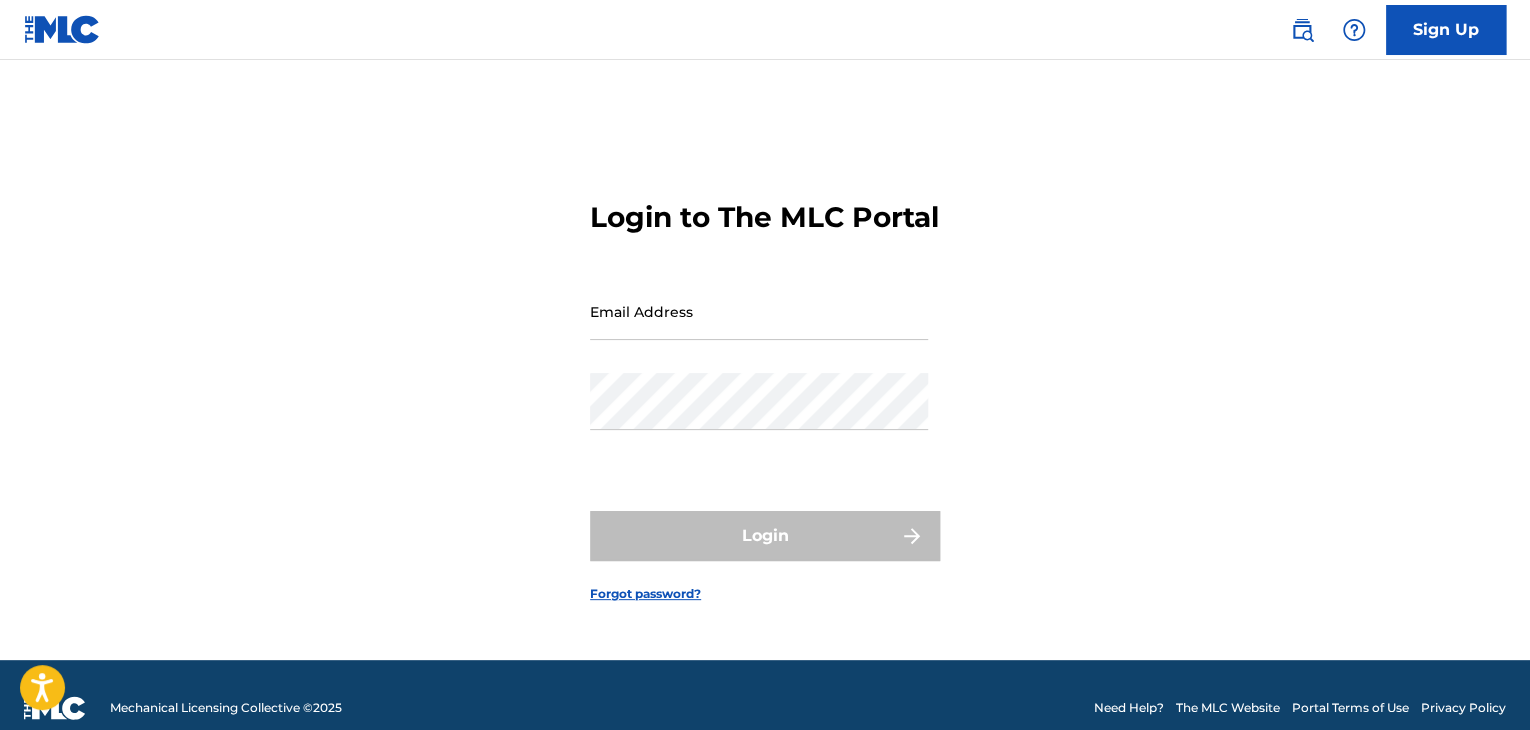 click on "Email Address" at bounding box center (759, 311) 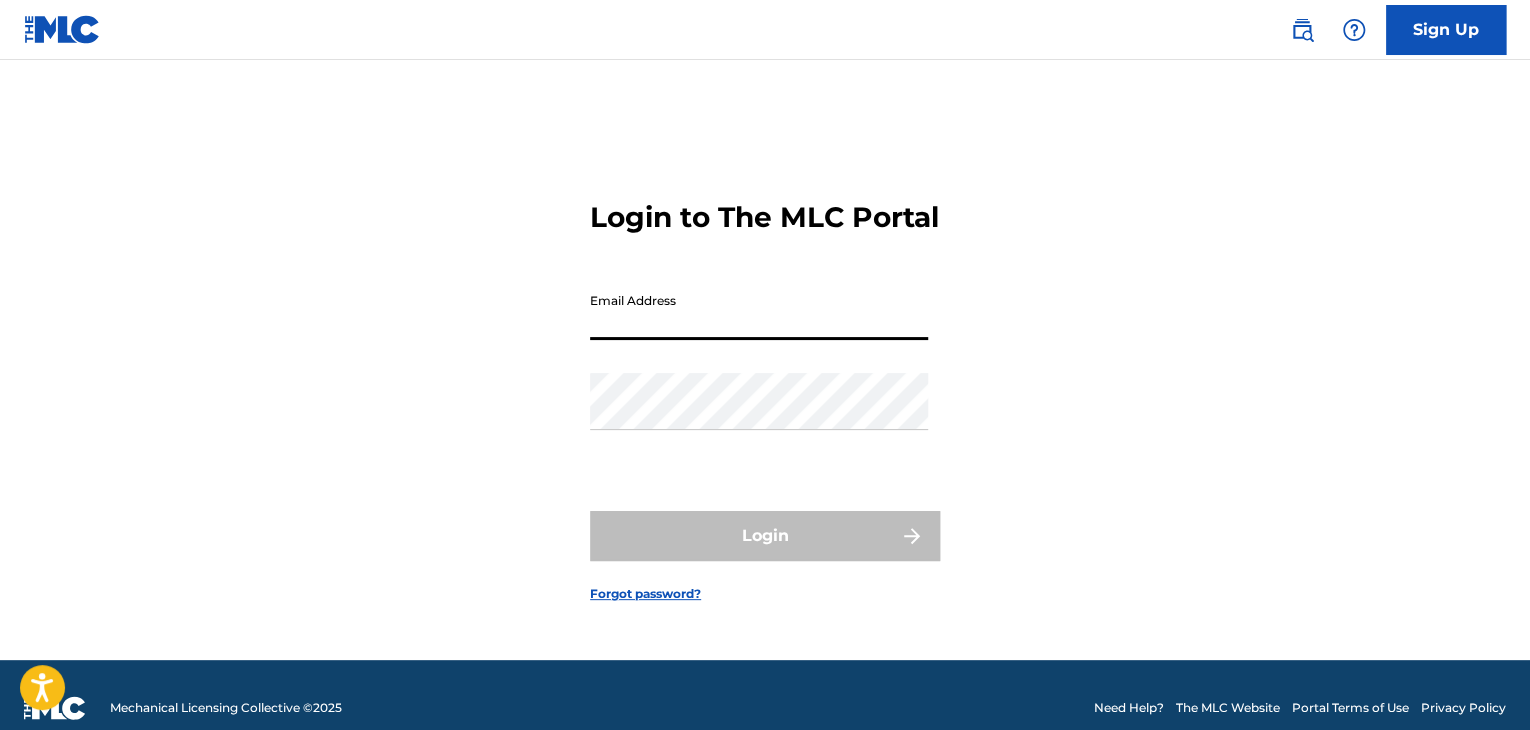 type on "[EMAIL_ADDRESS][DOMAIN_NAME]" 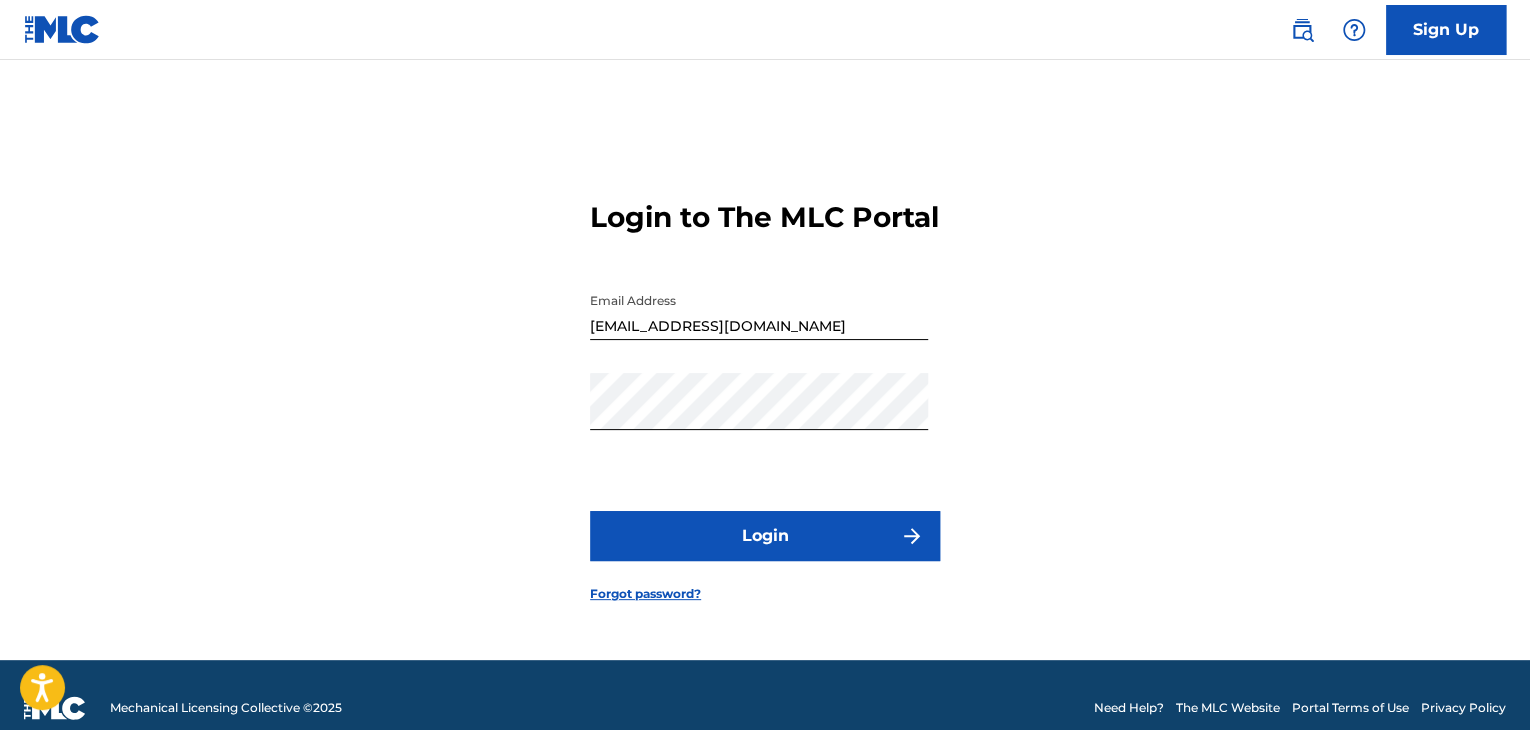click on "Login" at bounding box center (765, 536) 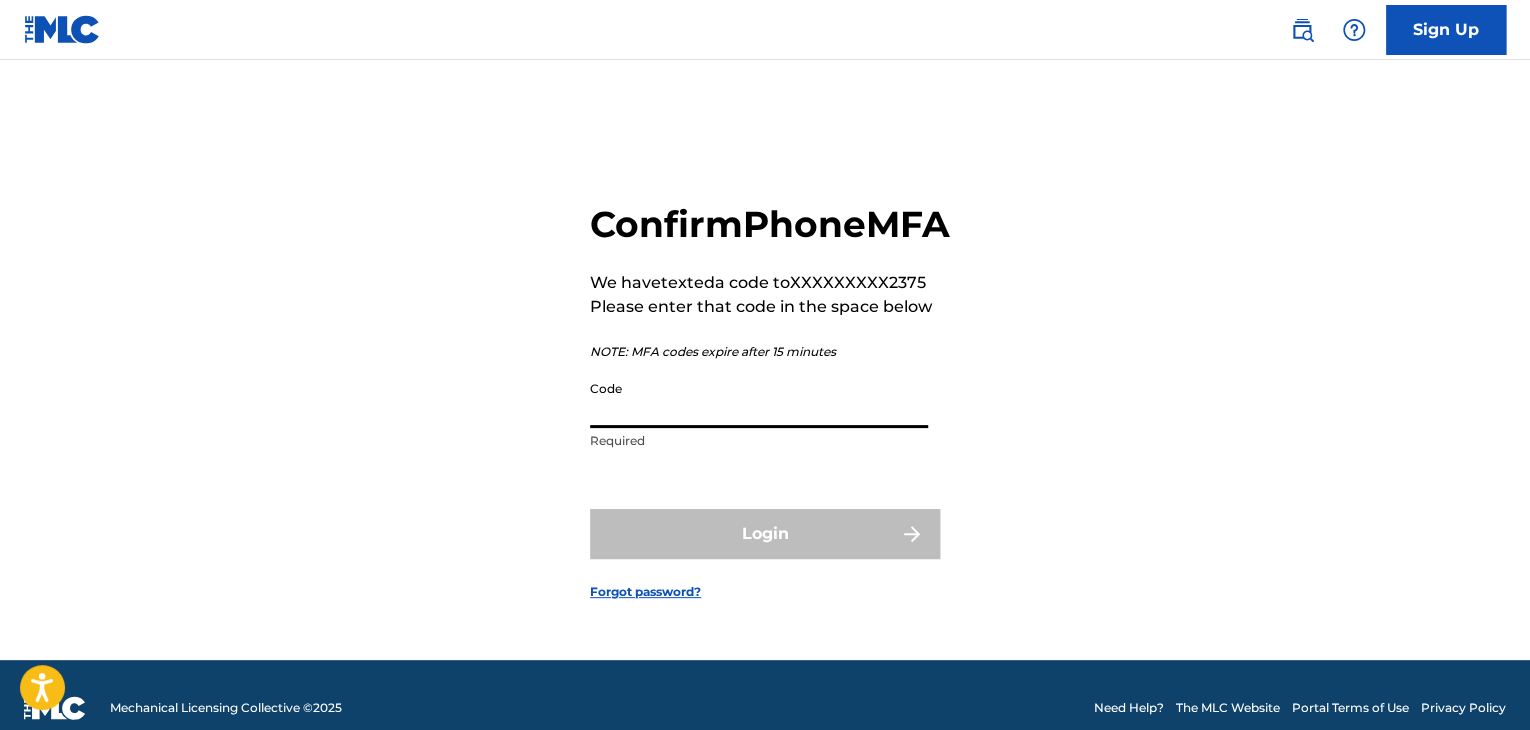 click on "Code" at bounding box center [759, 399] 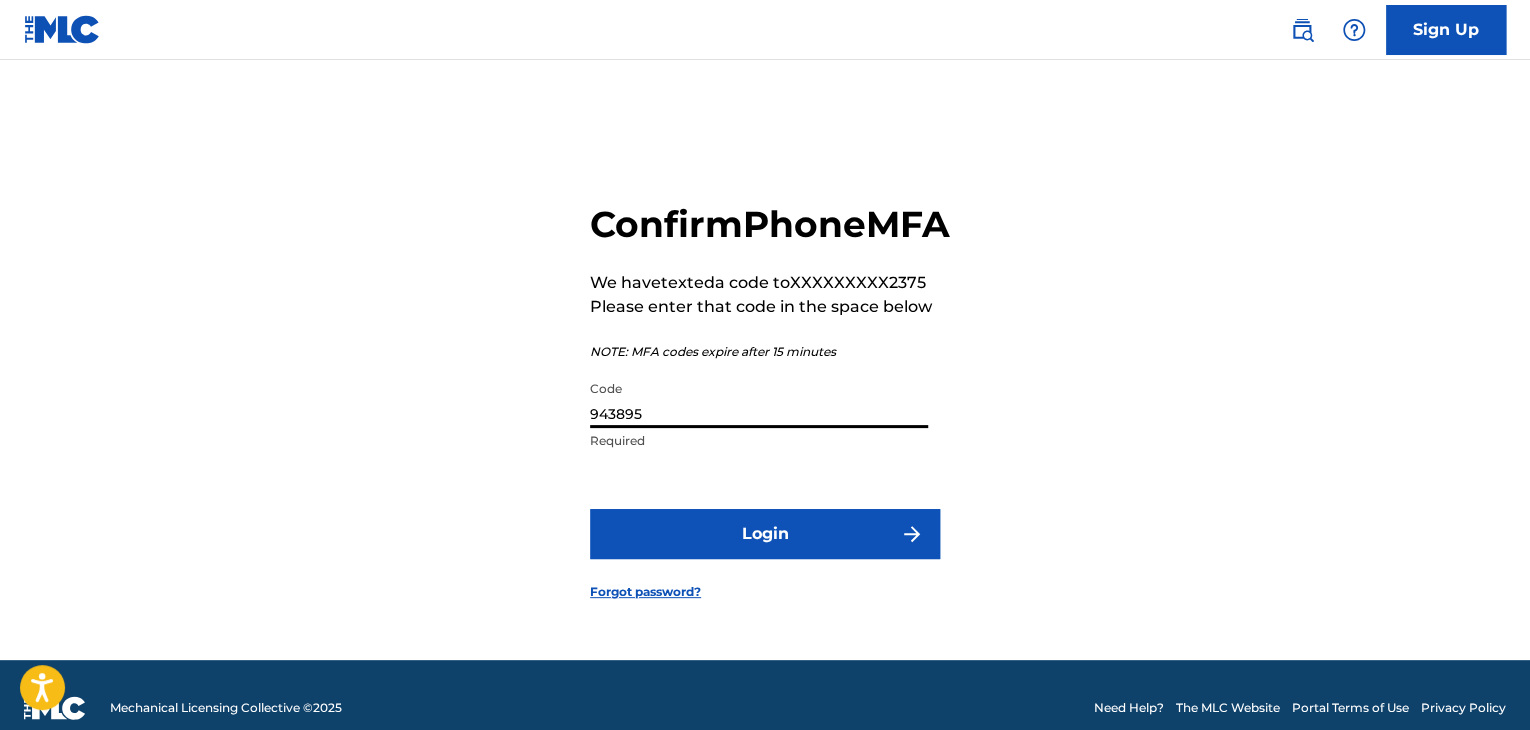 type on "943895" 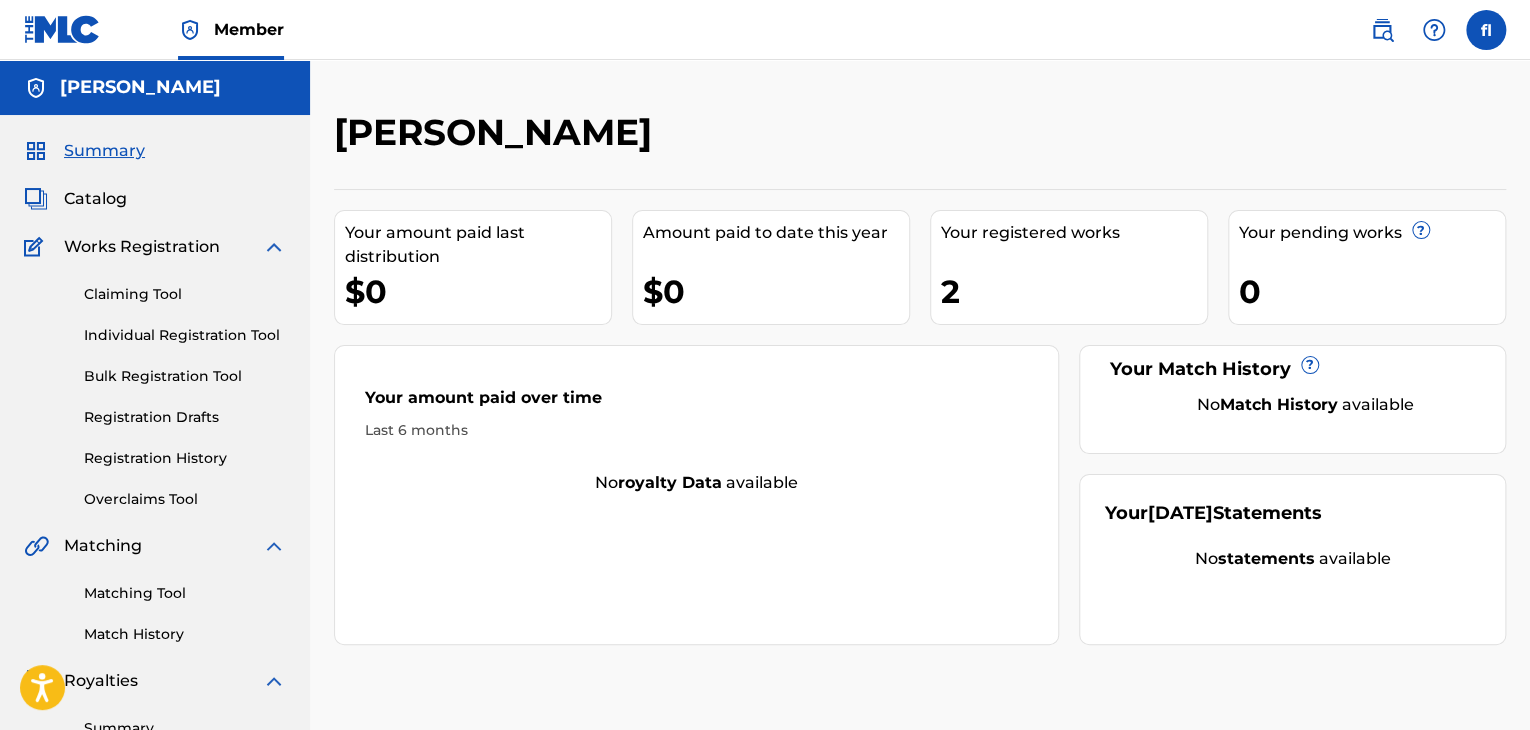 scroll, scrollTop: 0, scrollLeft: 0, axis: both 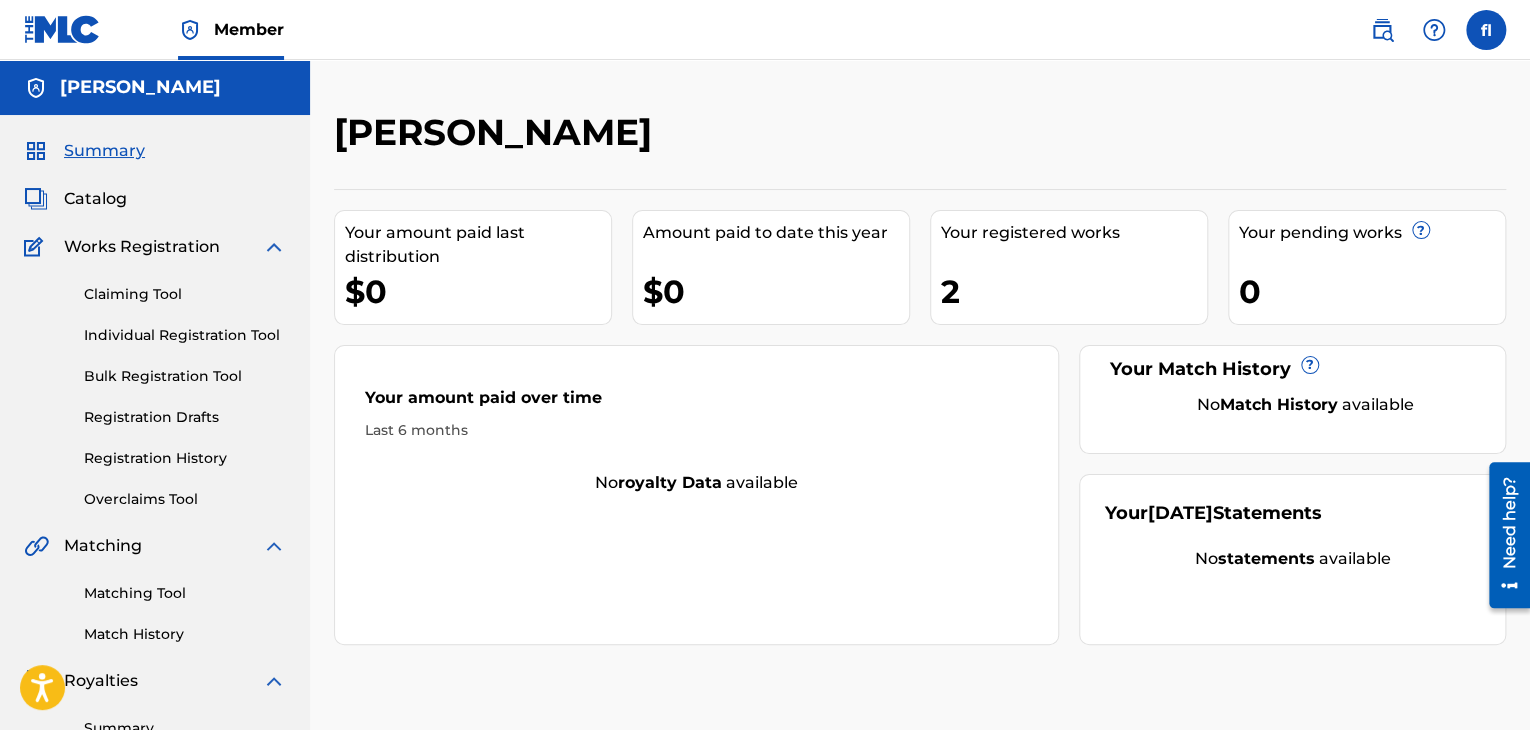 click on "Claiming Tool" at bounding box center [185, 294] 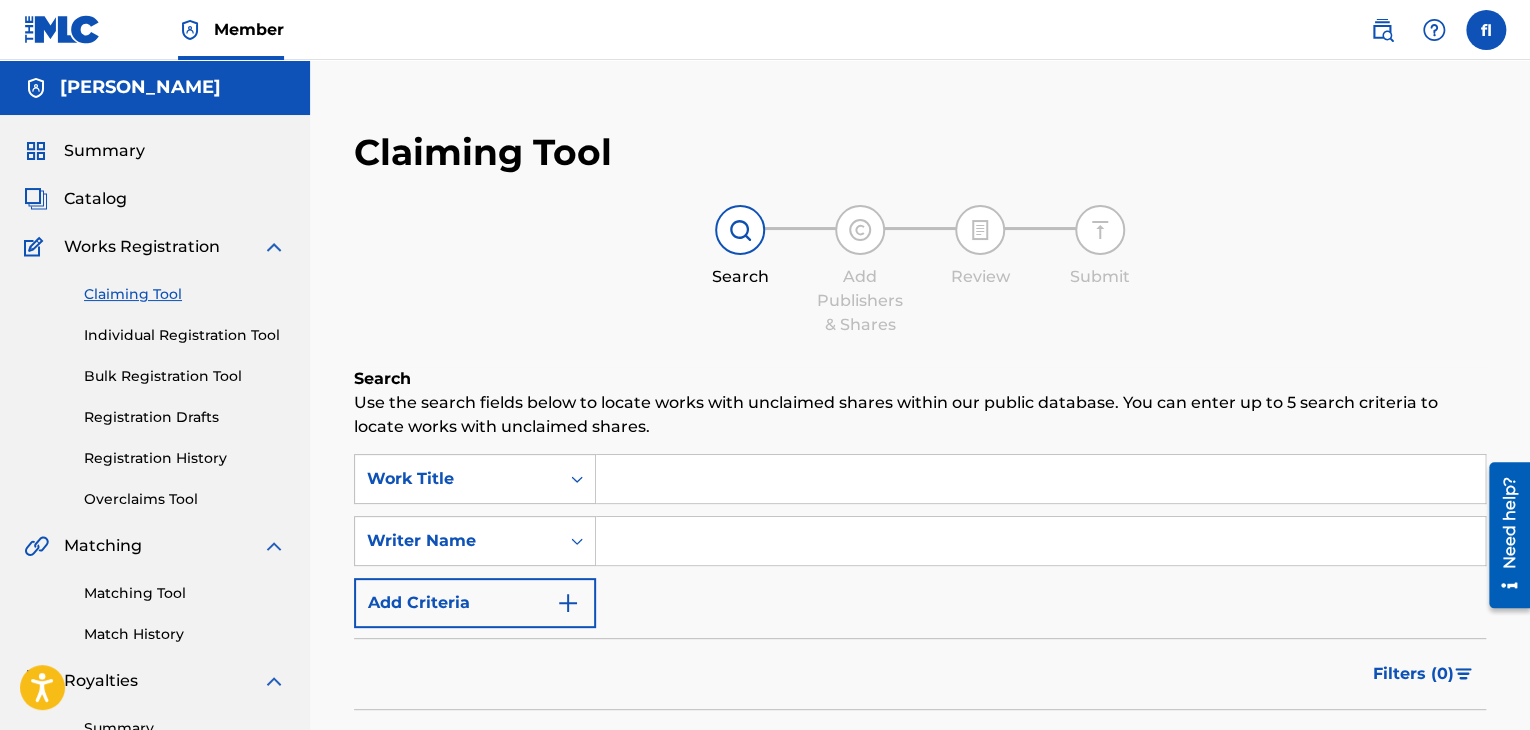 click at bounding box center (1040, 479) 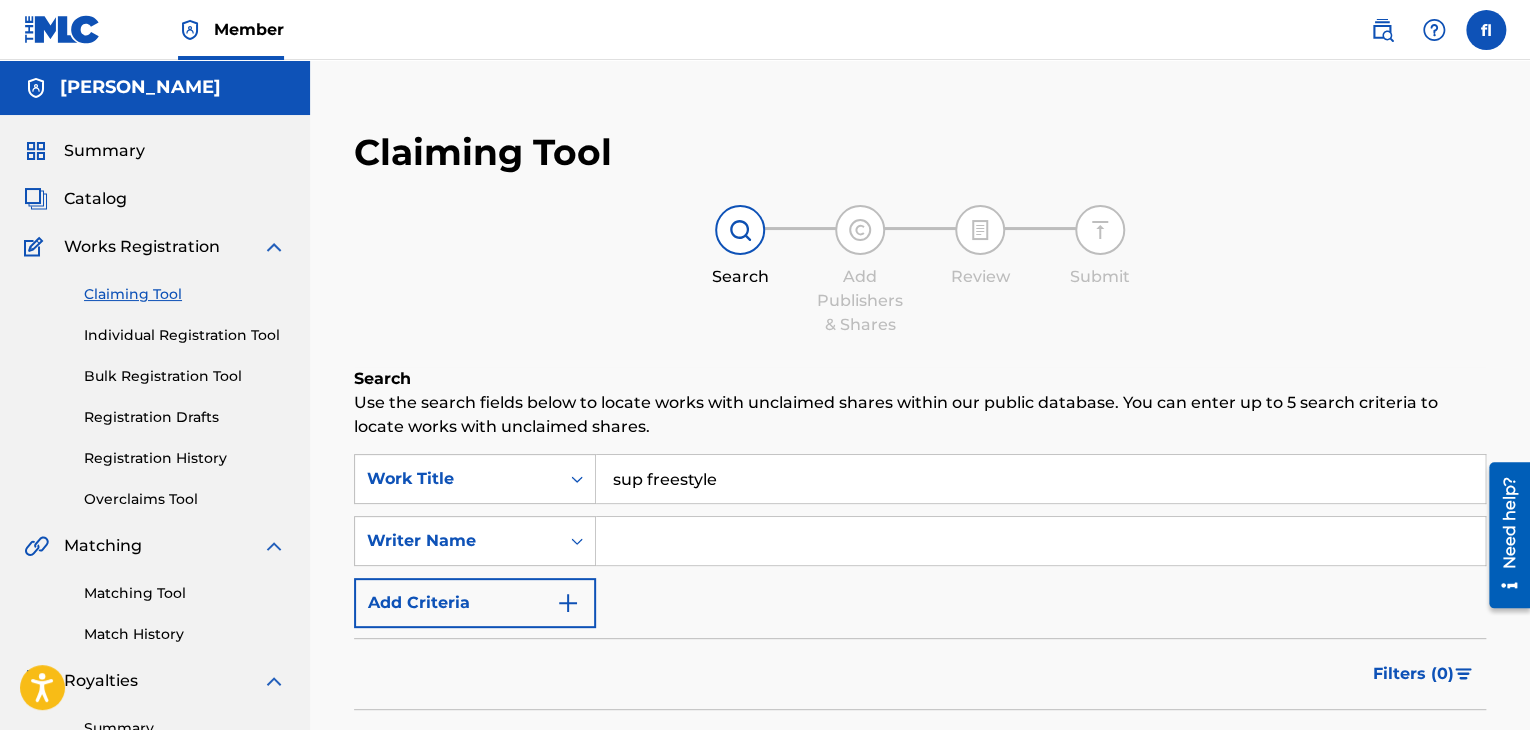 type on "sup freestyle" 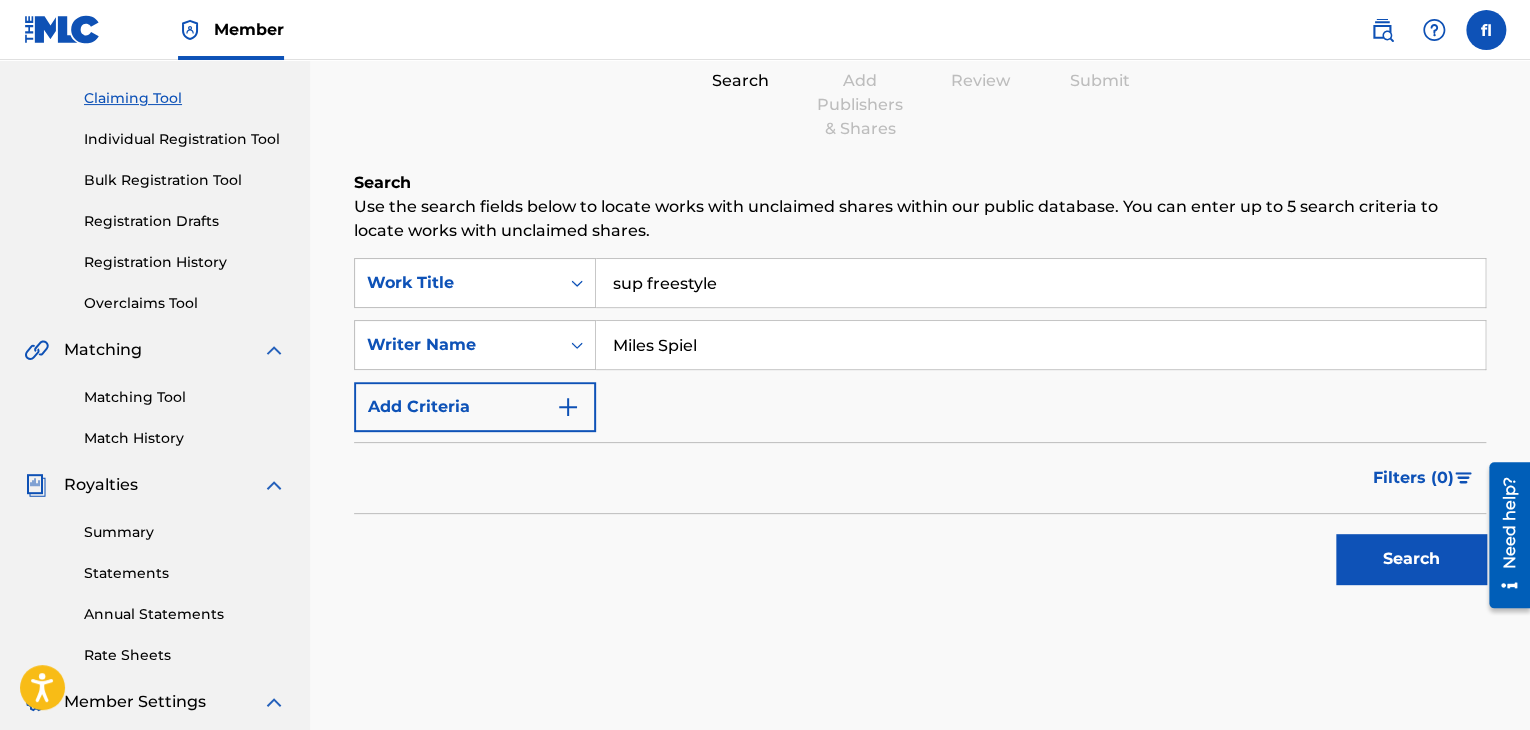 scroll, scrollTop: 198, scrollLeft: 0, axis: vertical 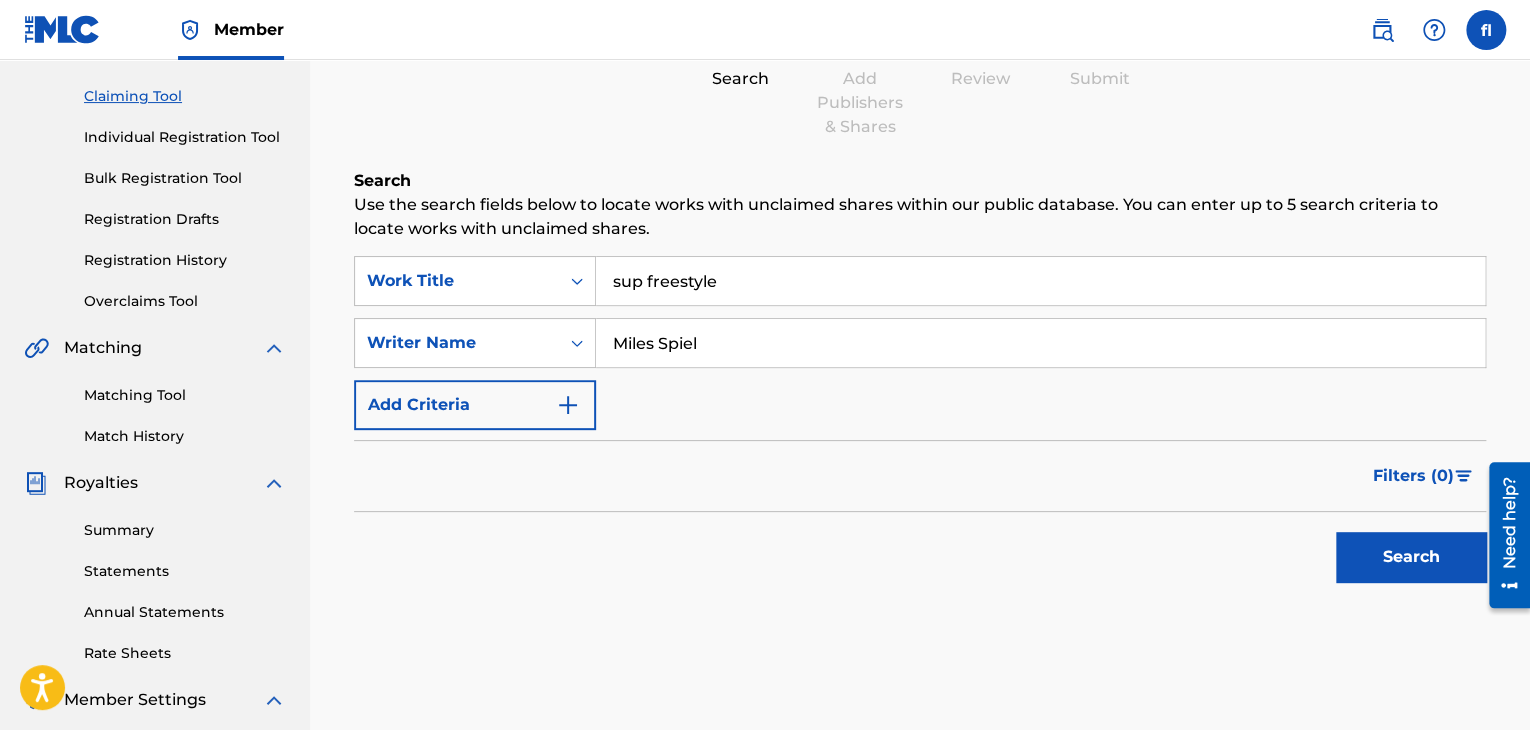 click on "Search" at bounding box center (1406, 552) 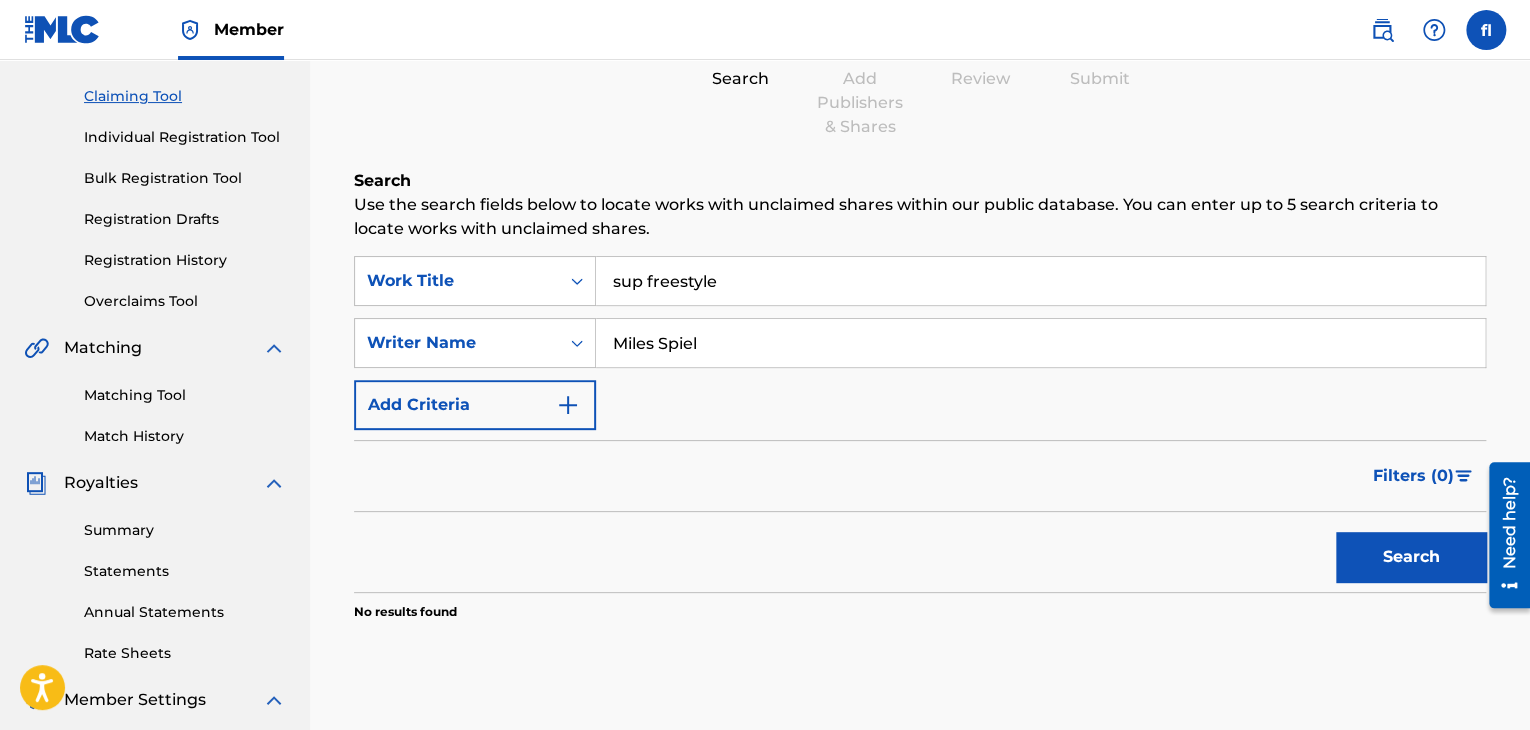 click on "No results found" at bounding box center (920, 606) 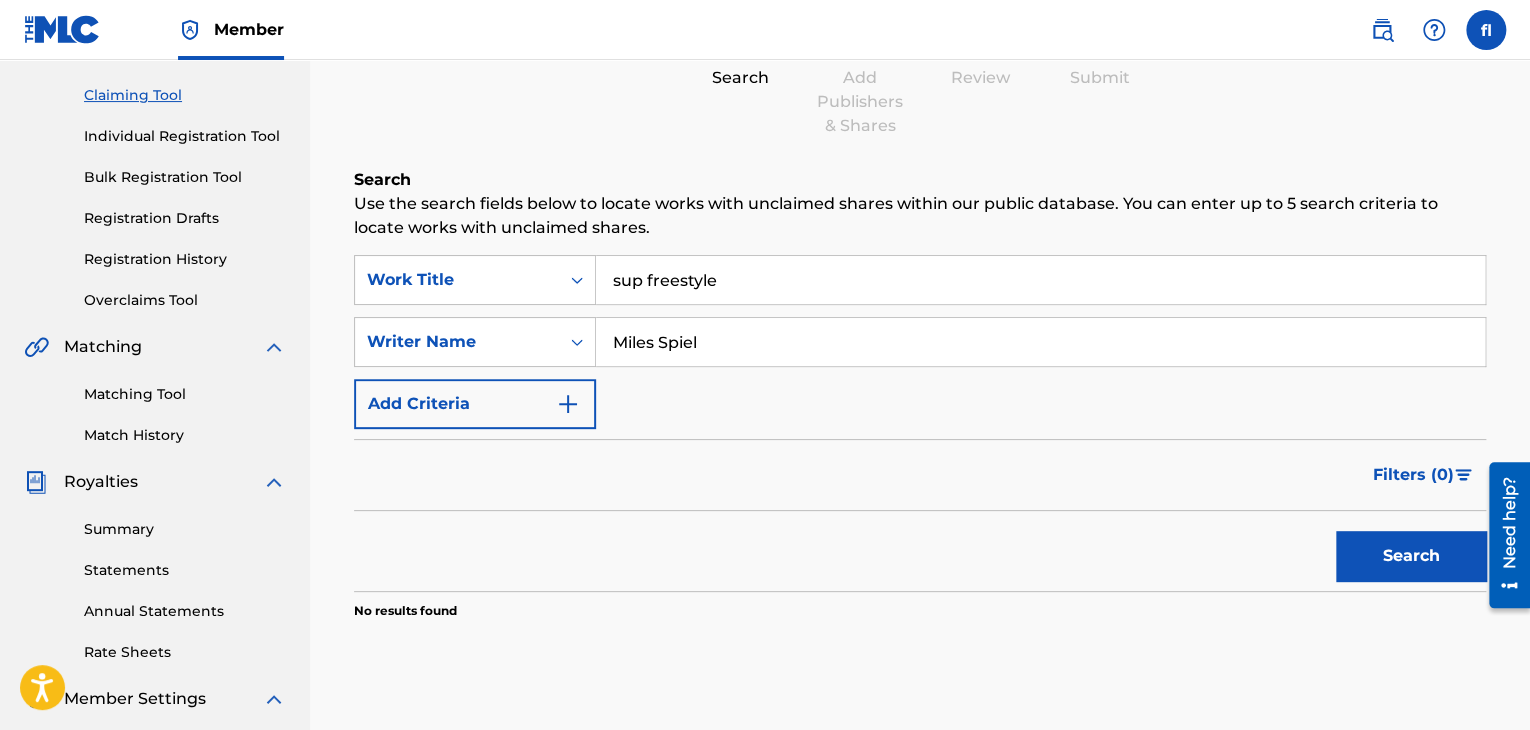 scroll, scrollTop: 188, scrollLeft: 0, axis: vertical 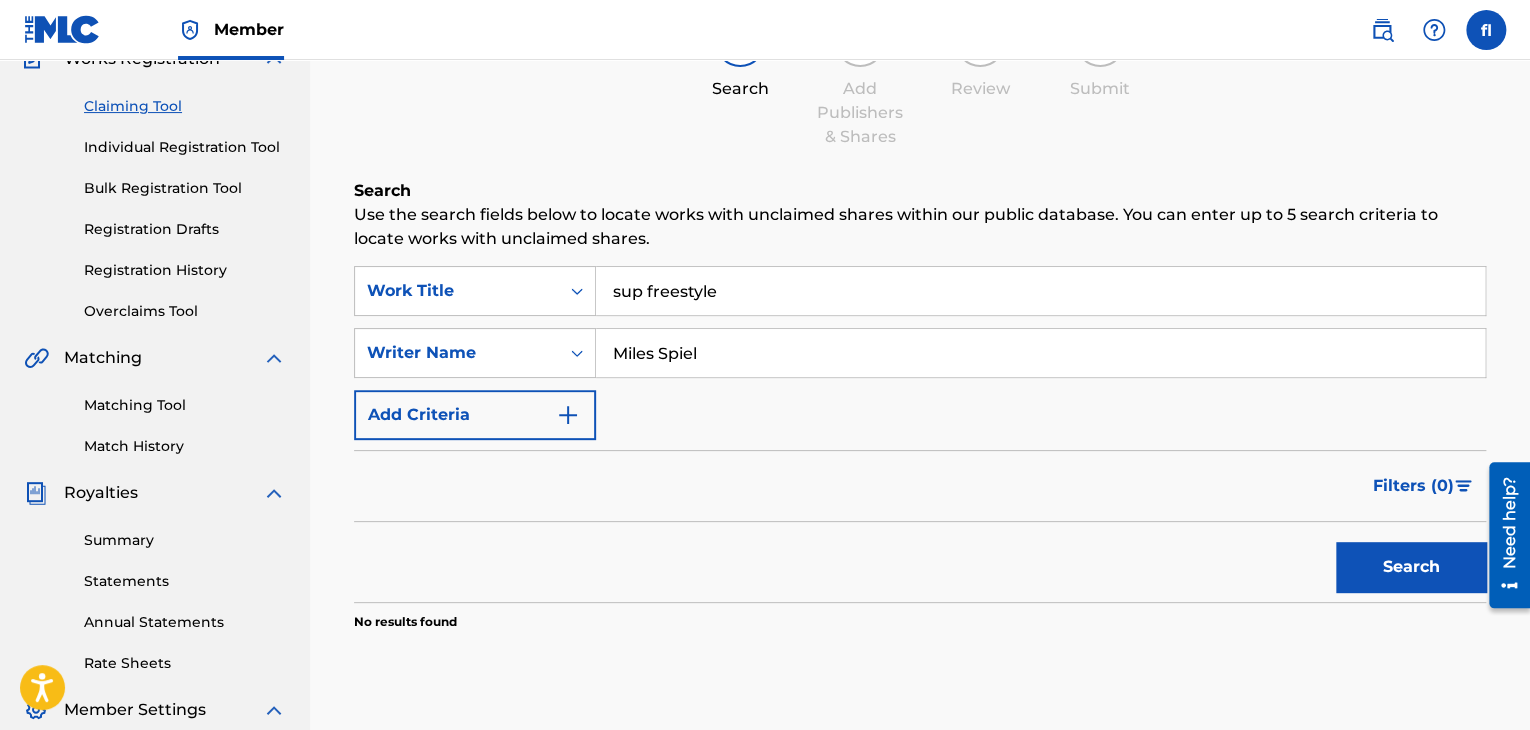 click on "Miles Spiel" at bounding box center (1040, 353) 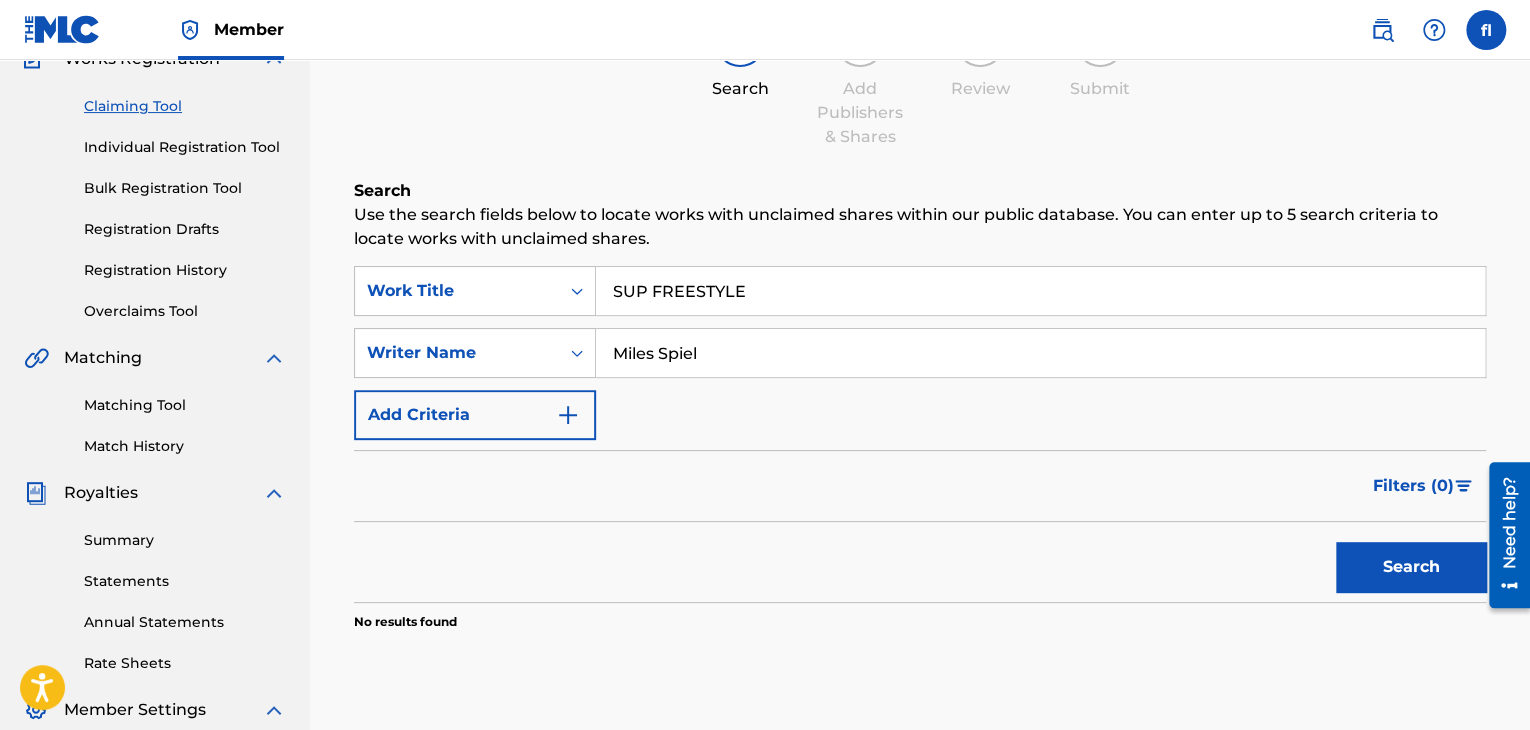type on "SUP FREESTYLE" 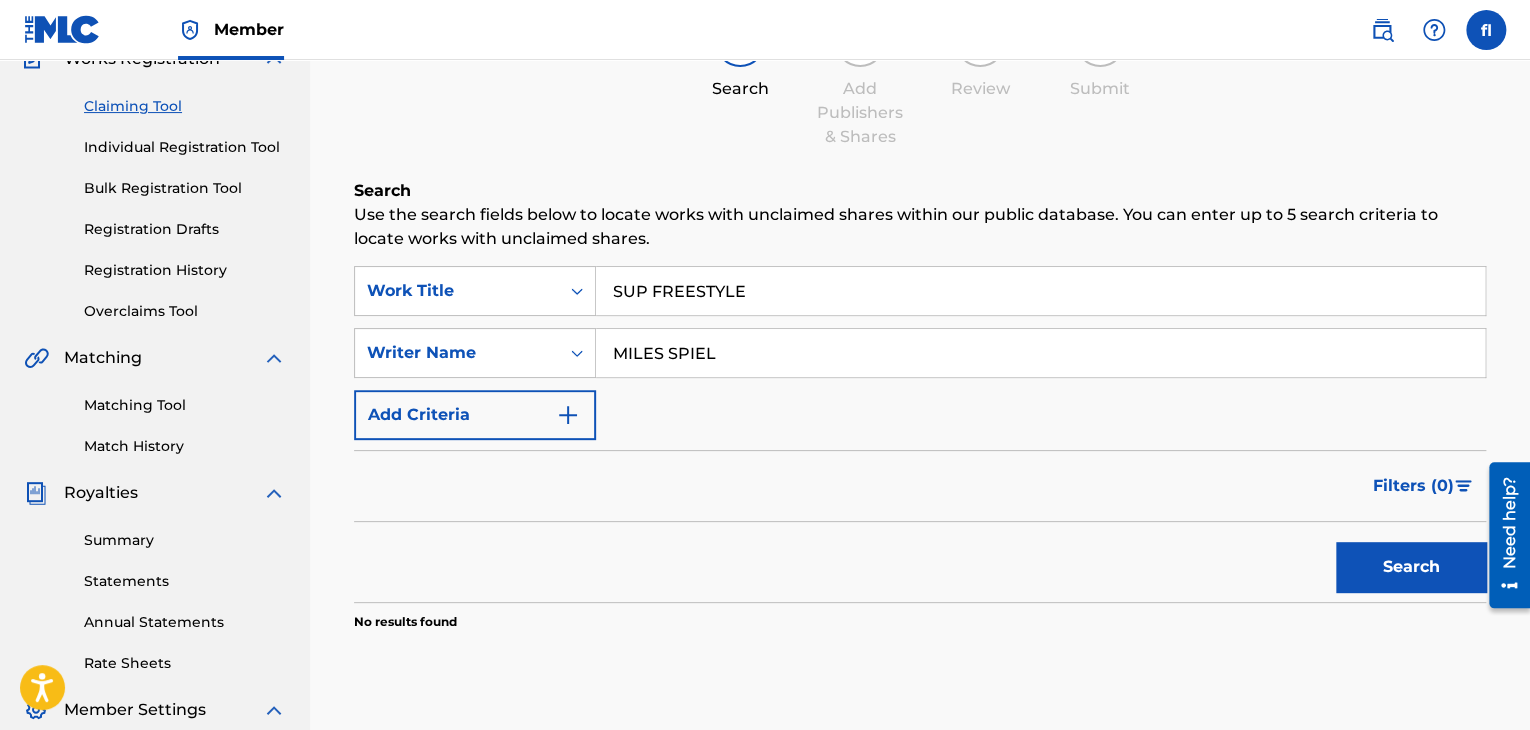 click on "Search" at bounding box center (1411, 567) 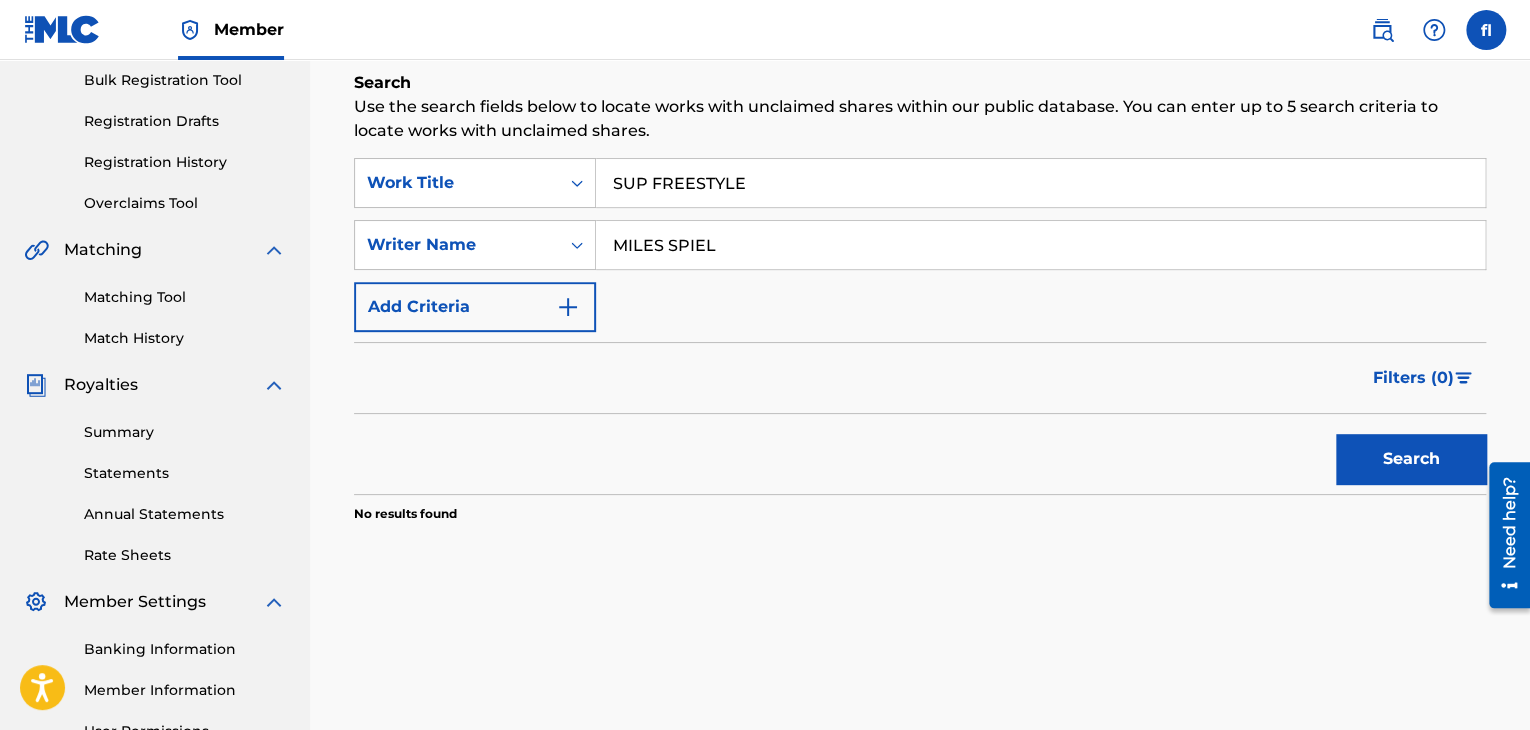 scroll, scrollTop: 244, scrollLeft: 0, axis: vertical 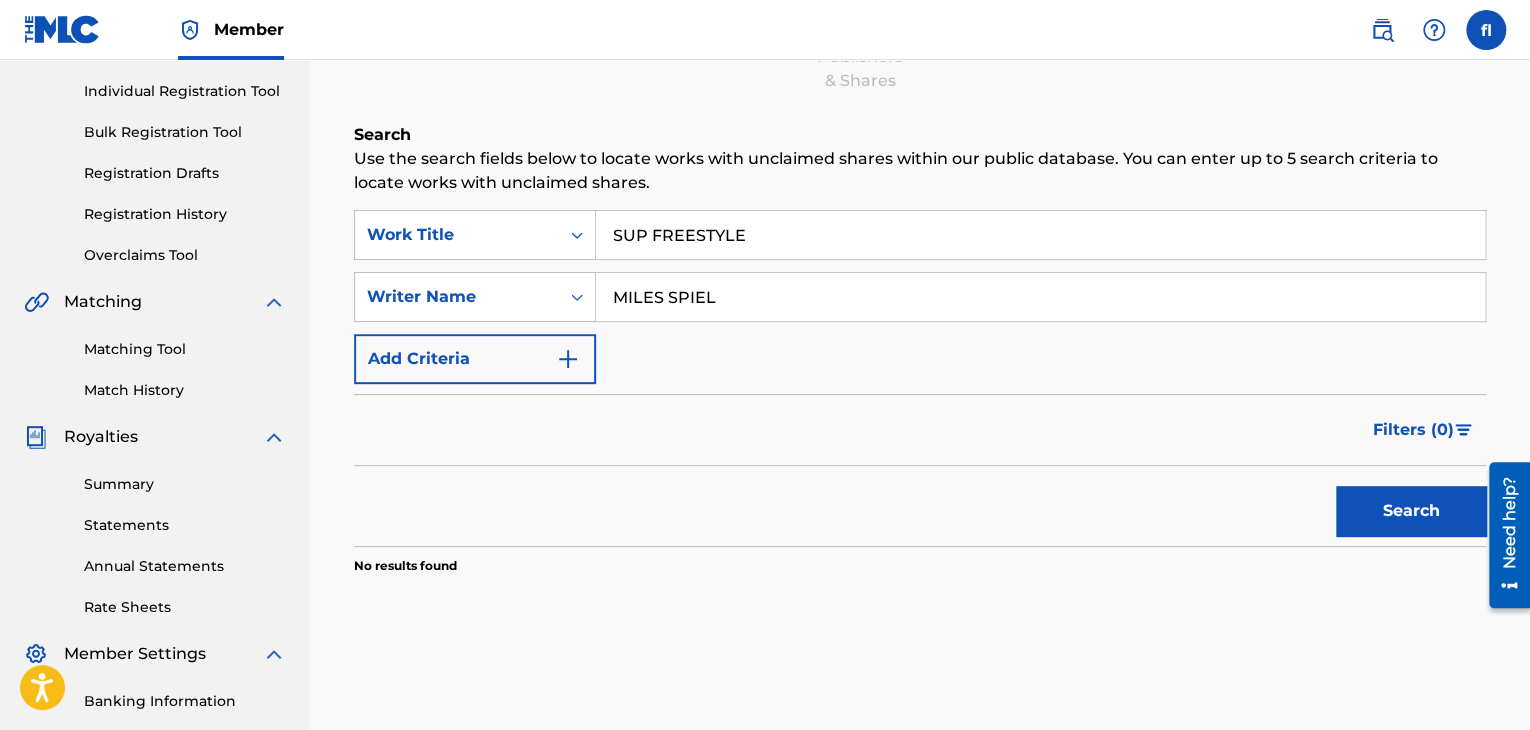 click on "Add Criteria" at bounding box center (475, 359) 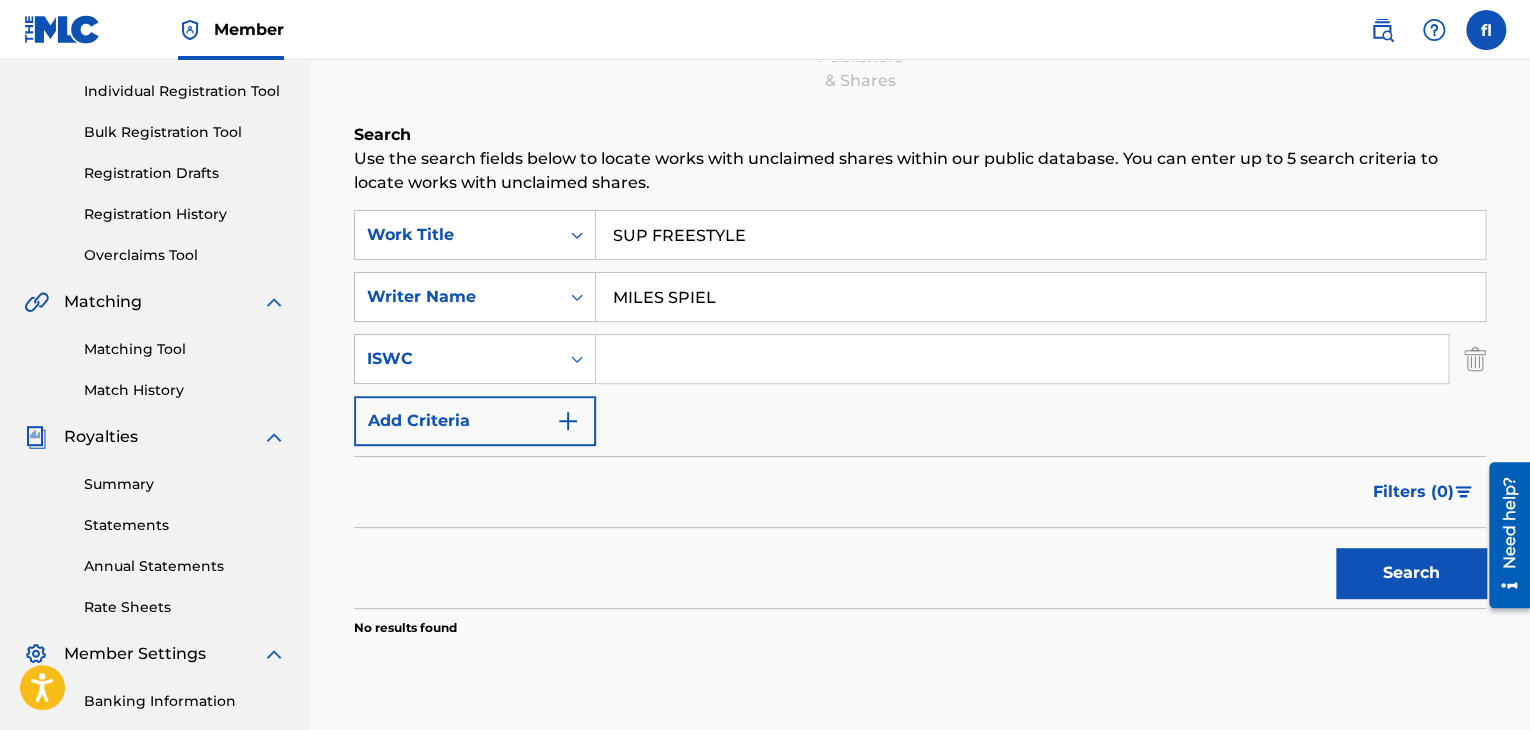 click at bounding box center [1022, 359] 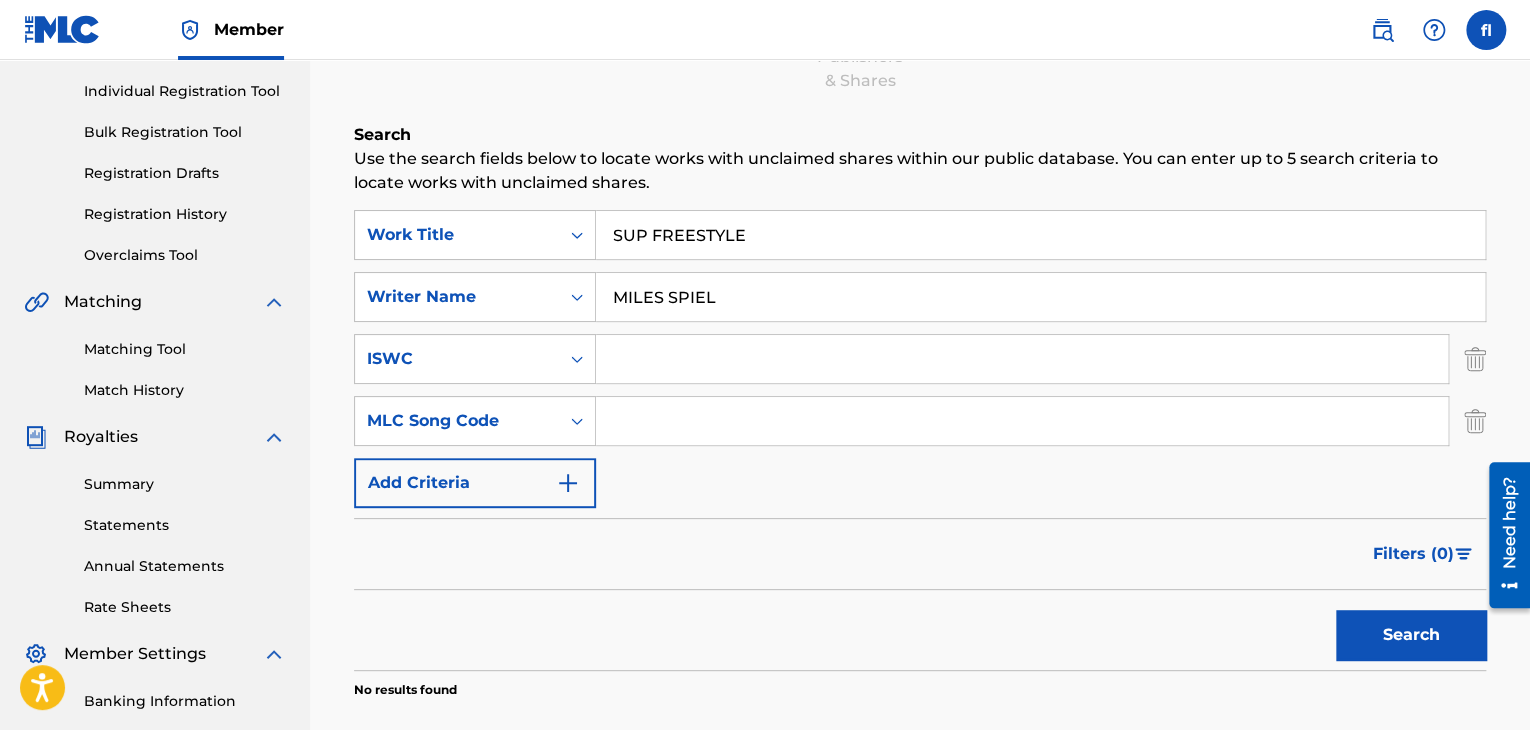 click on "Add Criteria" at bounding box center [475, 483] 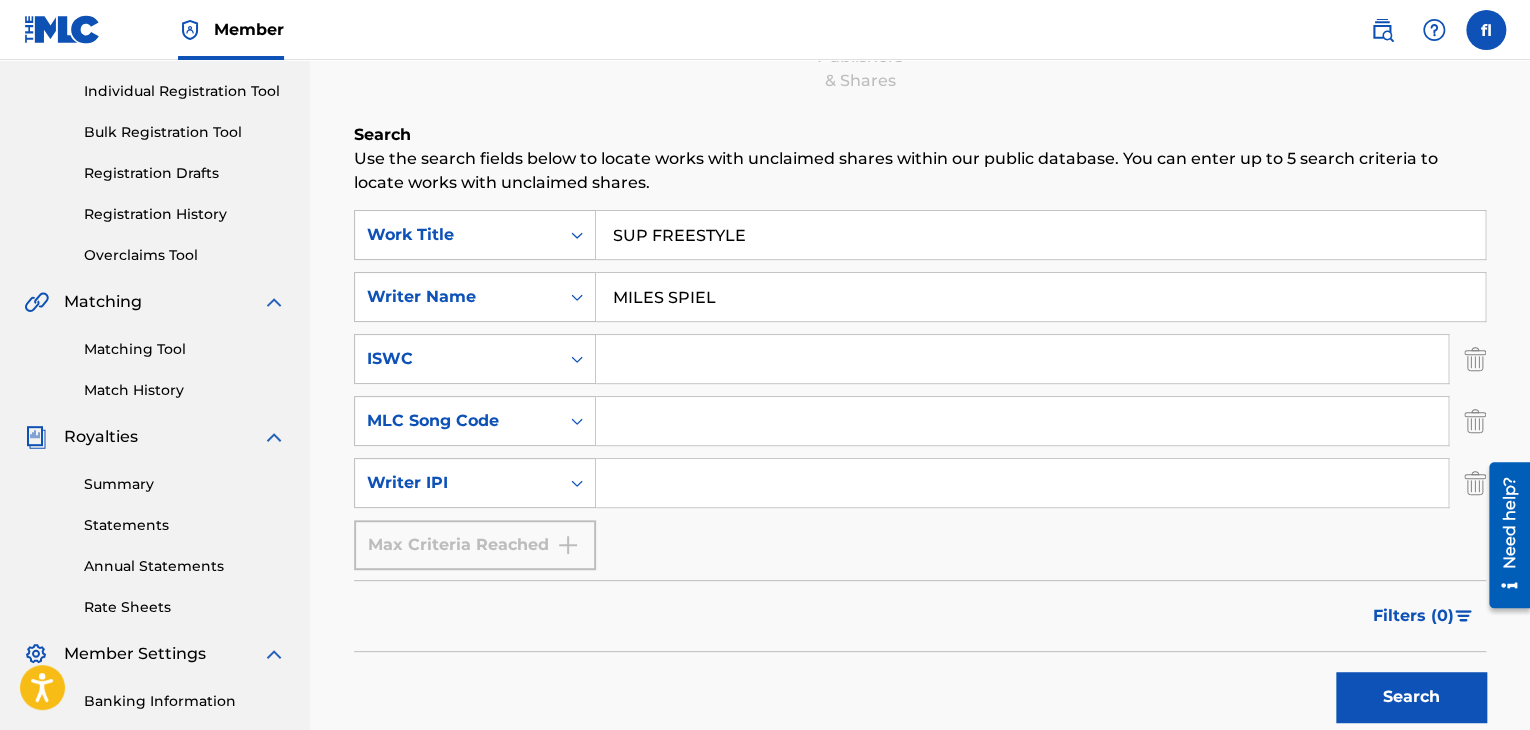 click at bounding box center [1475, 359] 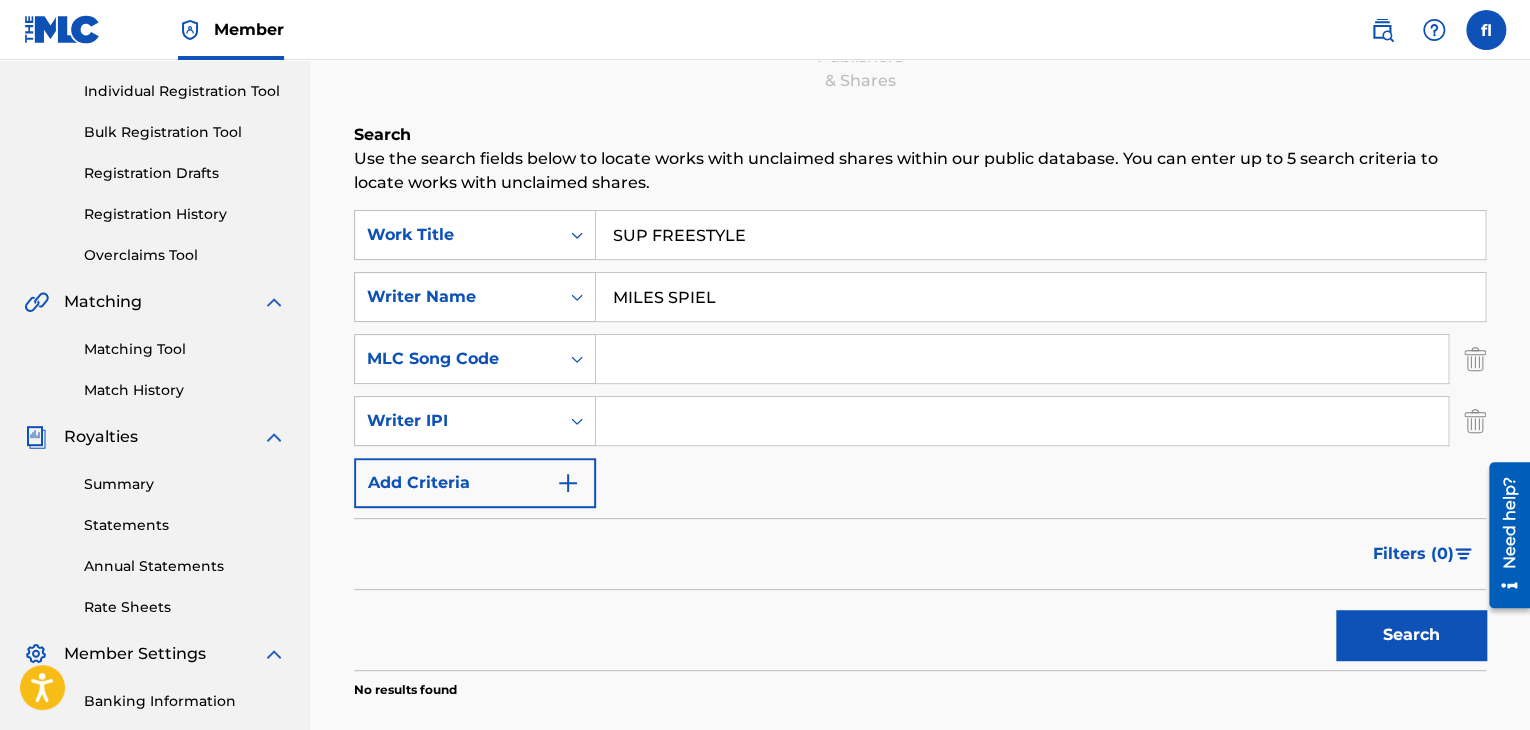 click at bounding box center (1475, 359) 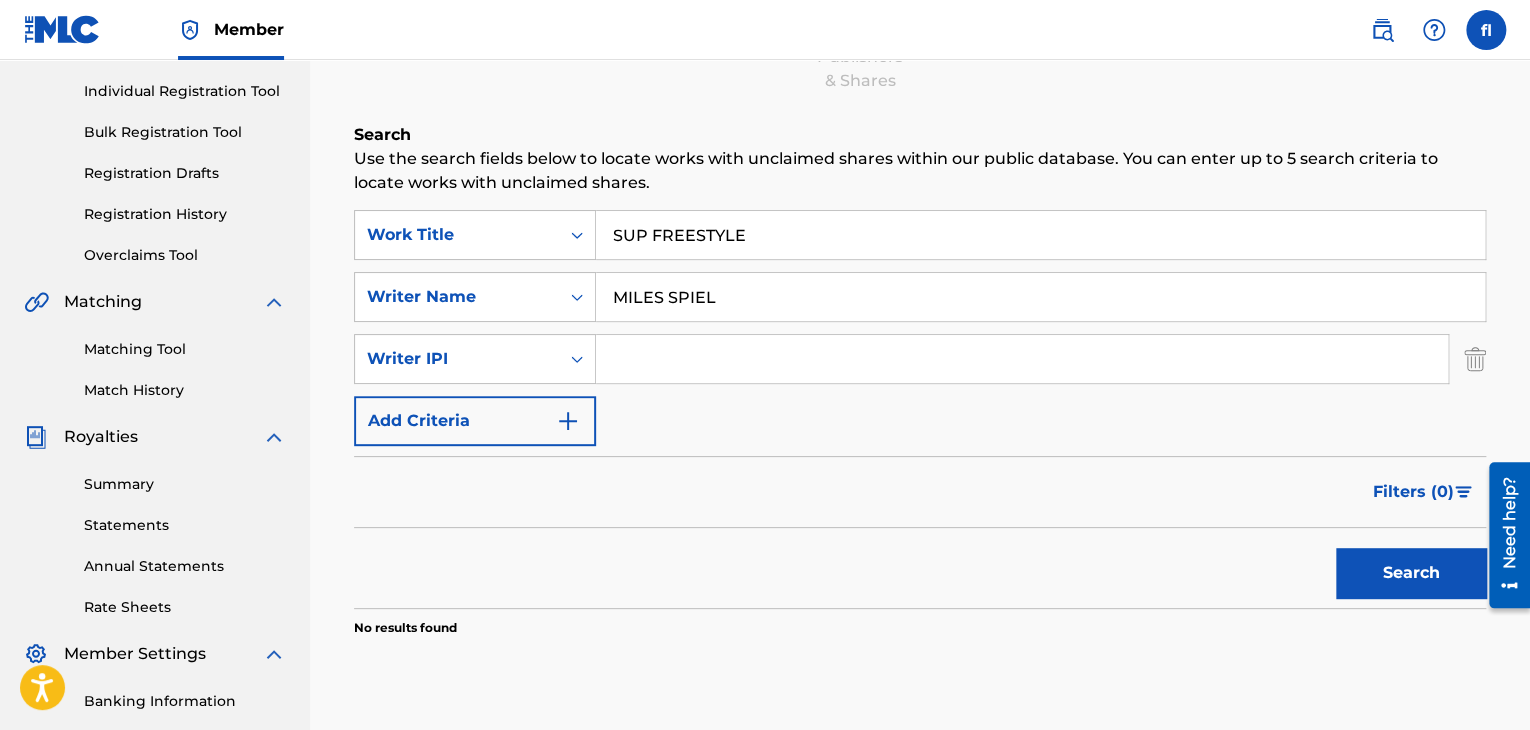 click at bounding box center [1475, 359] 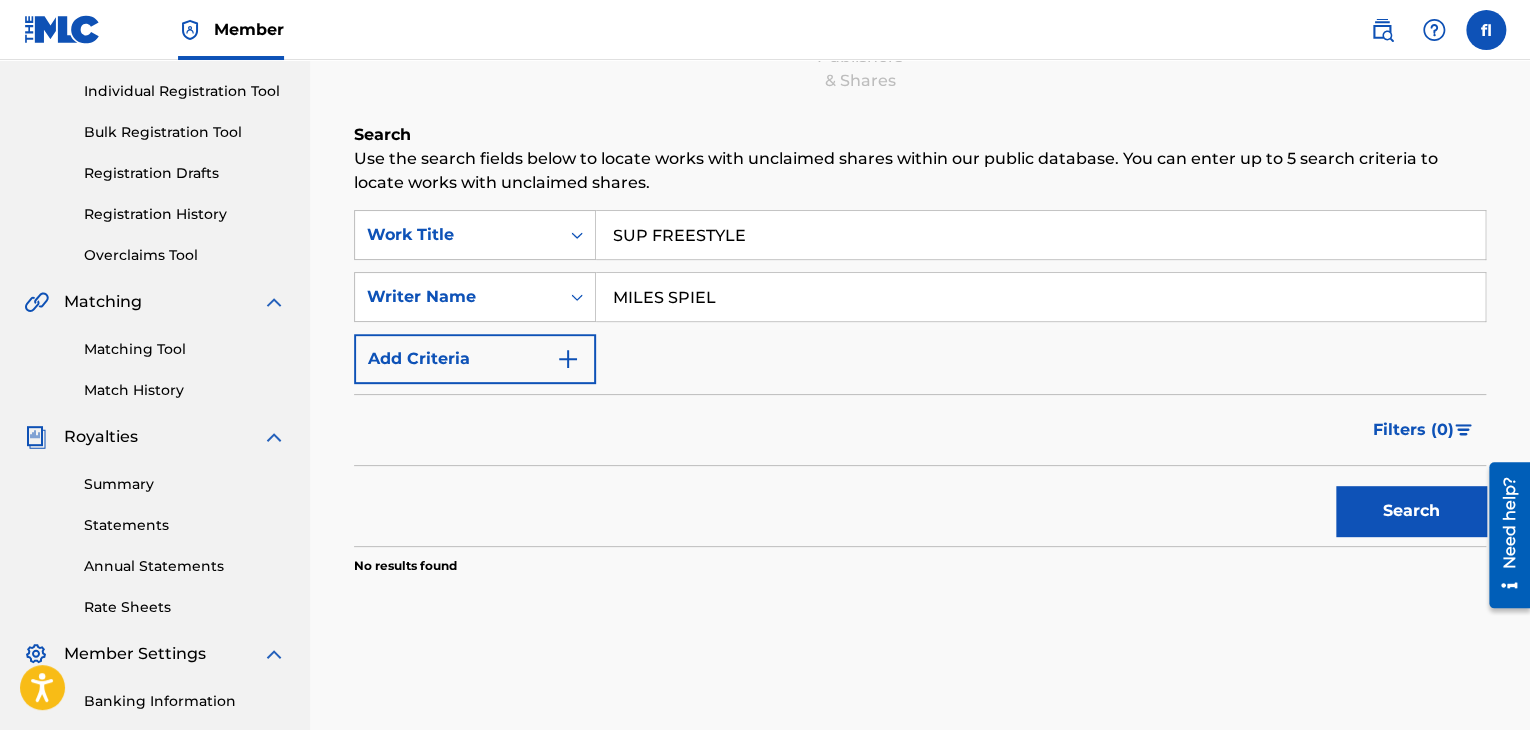 click on "SearchWithCriteriab949a2d8-e026-4cd7-b519-c9167ed66b43 Work Title SUP FREESTYLE SearchWithCriteria6c4fbb6e-5100-4297-91a0-8cccc1e13f66 Writer Name MILES SPIEL Add Criteria" at bounding box center [920, 297] 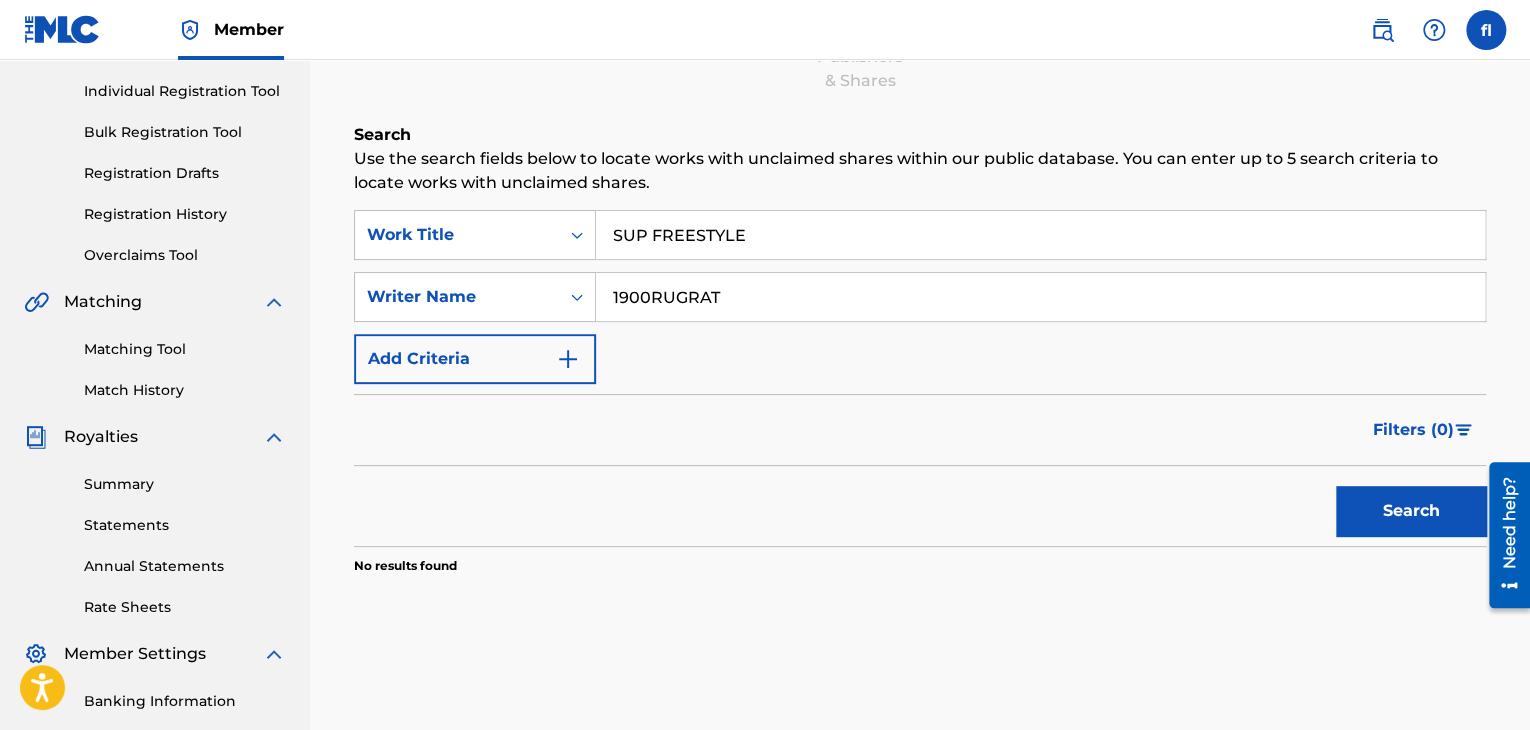 click on "Search" at bounding box center (1411, 511) 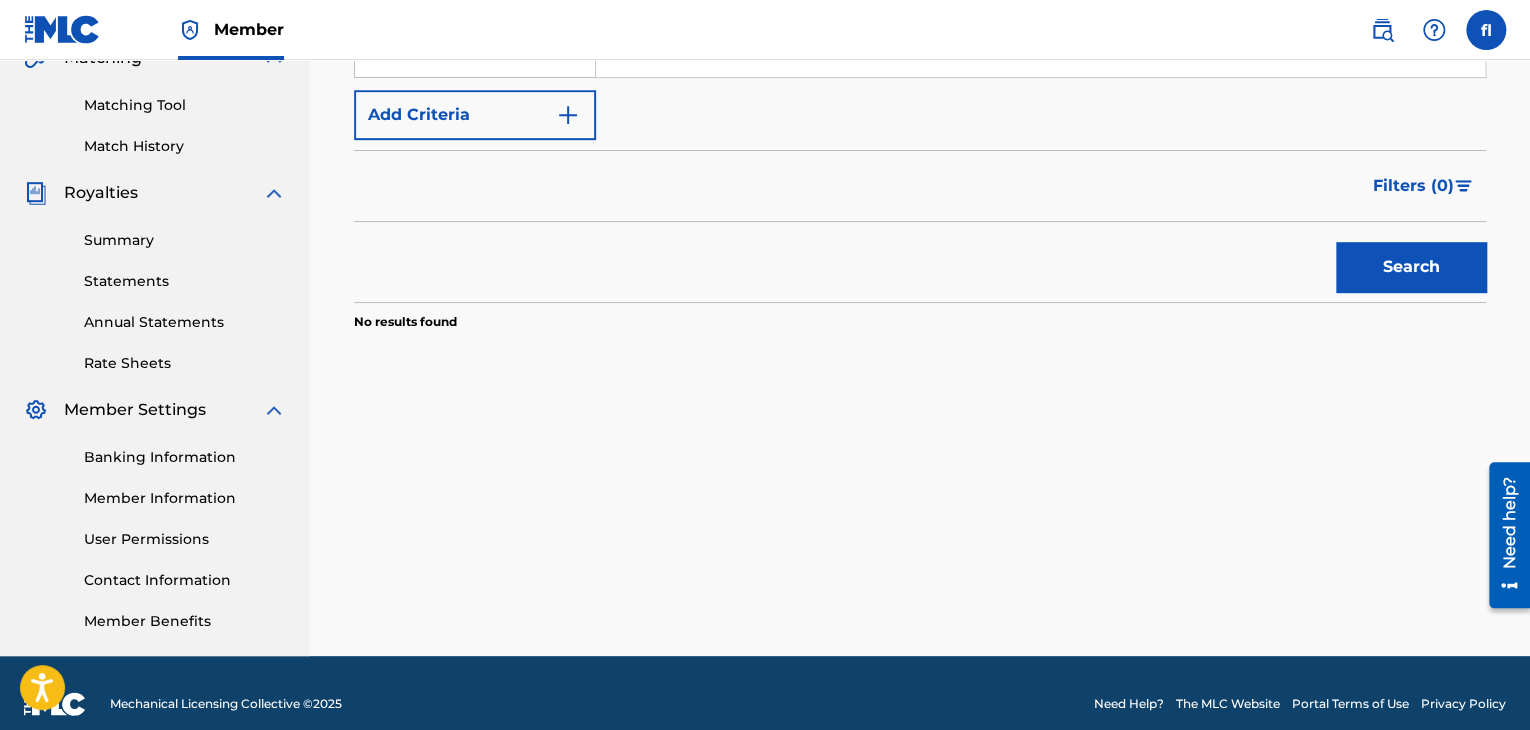 scroll, scrollTop: 510, scrollLeft: 0, axis: vertical 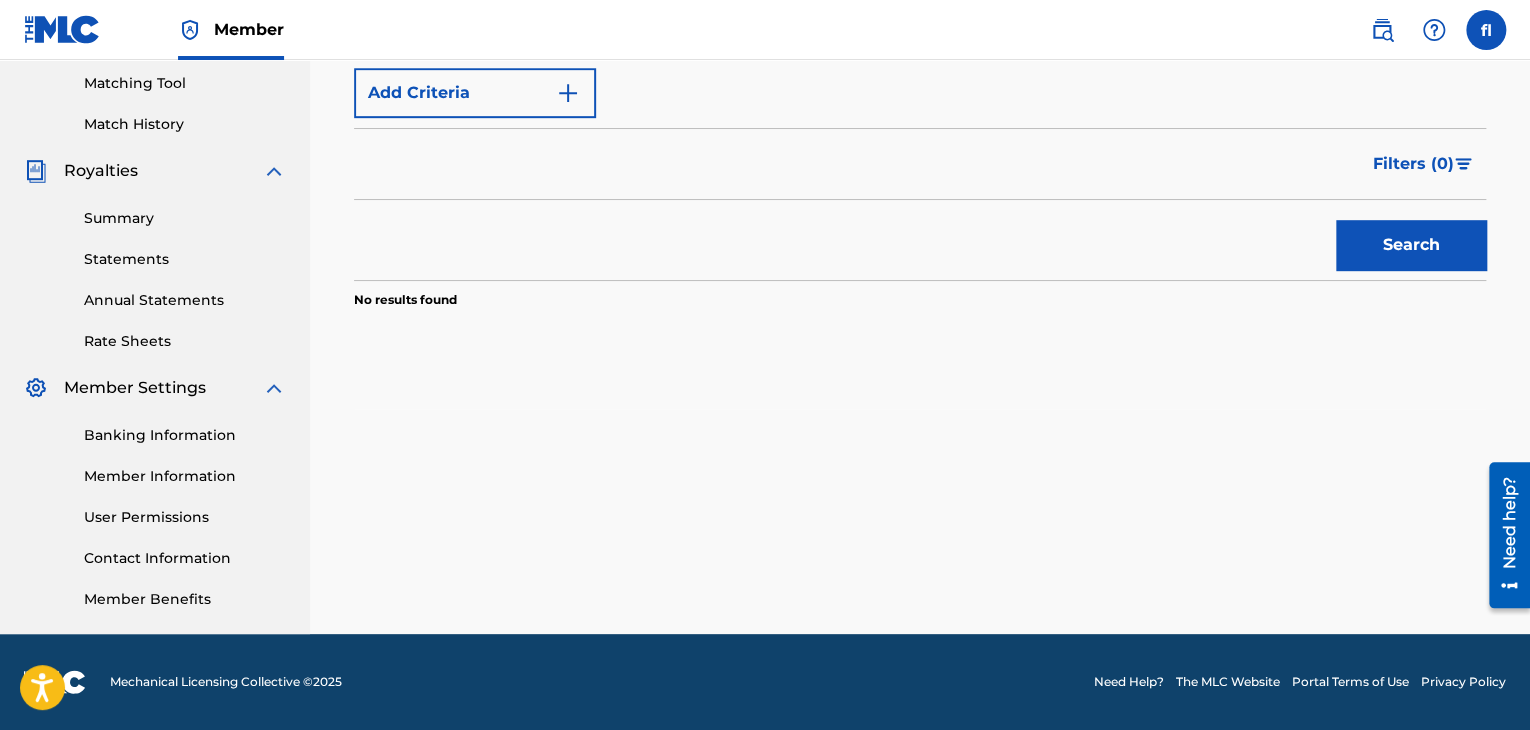 click on "Search" at bounding box center (1411, 245) 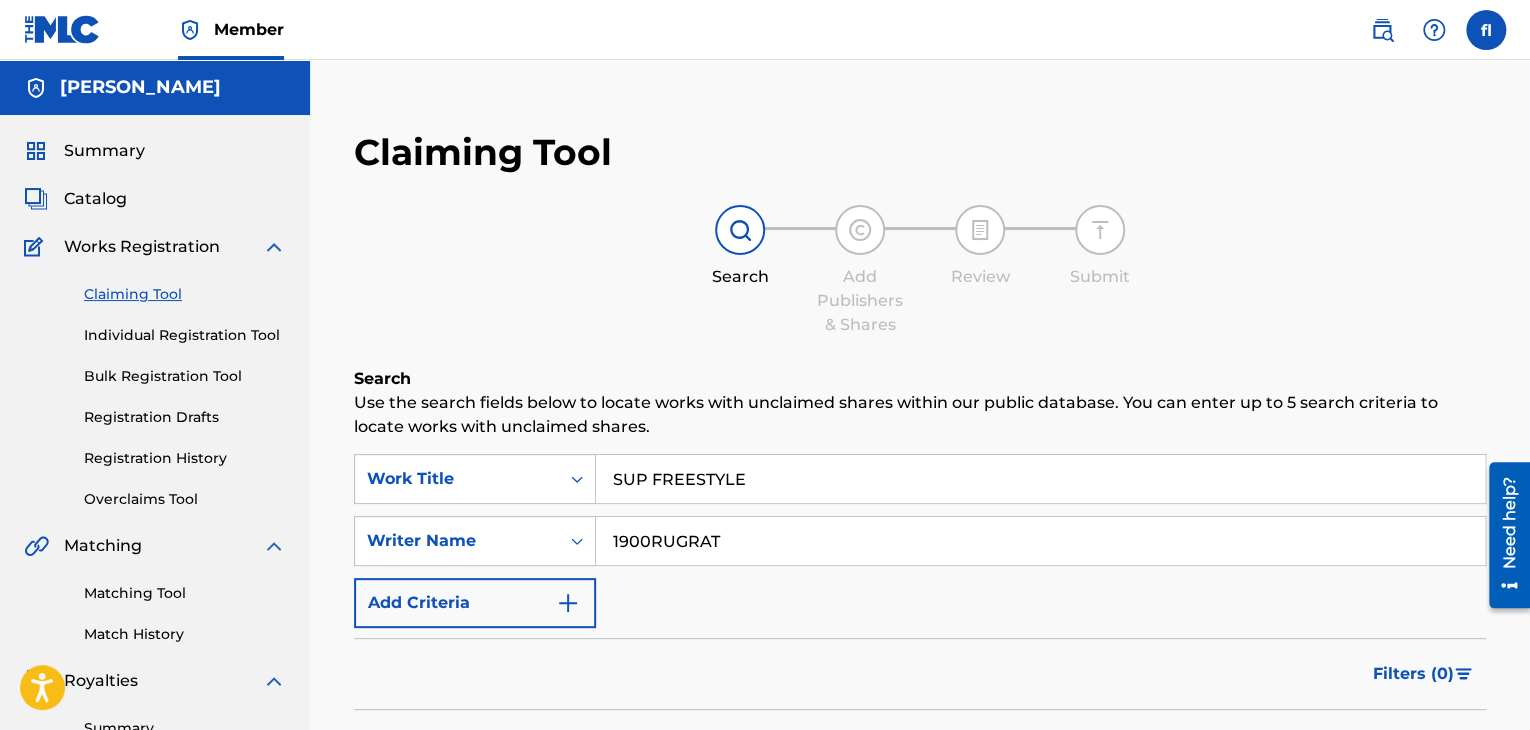 scroll, scrollTop: 88, scrollLeft: 0, axis: vertical 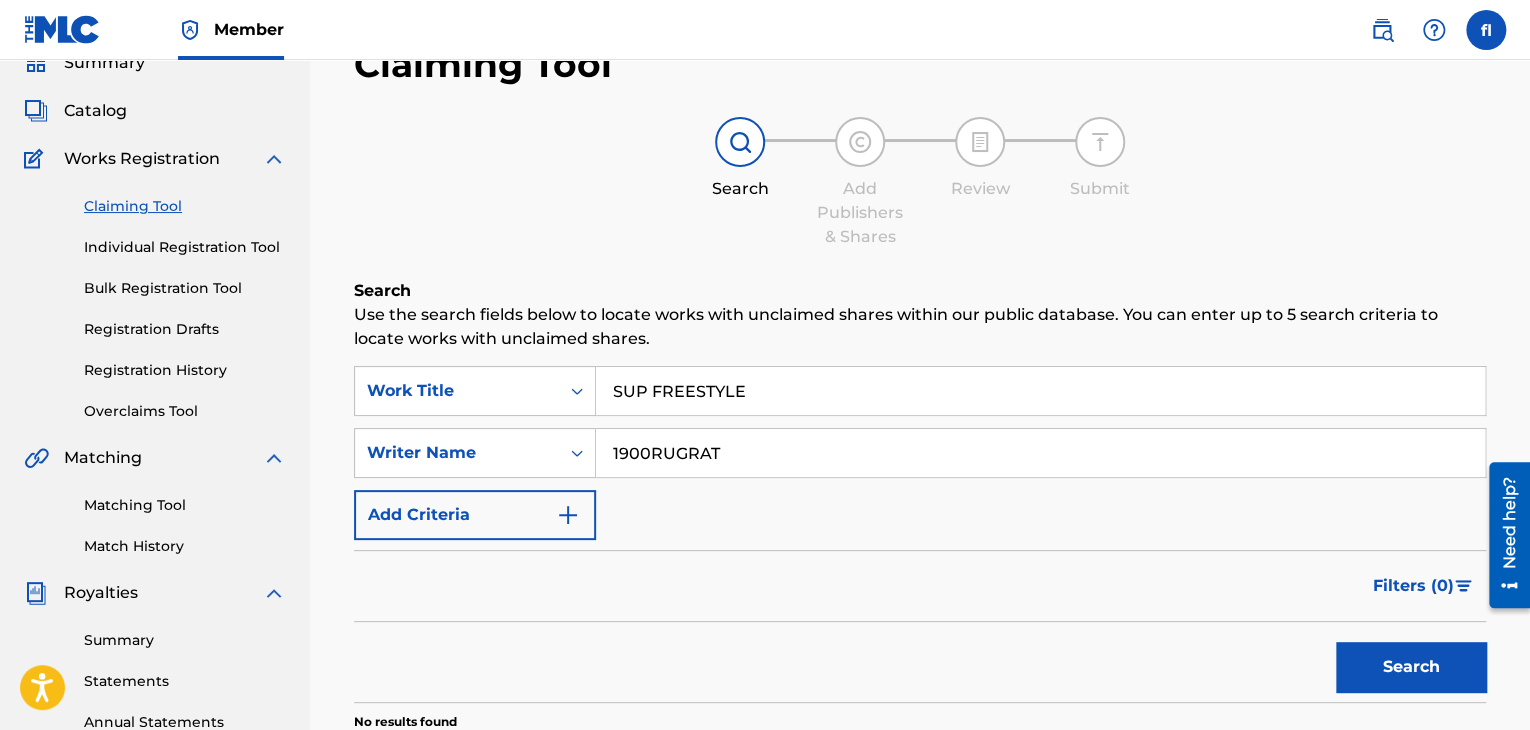 click on "1900RUGRAT" at bounding box center [1040, 453] 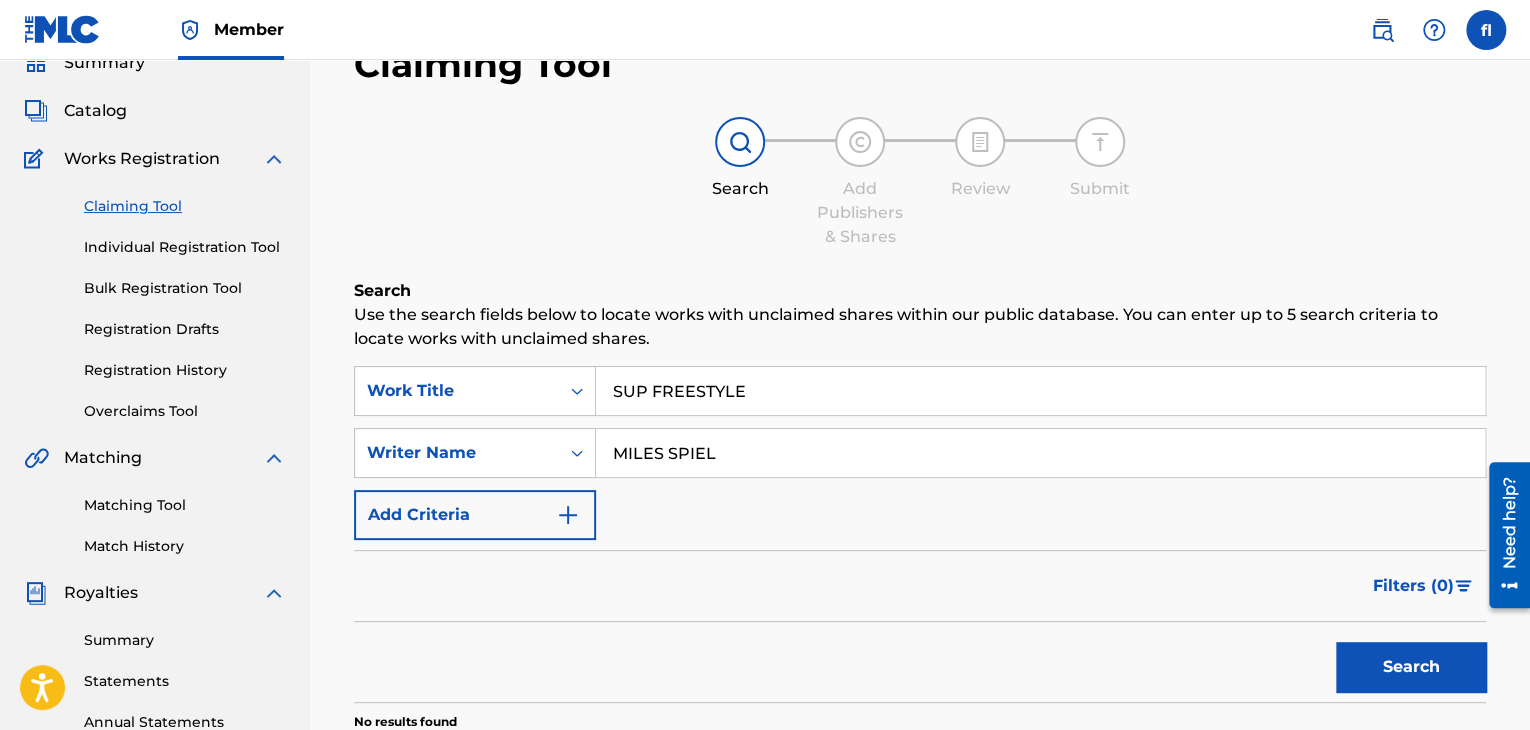 type on "MILES SPIEL" 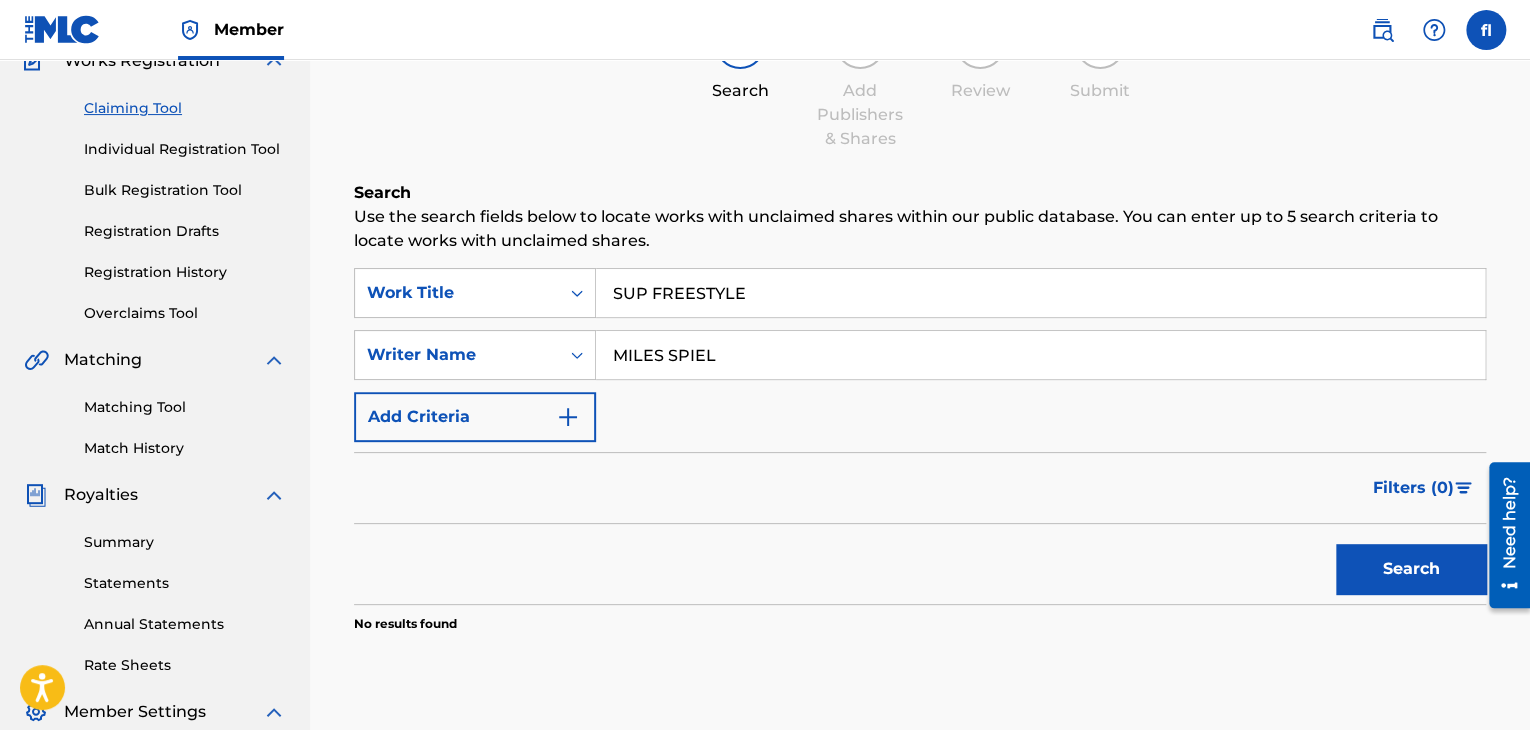 scroll, scrollTop: 184, scrollLeft: 0, axis: vertical 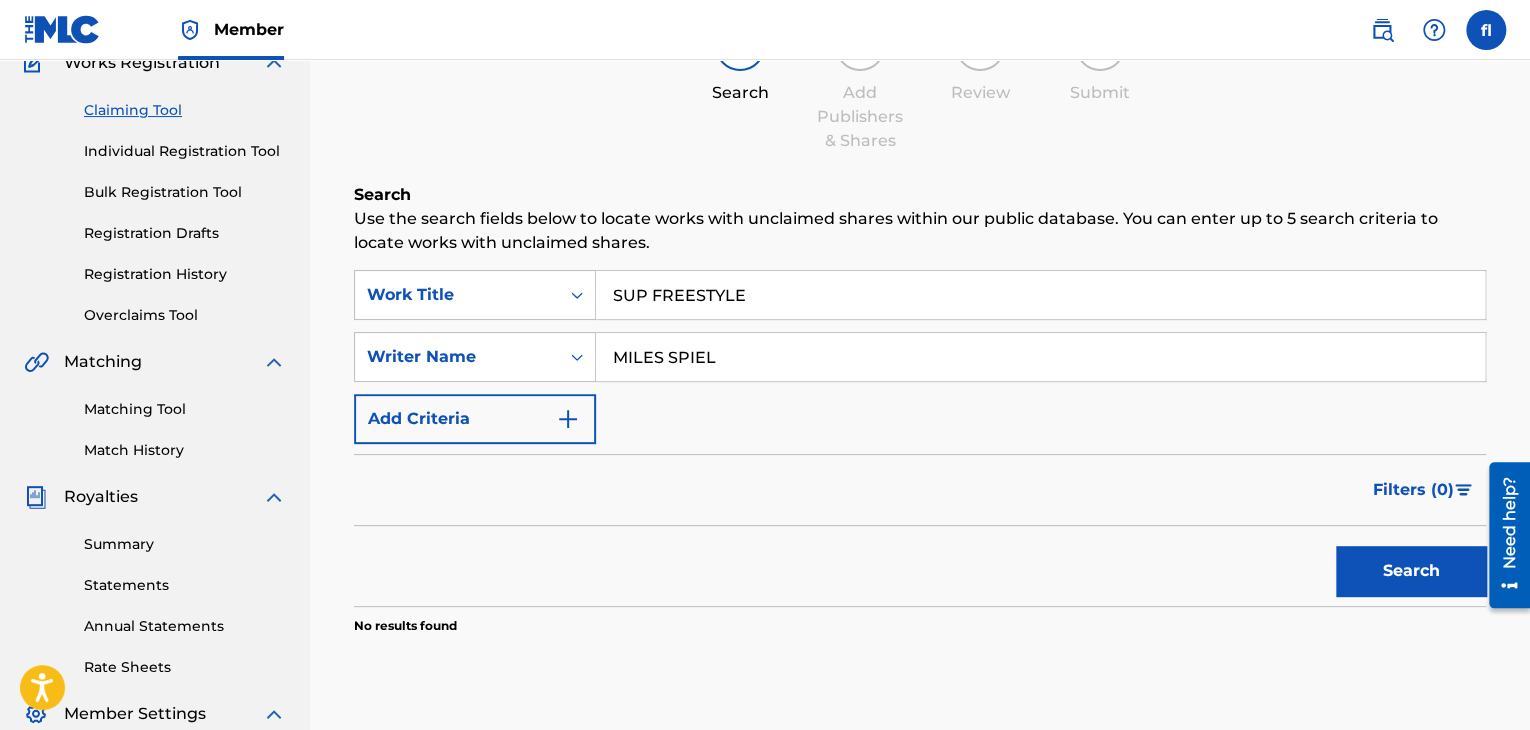 click on "Individual Registration Tool" at bounding box center [185, 151] 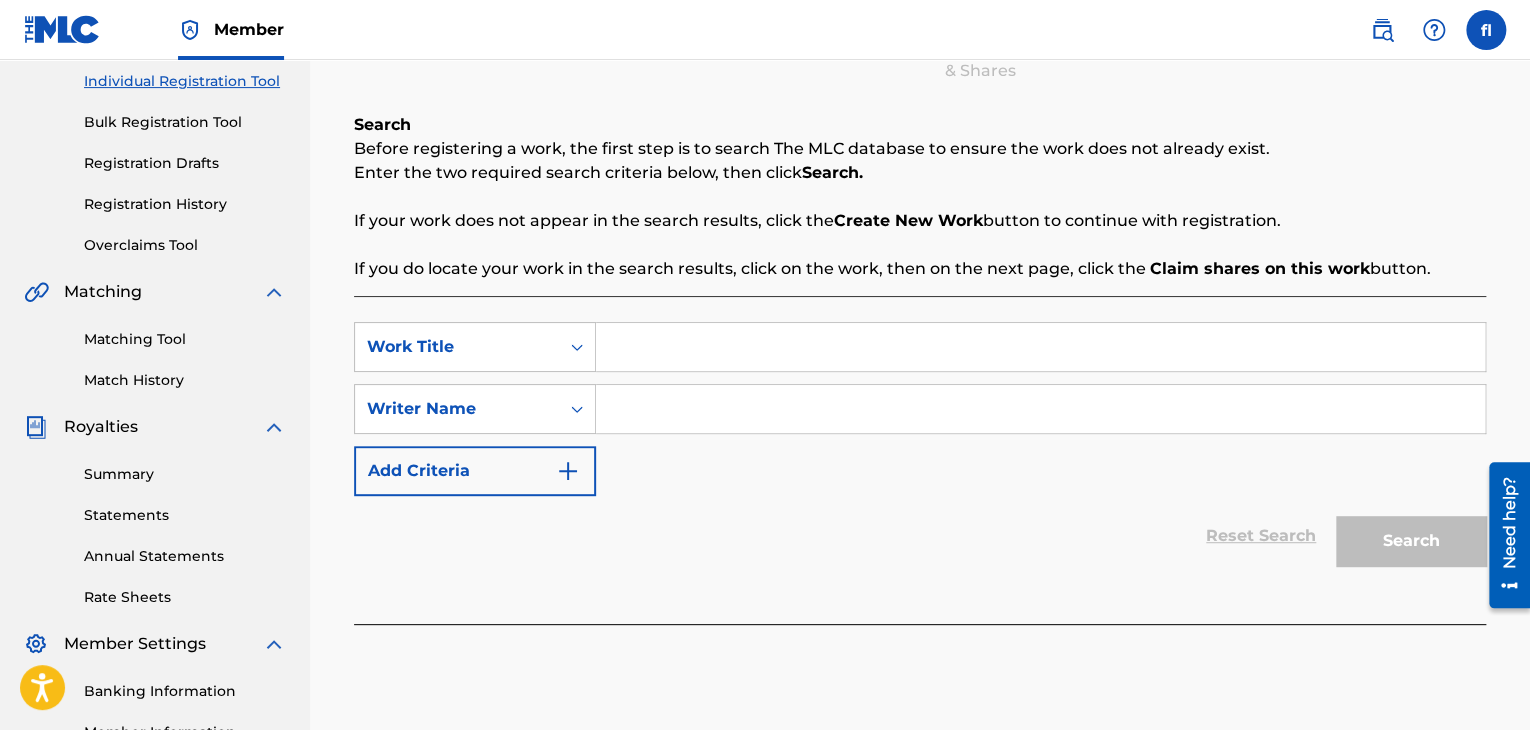 scroll, scrollTop: 255, scrollLeft: 0, axis: vertical 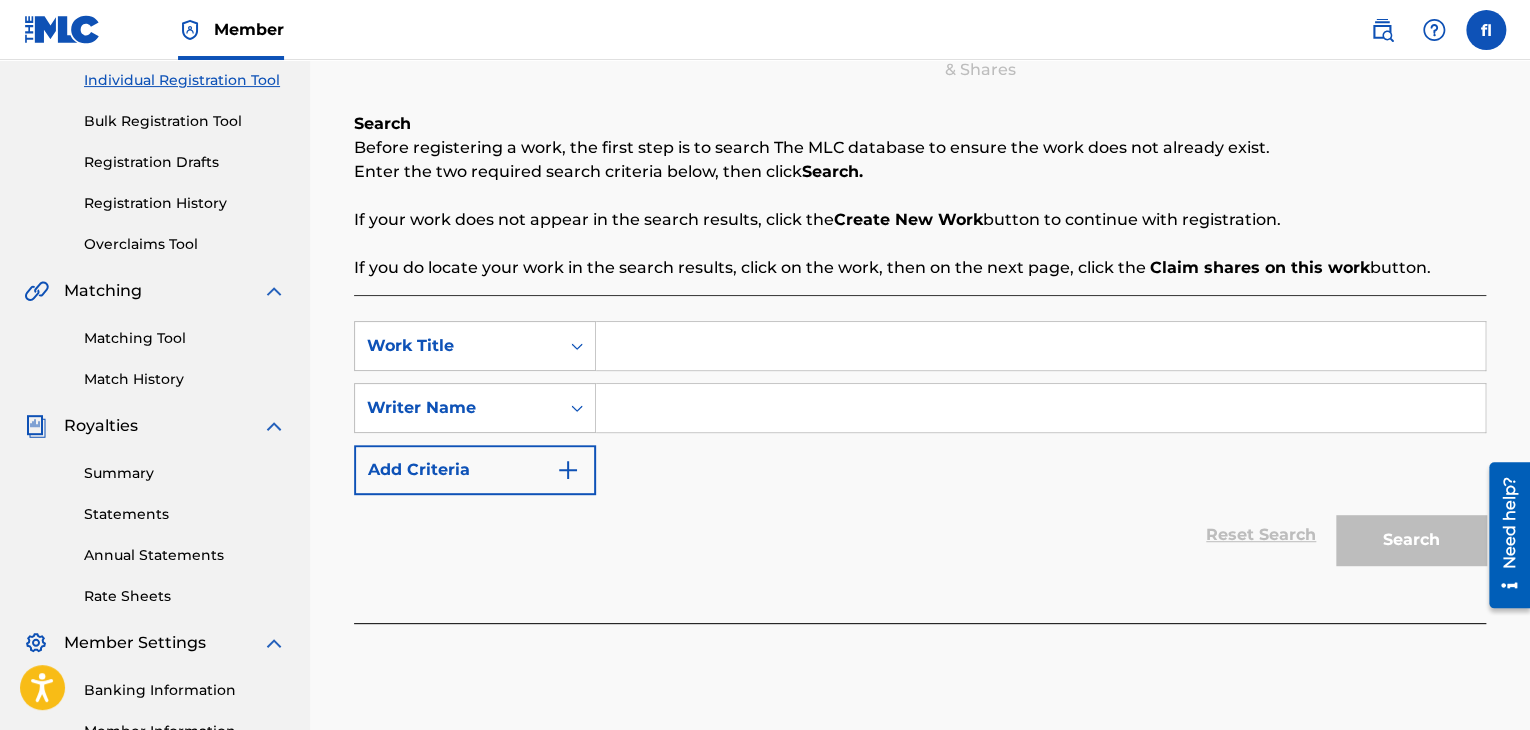 click at bounding box center [1040, 346] 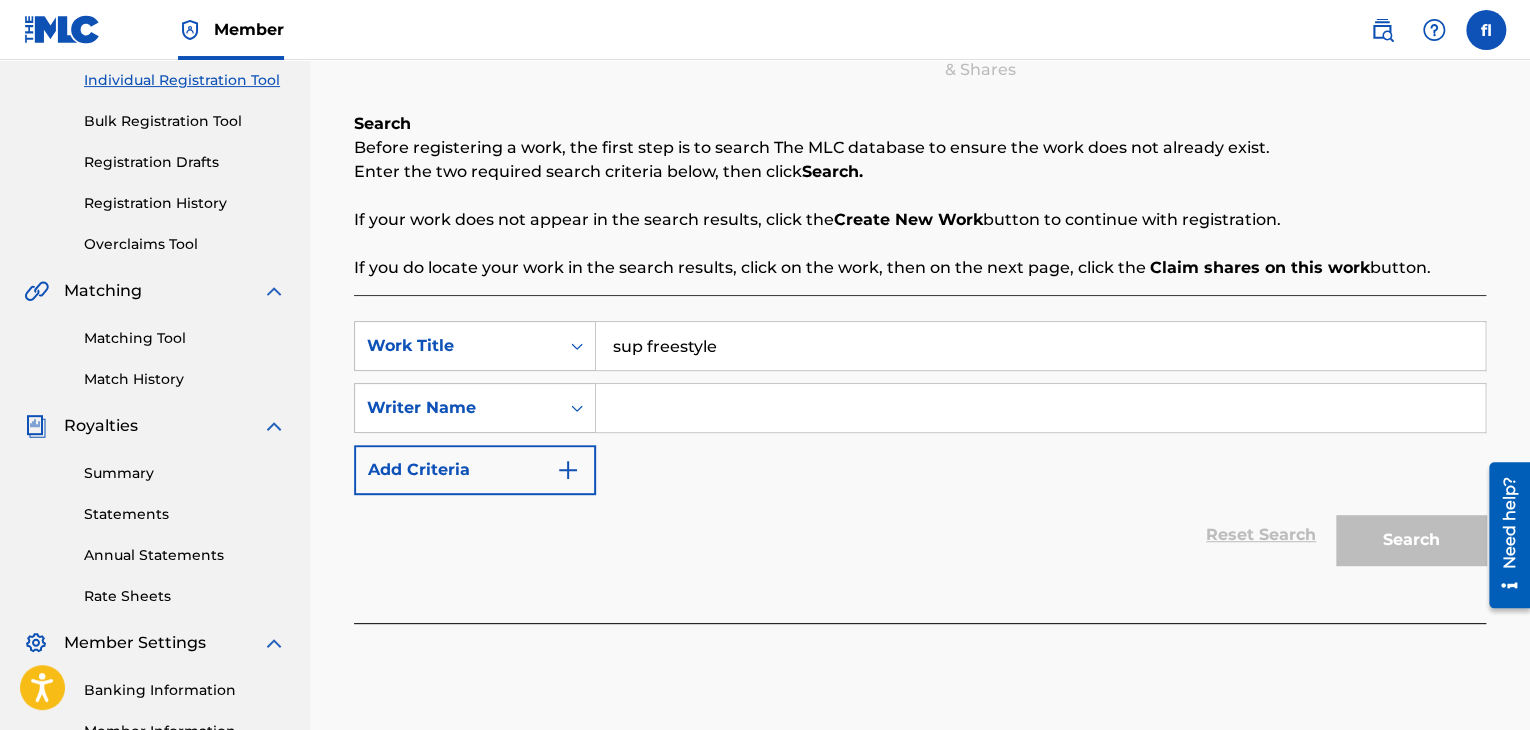 click at bounding box center (1040, 408) 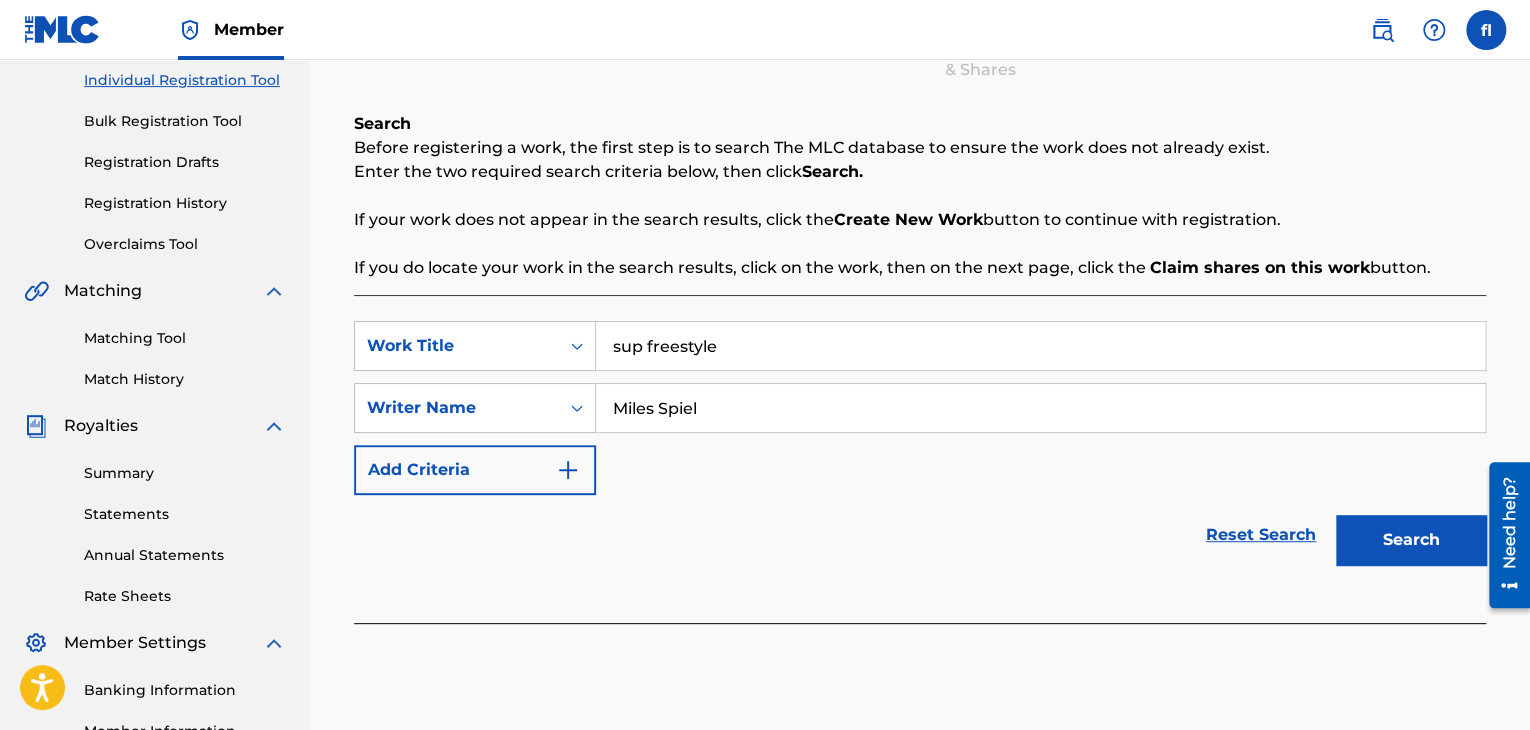 click on "Search" at bounding box center [1411, 540] 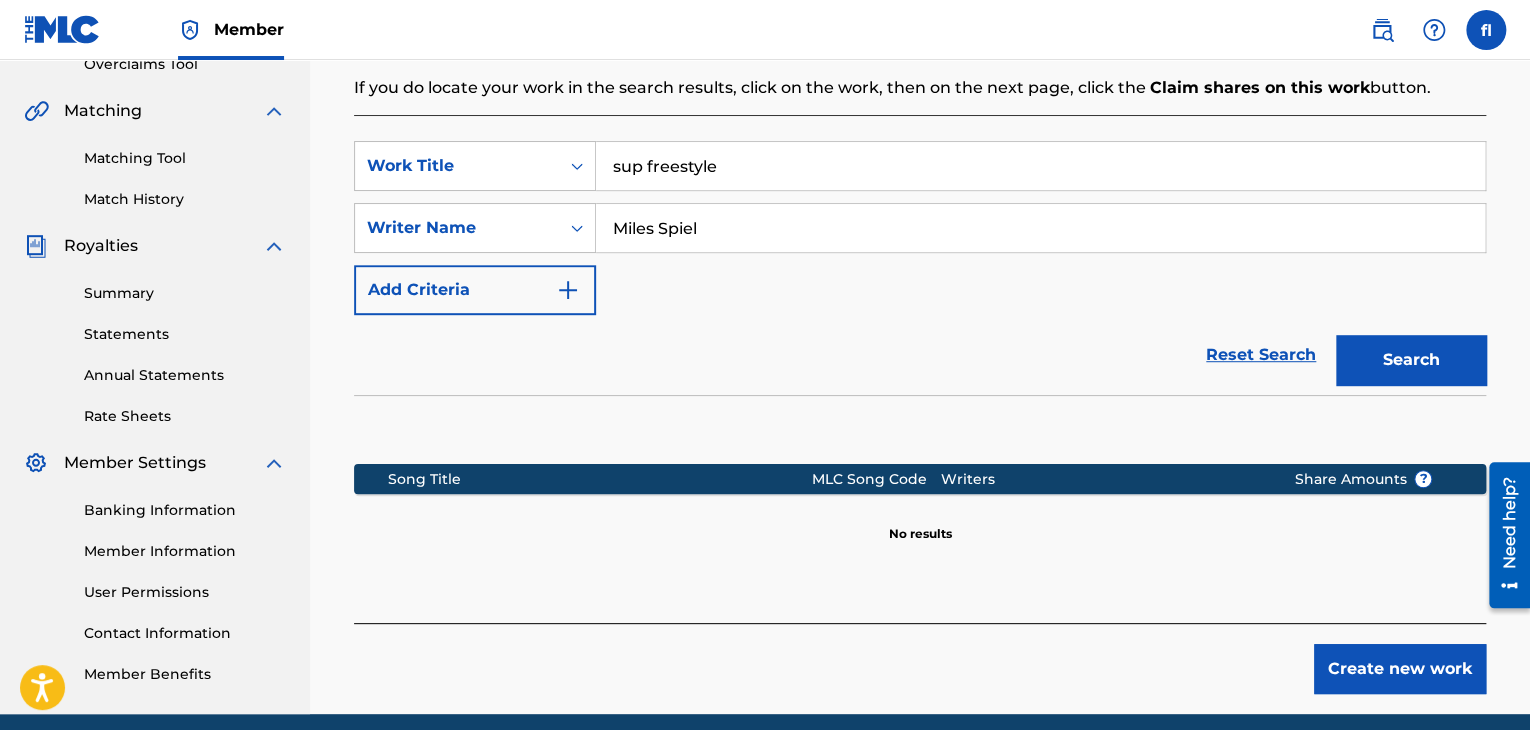 scroll, scrollTop: 515, scrollLeft: 0, axis: vertical 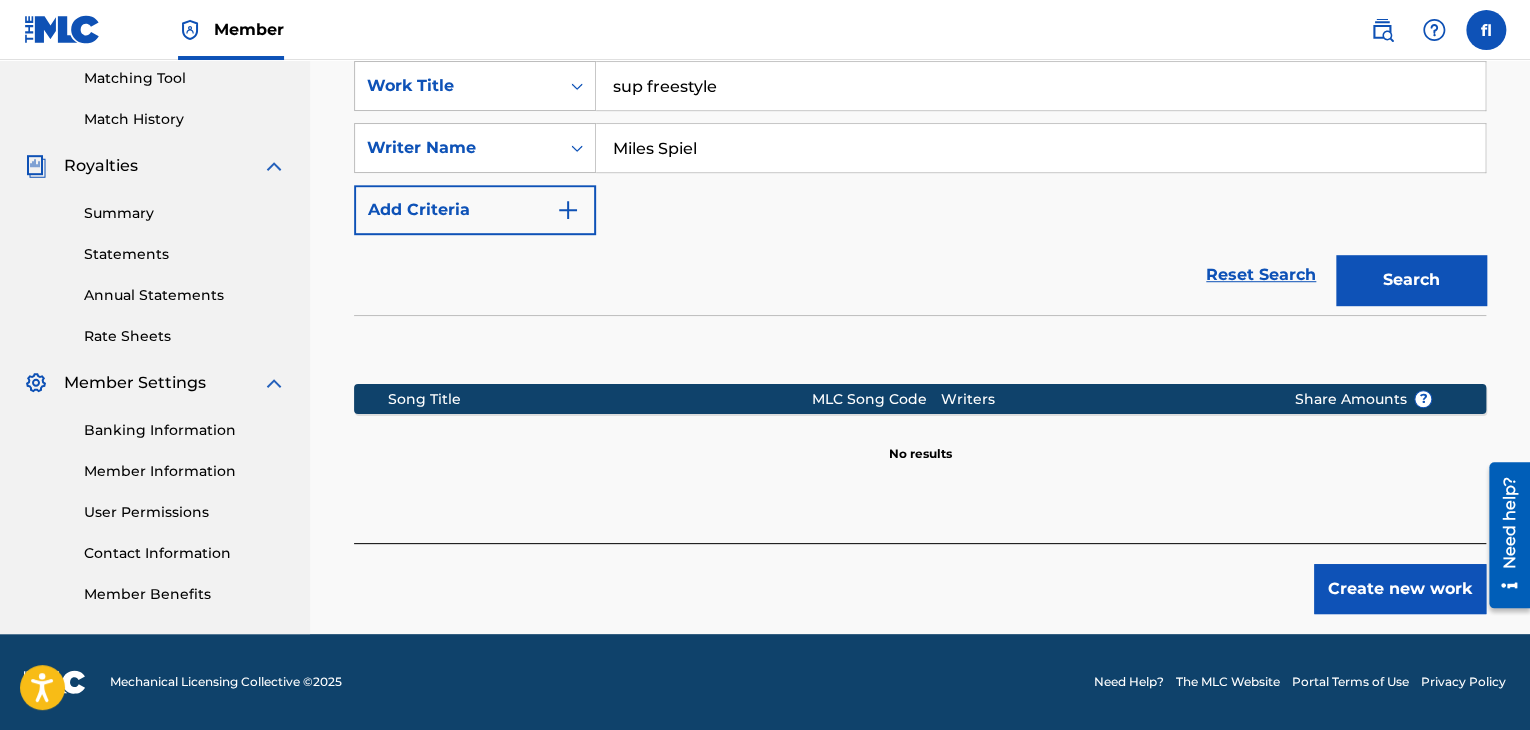 click on "Create new work" at bounding box center [1400, 589] 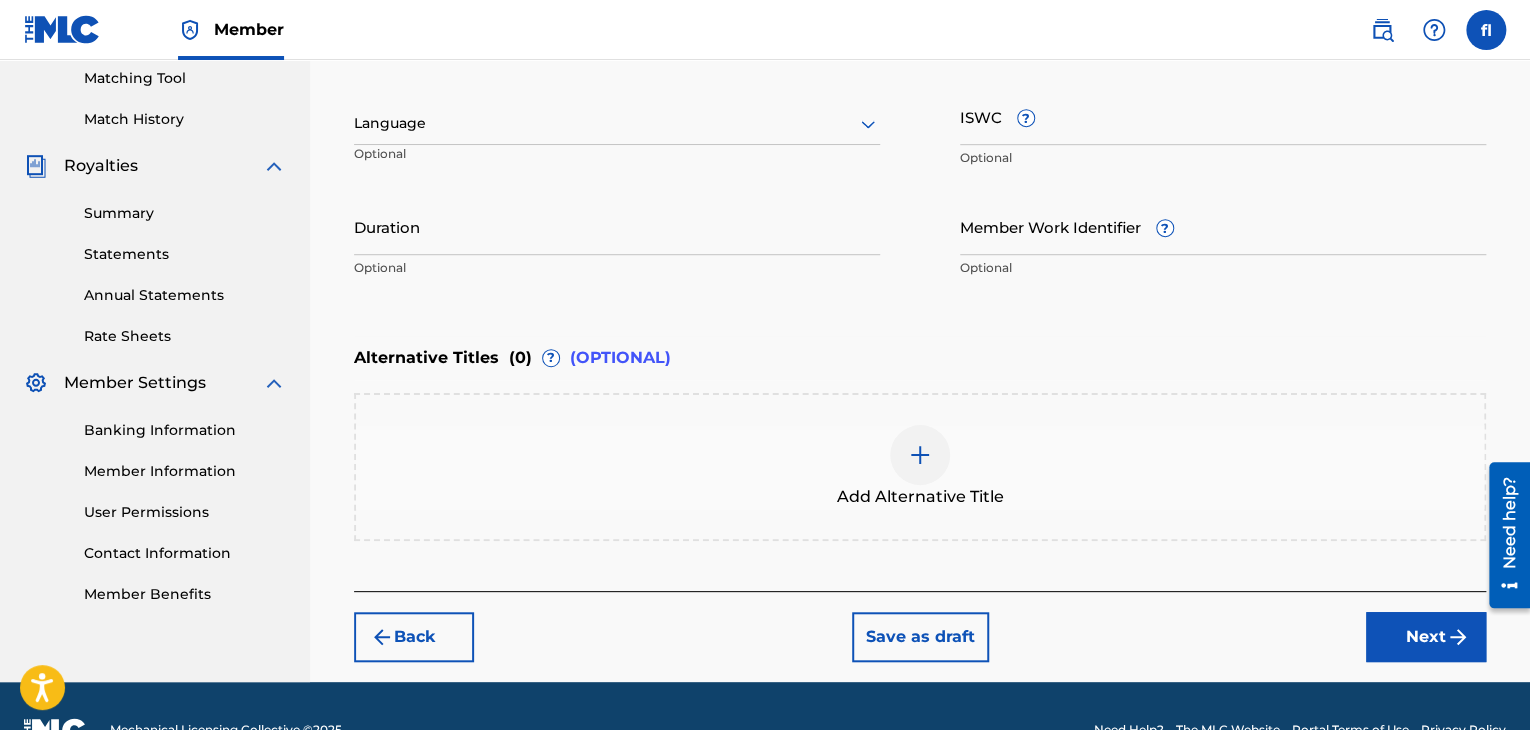 click at bounding box center [617, 123] 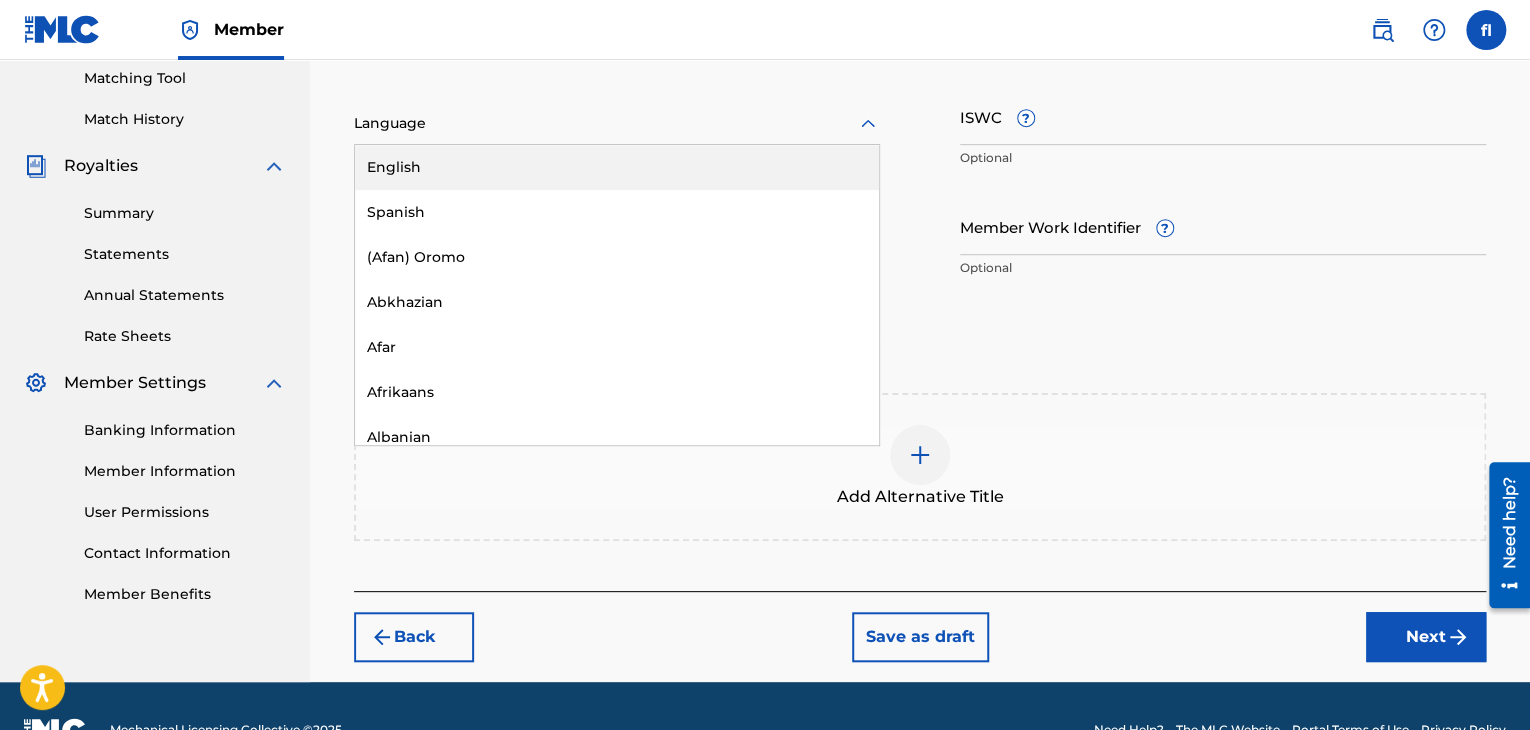 click on "Work Title   sup freestyle Required 153 results available. Use Up and Down to choose options, press Enter to select the currently focused option, press Escape to exit the menu, press Tab to select the option and exit the menu. Language English Spanish (Afan) Oromo Abkhazian Afar Afrikaans Albanian Amharic Arabic Armenian Assamese Aymara Azerbaijani Bashkir Basque Bengali [PERSON_NAME] Bihari Bislama Breton Bulgarian Burmese Byelorussian Cambodian Catalan Chinese Corsican Croatian Czech Danish Dutch Esperanto Estonian Faeroese Farsi Fiji Finnish French Frisian Galician Georgian German Greek Greenlandic Guarani Gujarati Hausa [US_STATE] Hebrew Hindi Hungarian Icelandic Indonesian Interlingua Interlingue Inupiak Irish Italian Japanese Javanese Kannada Kashmiri Kazakh Kinyarwanda Kirghiz Kirundi Korean Kurdish Laothian Latin Latvian Lingala Lithuanian Macedonian Malagasy Malay Malayalam Maltese Maori Marathi Moldavian Mongolian [GEOGRAPHIC_DATA] [GEOGRAPHIC_DATA] Nepali North Sotho Norwegian Occitan Oriya Oromo Papiamento Pashto Polish Punjabi" at bounding box center (920, 133) 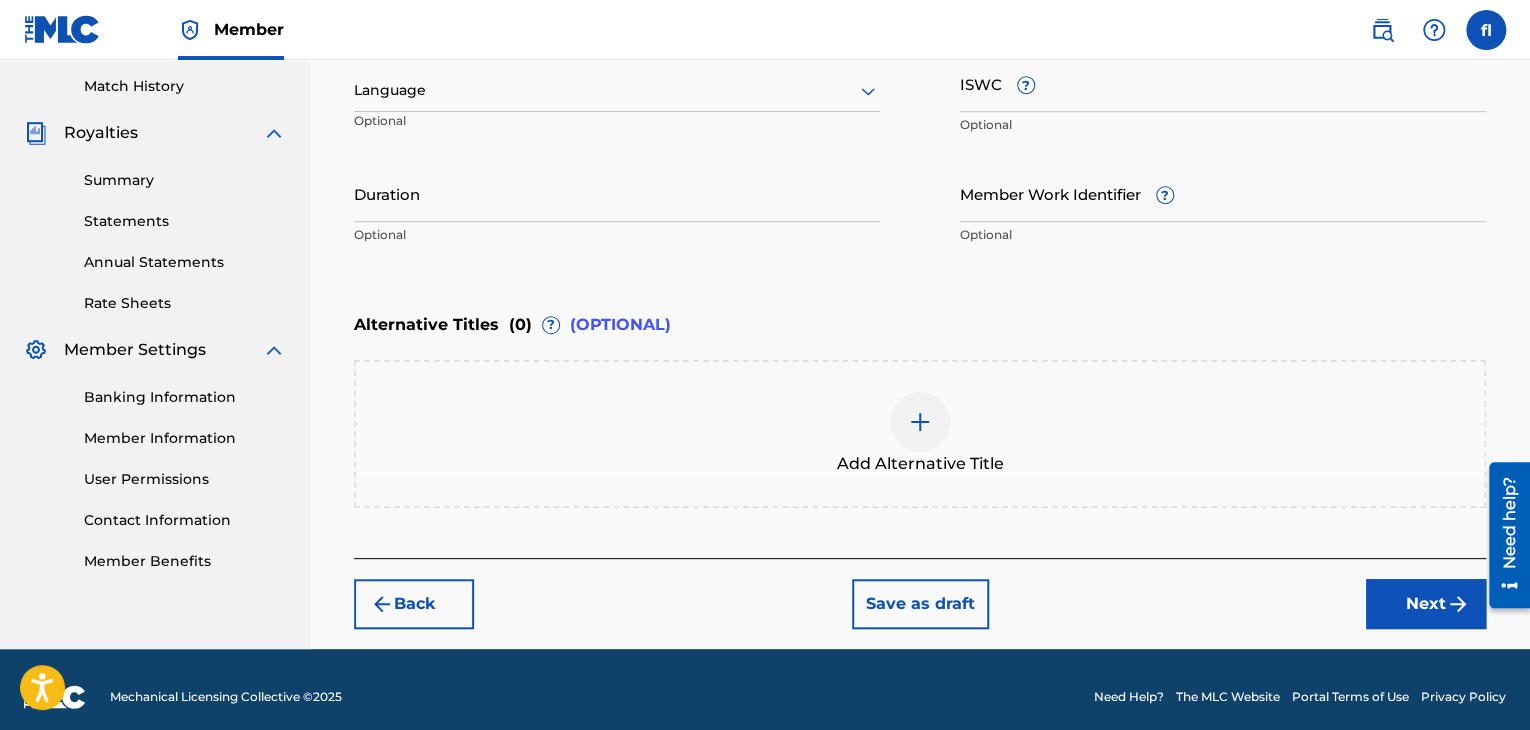 scroll, scrollTop: 550, scrollLeft: 0, axis: vertical 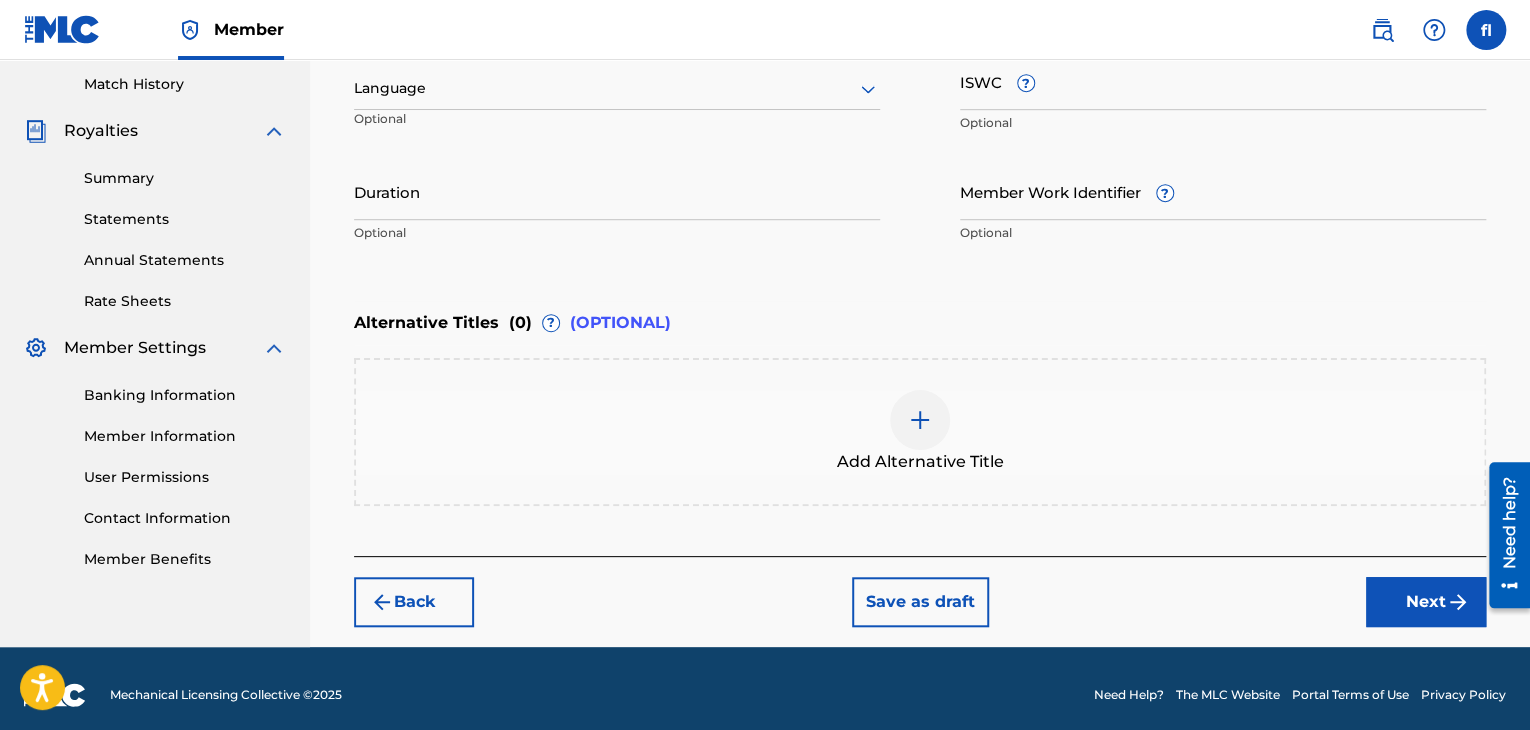 click on "Next" at bounding box center [1426, 602] 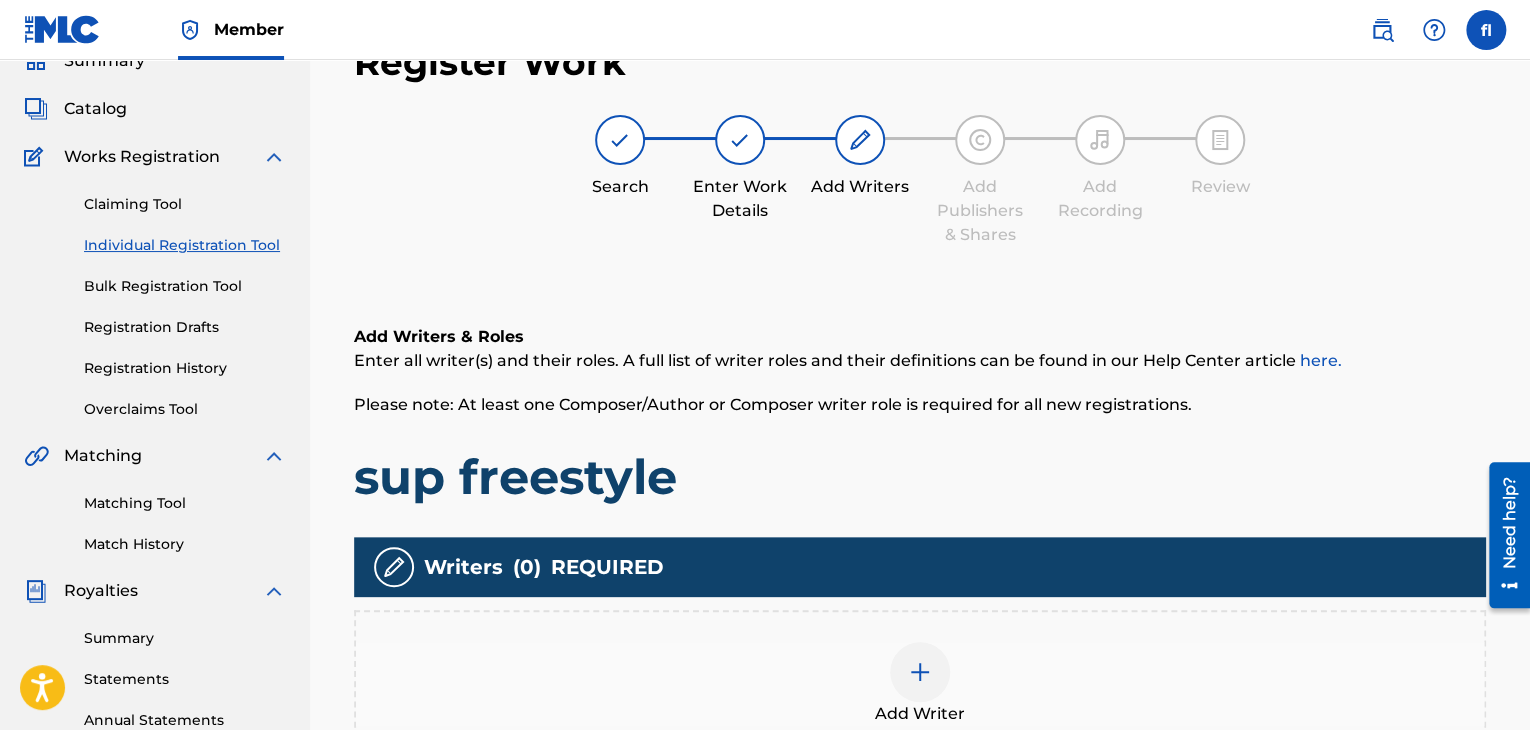 scroll, scrollTop: 417, scrollLeft: 0, axis: vertical 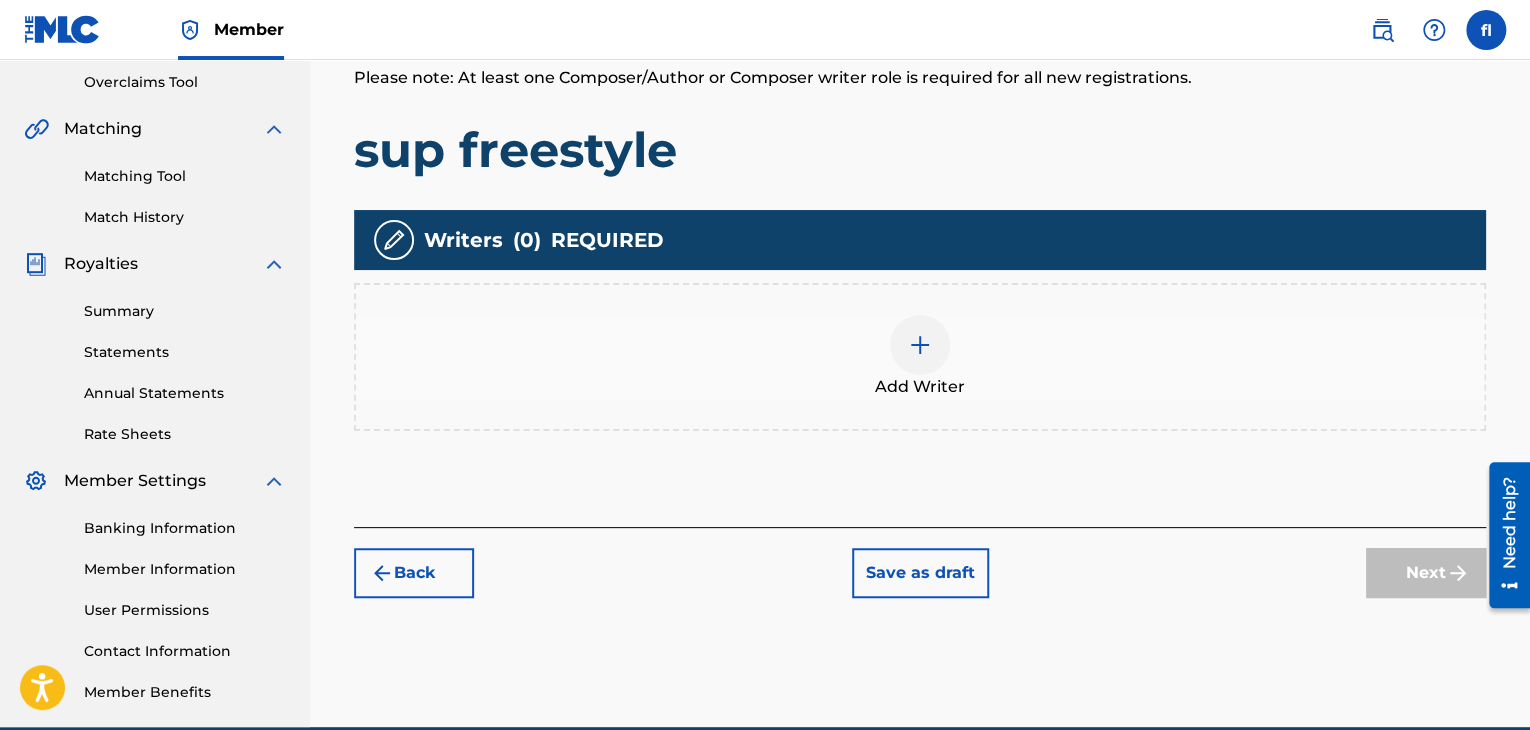 click at bounding box center [920, 345] 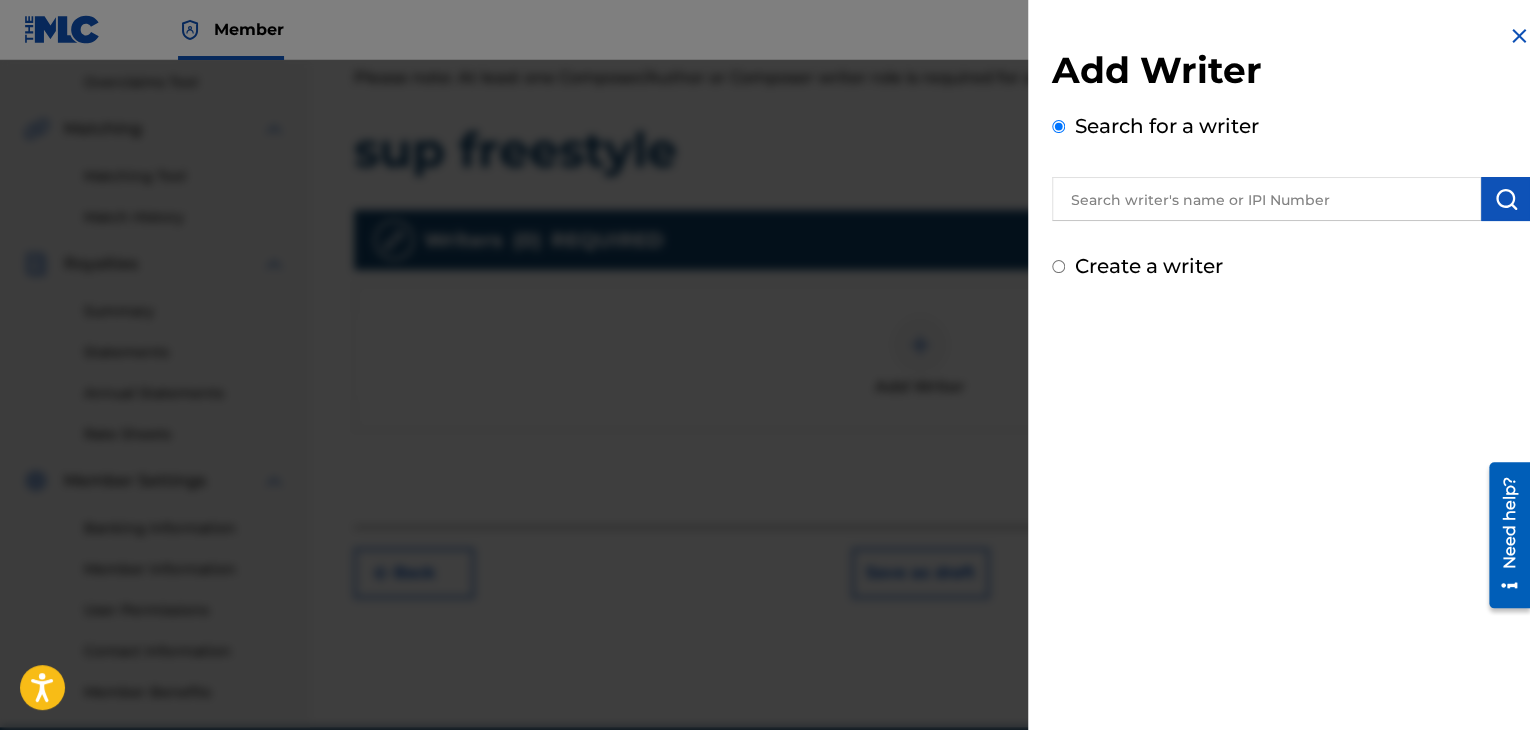click at bounding box center [1266, 199] 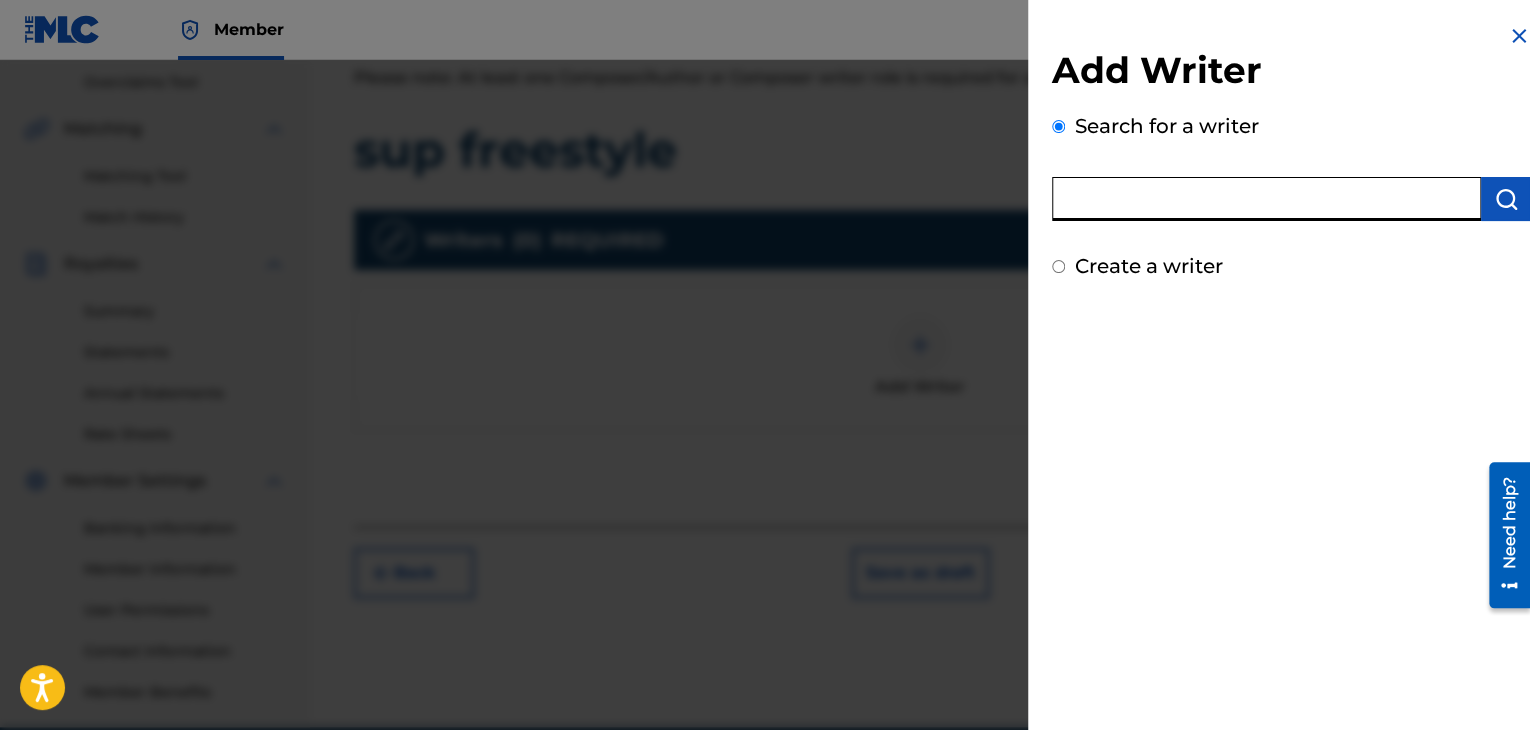 click on "Create a writer" at bounding box center [1149, 266] 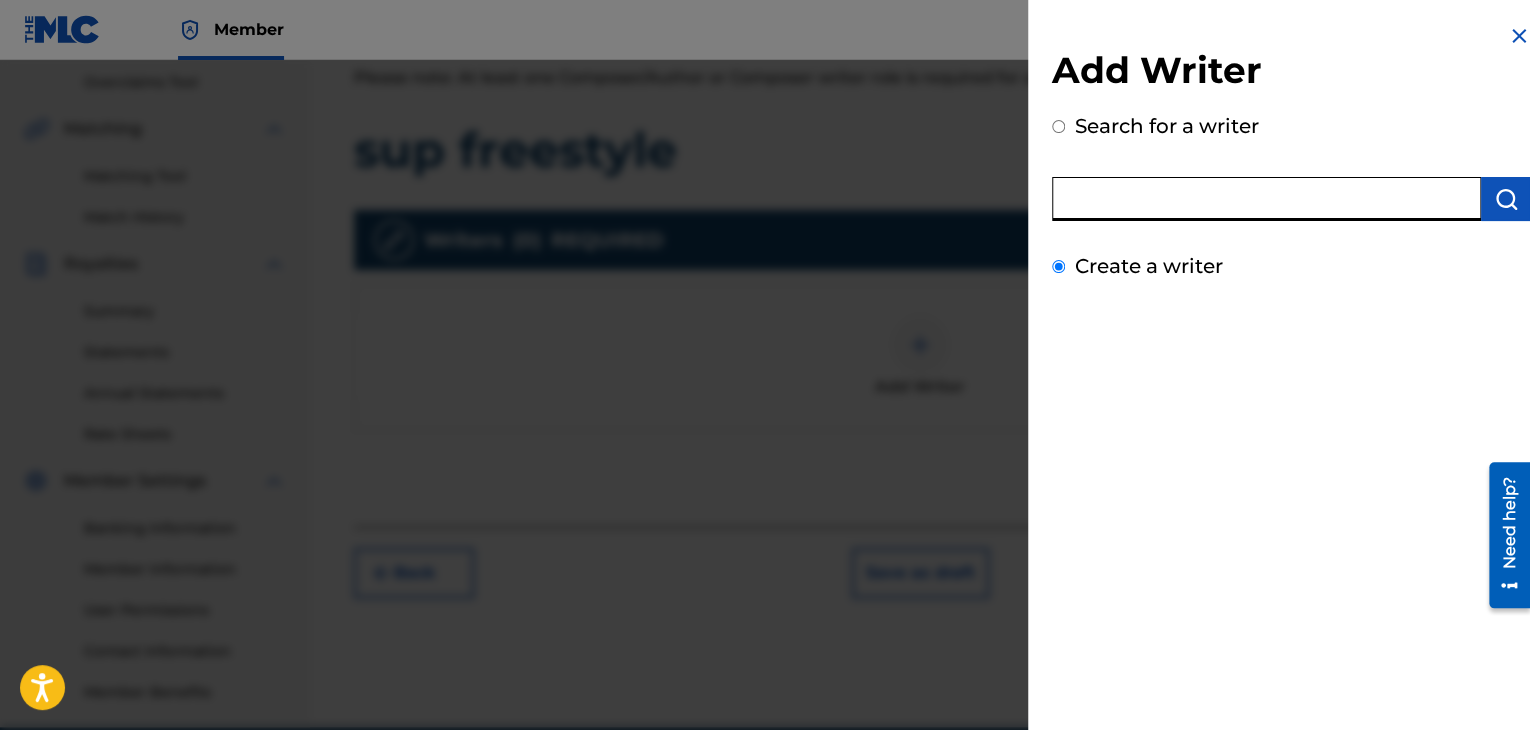 click on "Create a writer" at bounding box center (1058, 266) 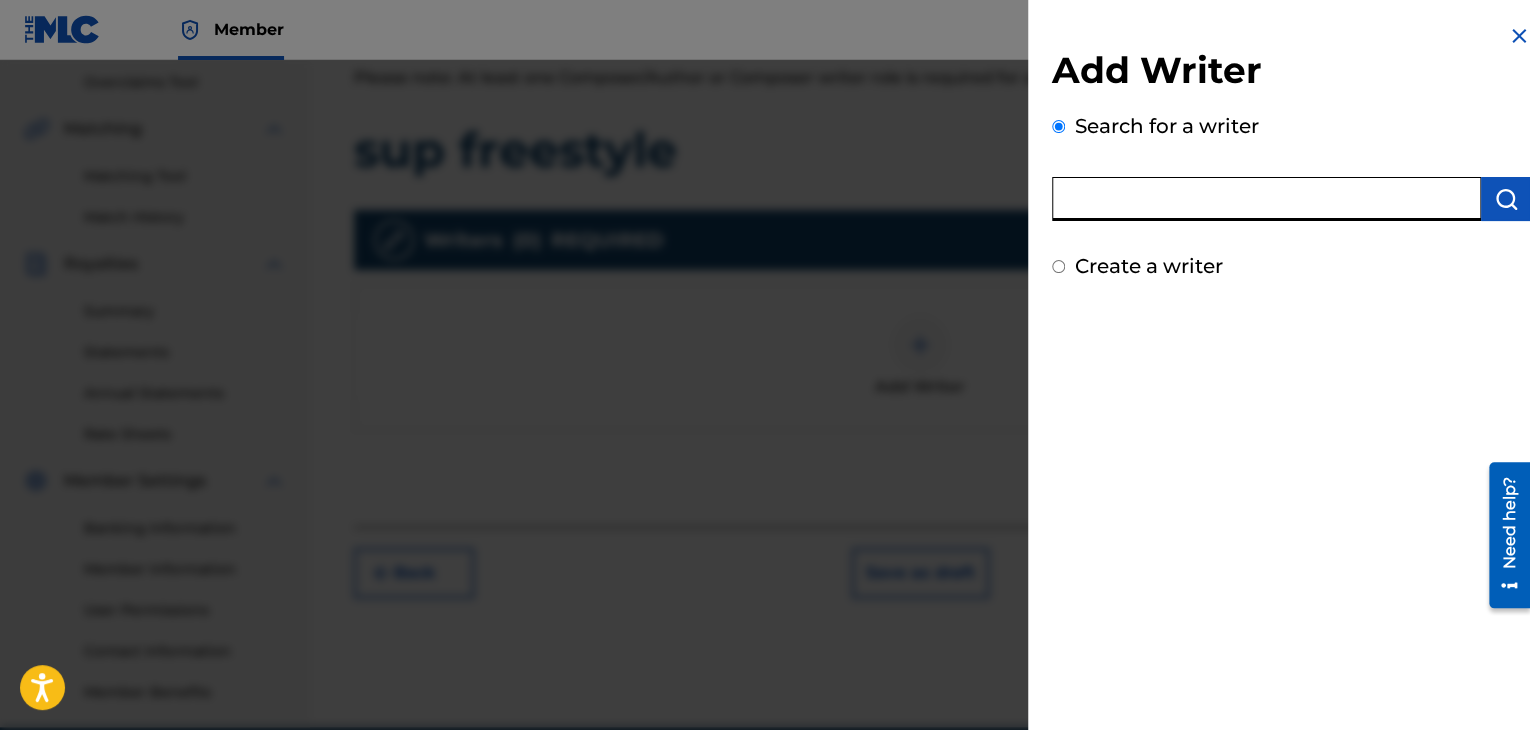 radio on "false" 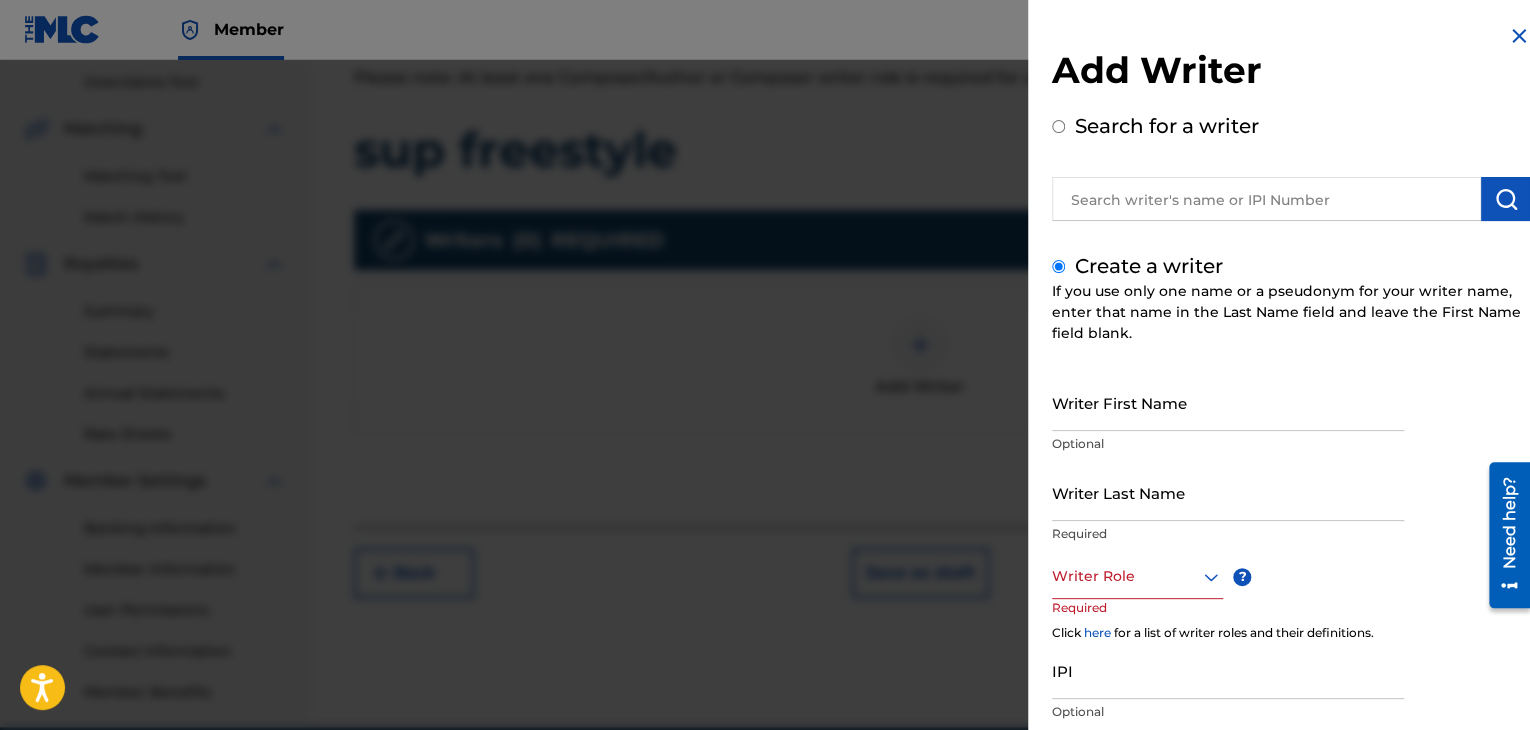 click on "Search for a writer" at bounding box center [1291, 166] 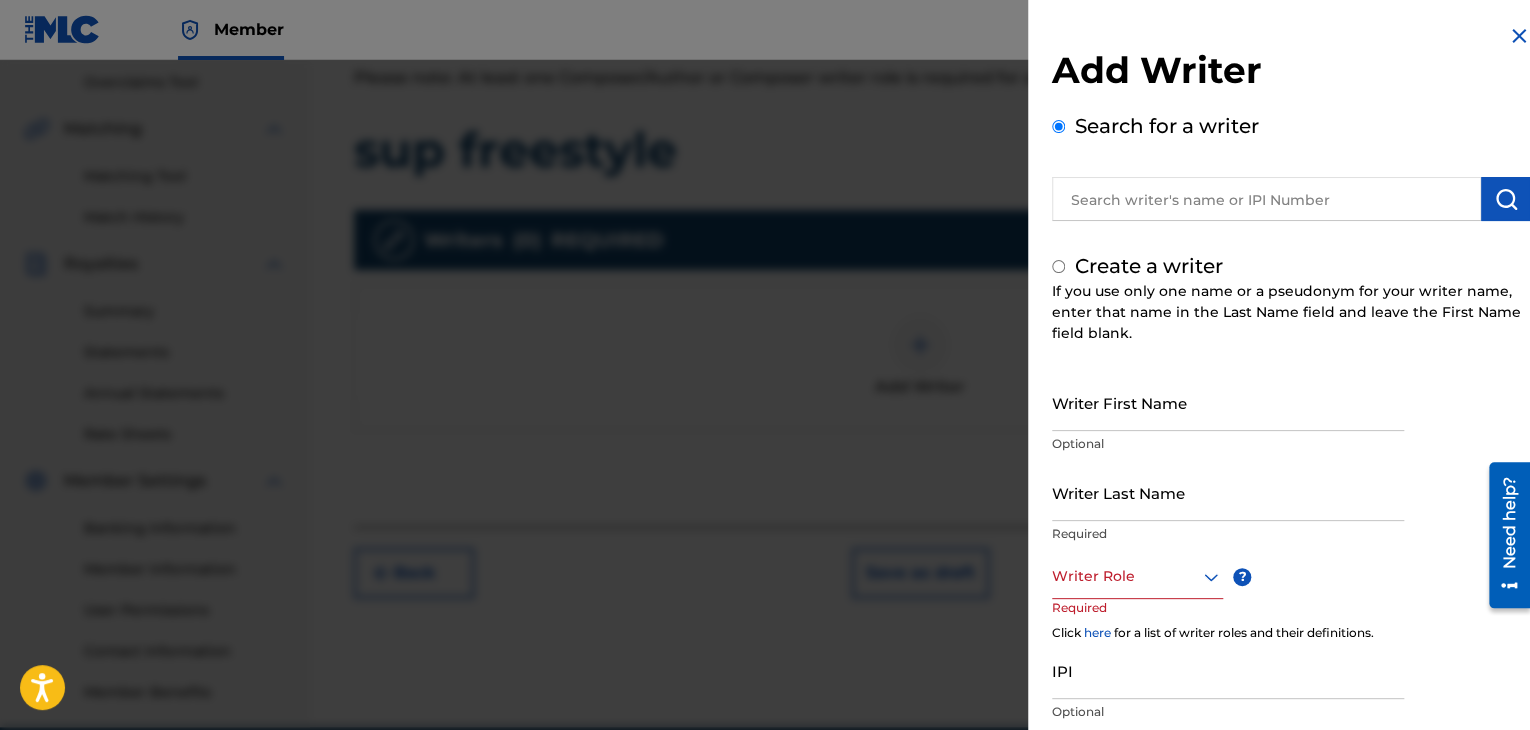 click on "Search for a writer" at bounding box center [1058, 126] 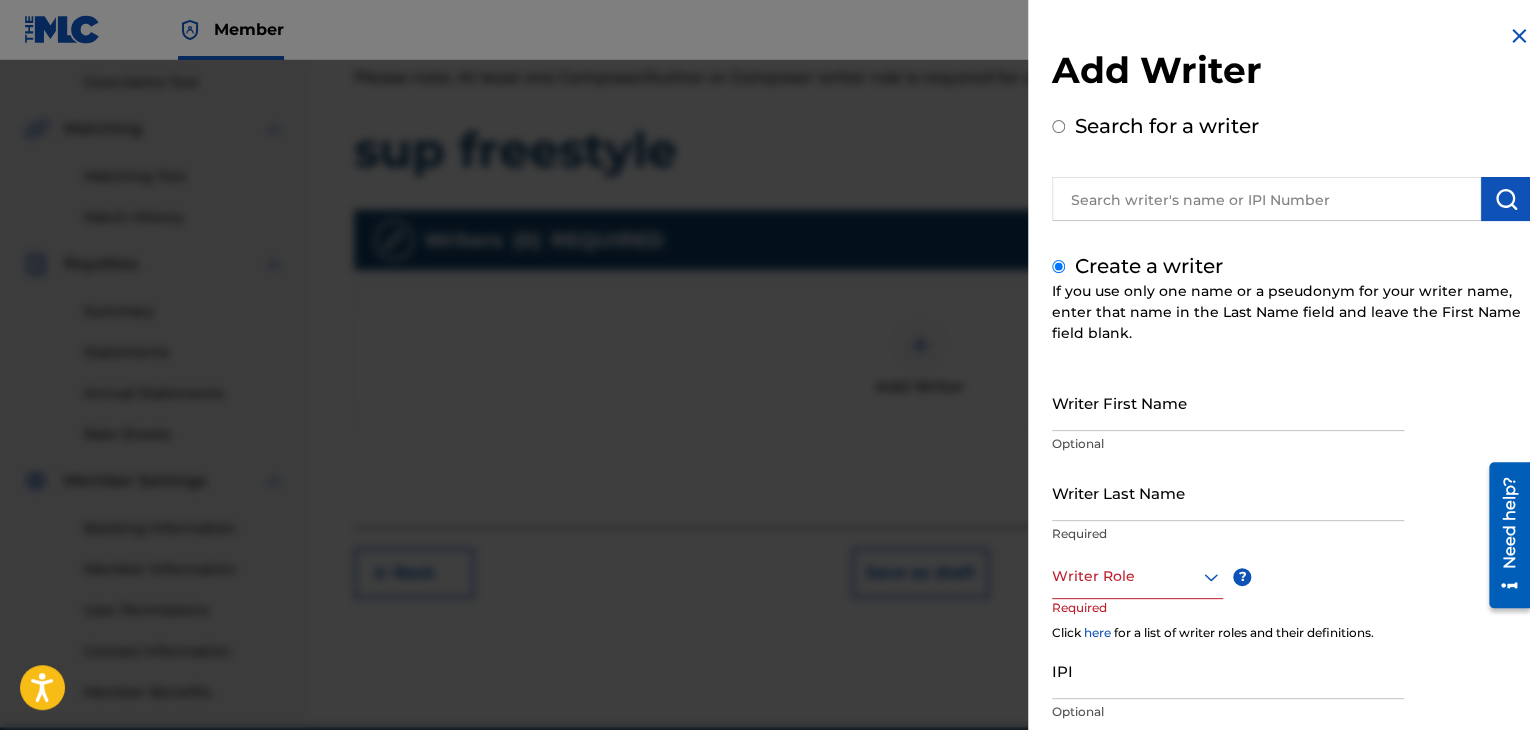 radio on "true" 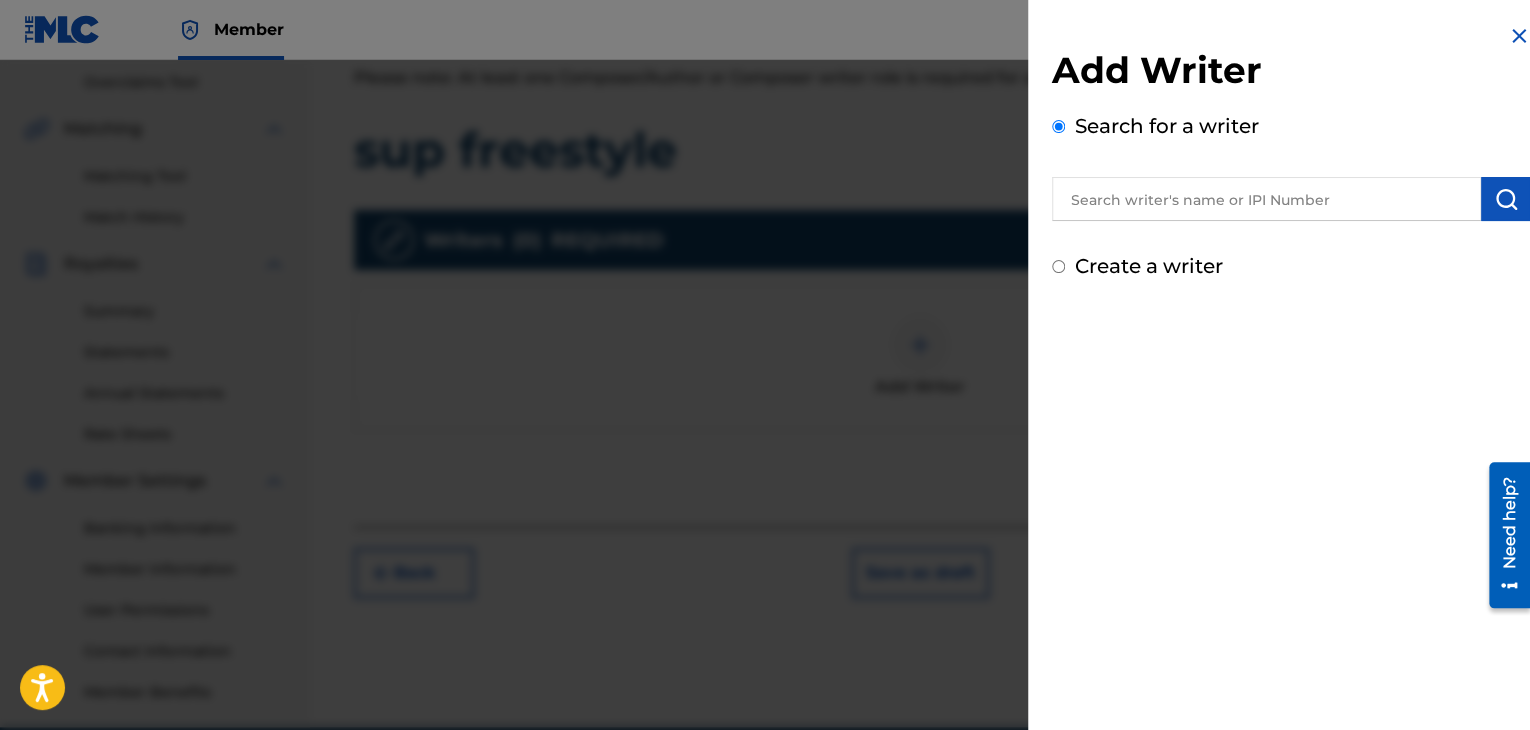 click at bounding box center (1266, 199) 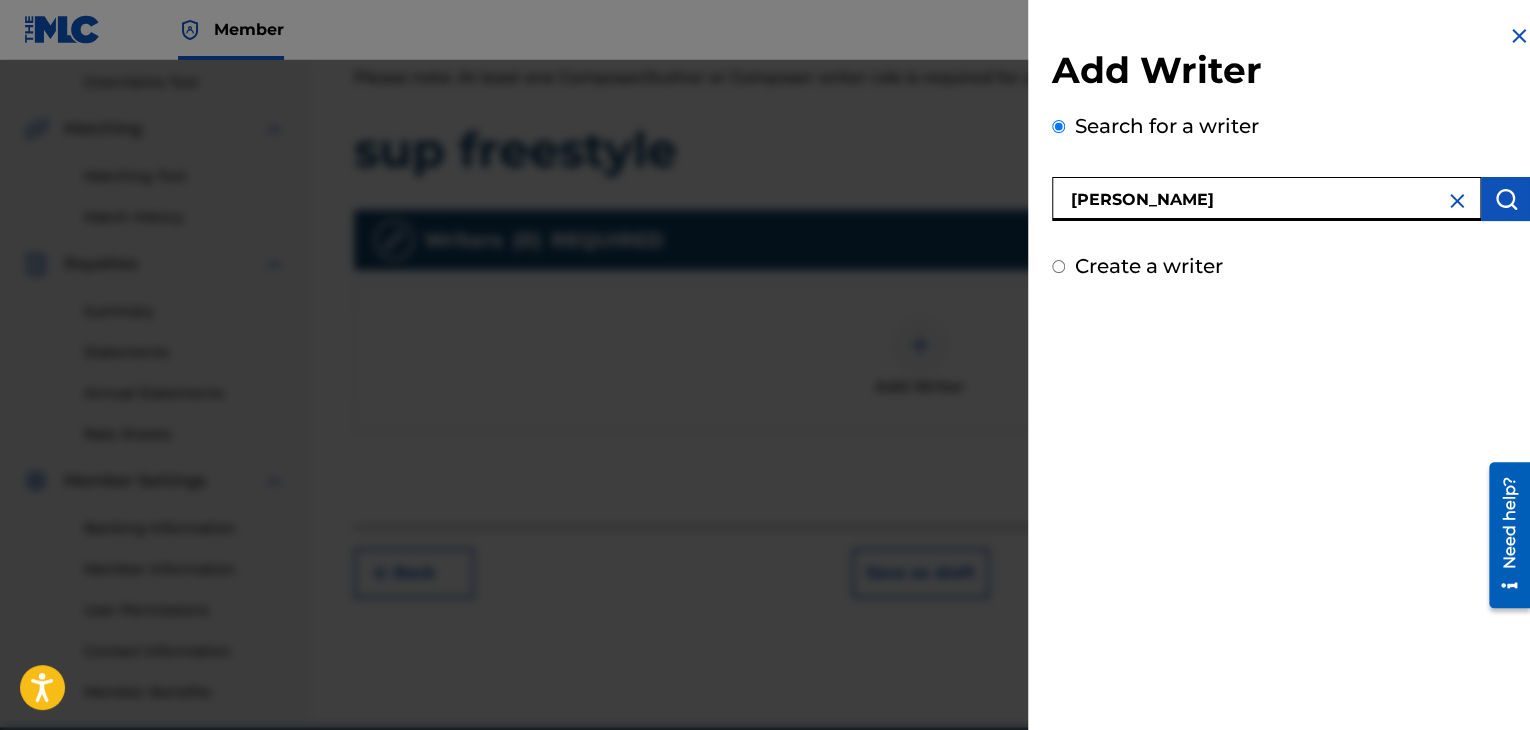 type on "[PERSON_NAME]" 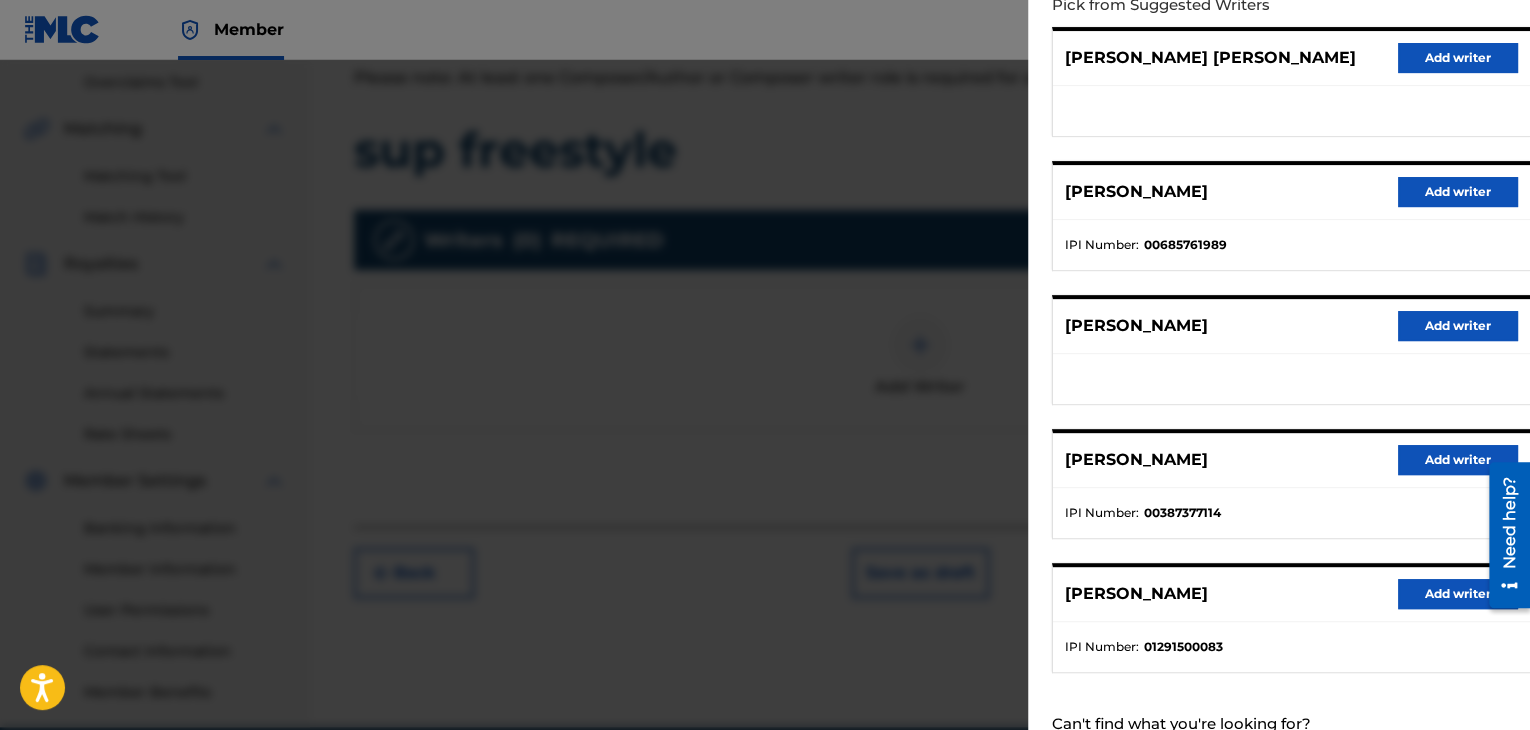 scroll, scrollTop: 310, scrollLeft: 0, axis: vertical 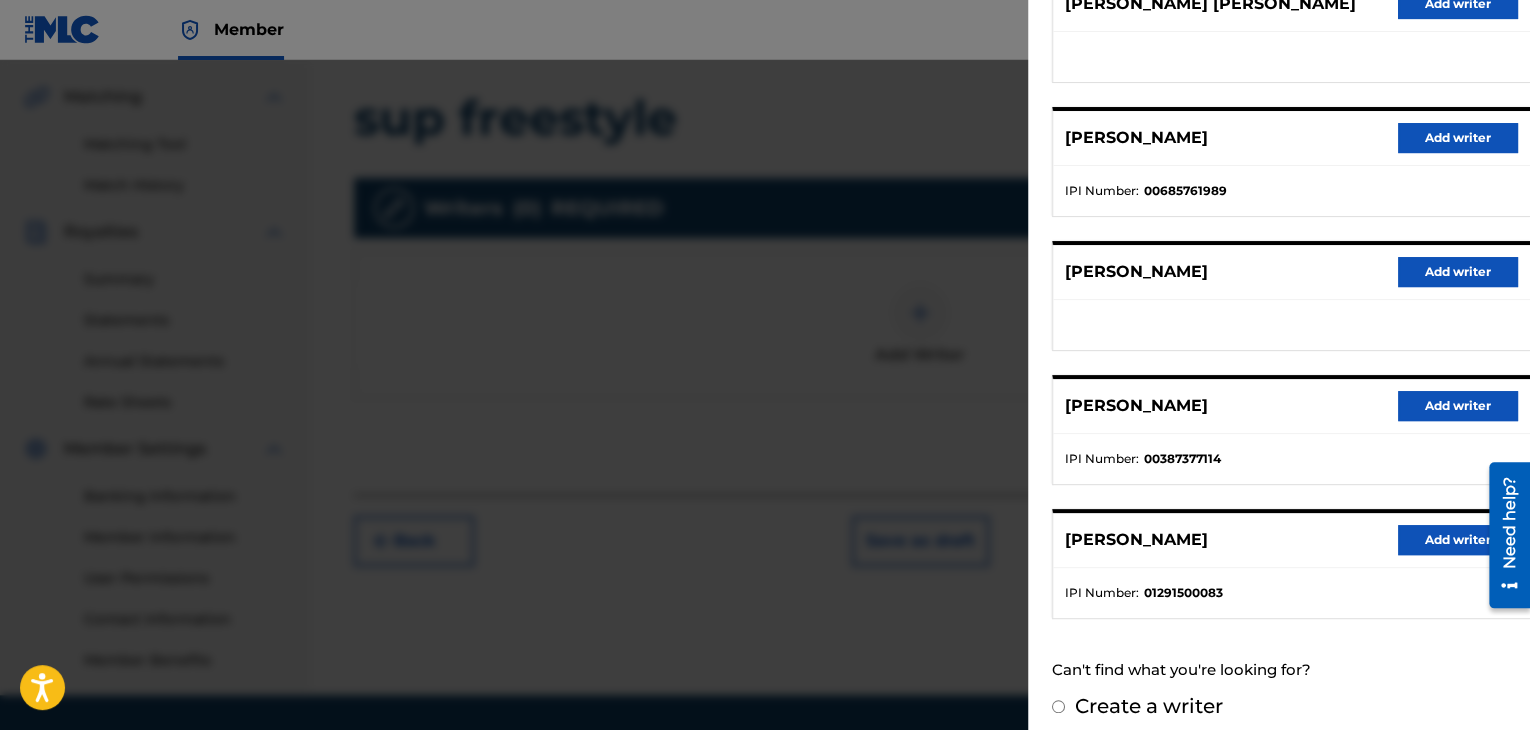 click on "Add writer" at bounding box center [1458, 540] 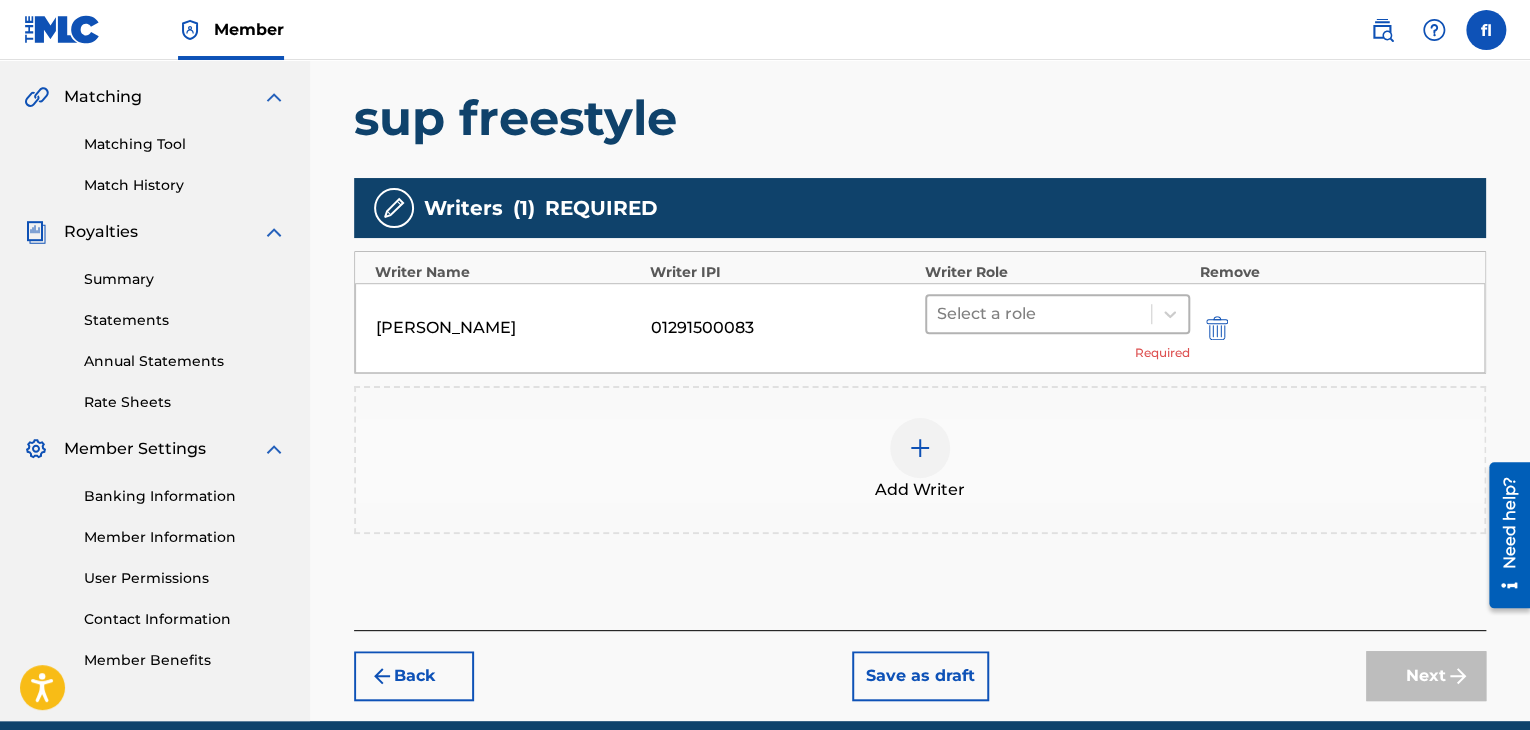 click on "Select a role" at bounding box center [1057, 314] 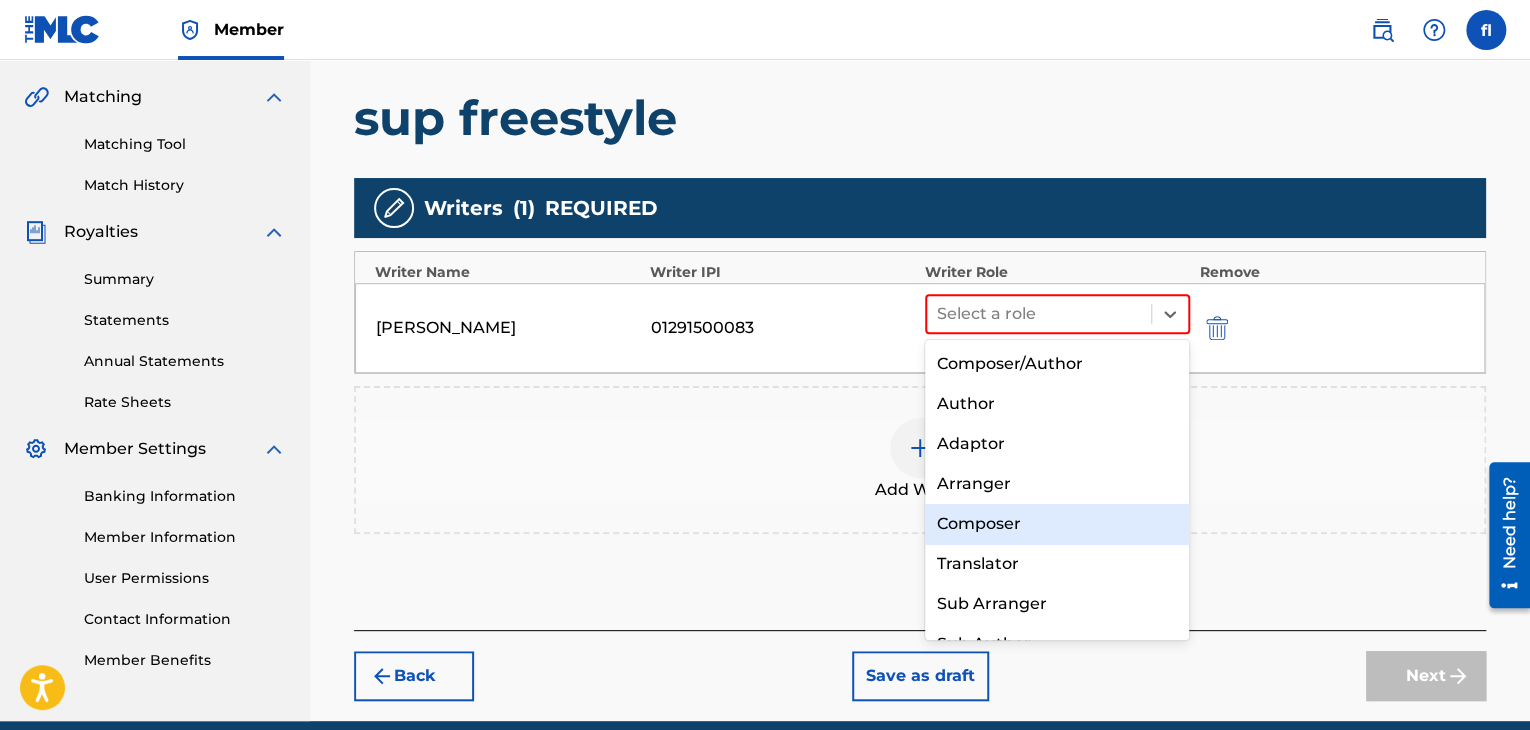 click on "Composer" at bounding box center [1057, 524] 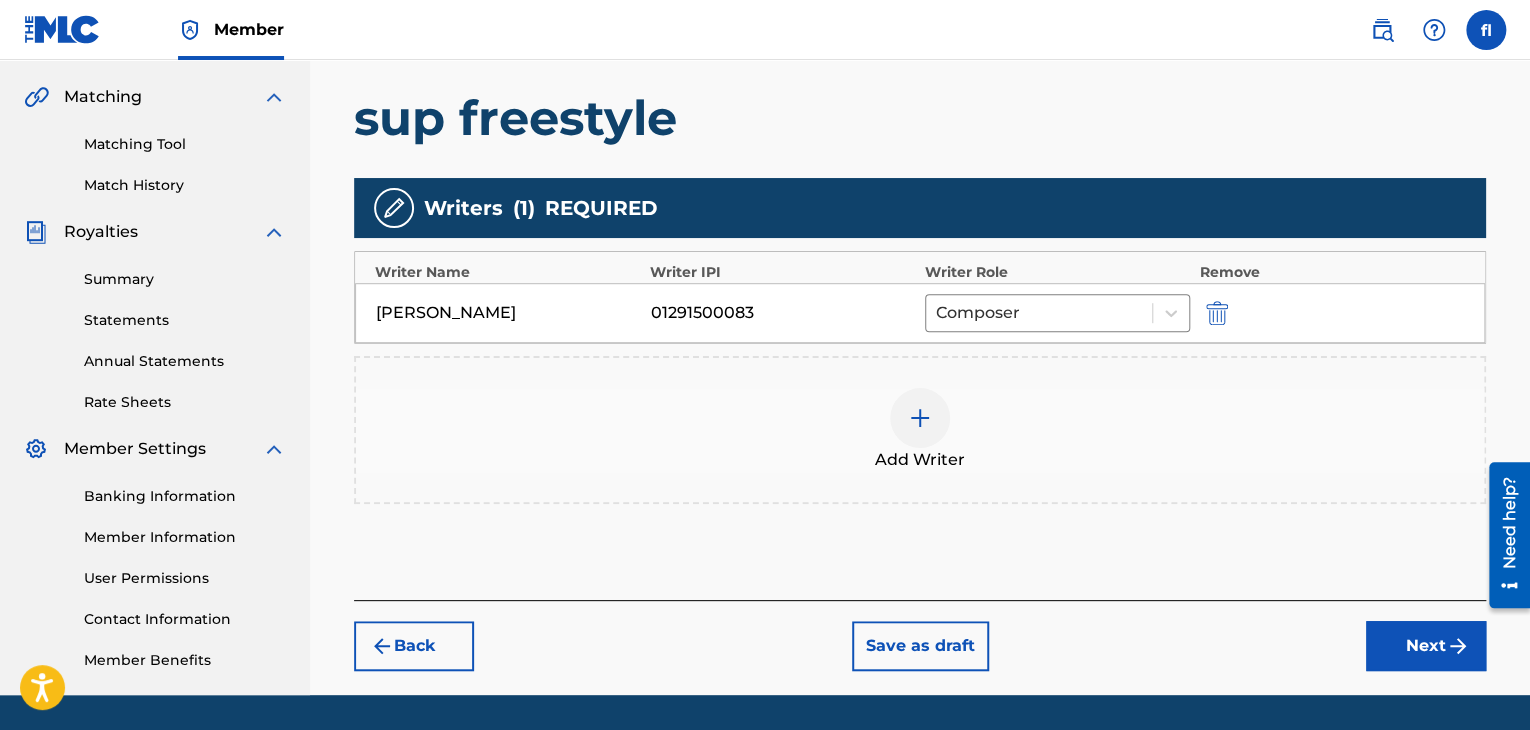 click on "Add Writer" at bounding box center (920, 430) 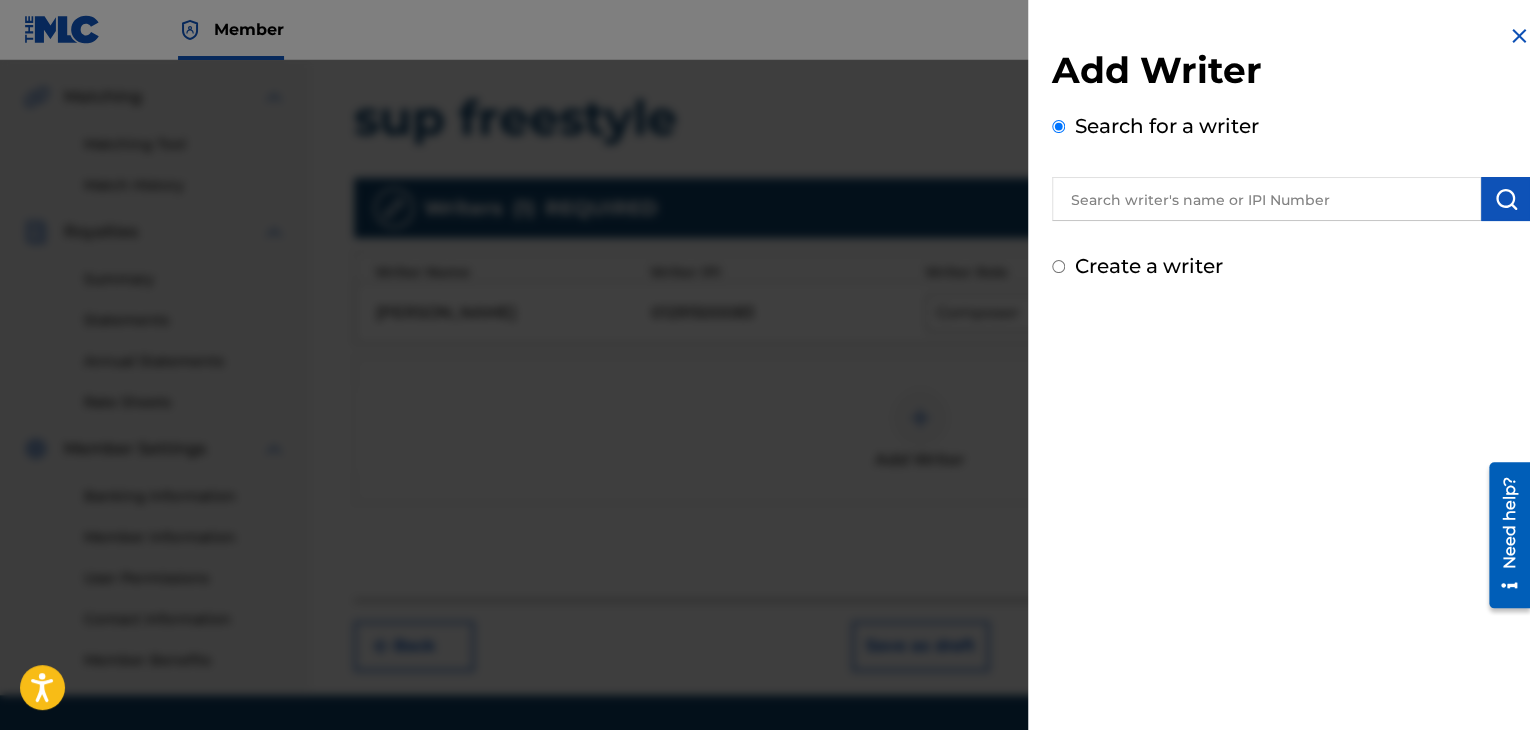 click at bounding box center (1266, 199) 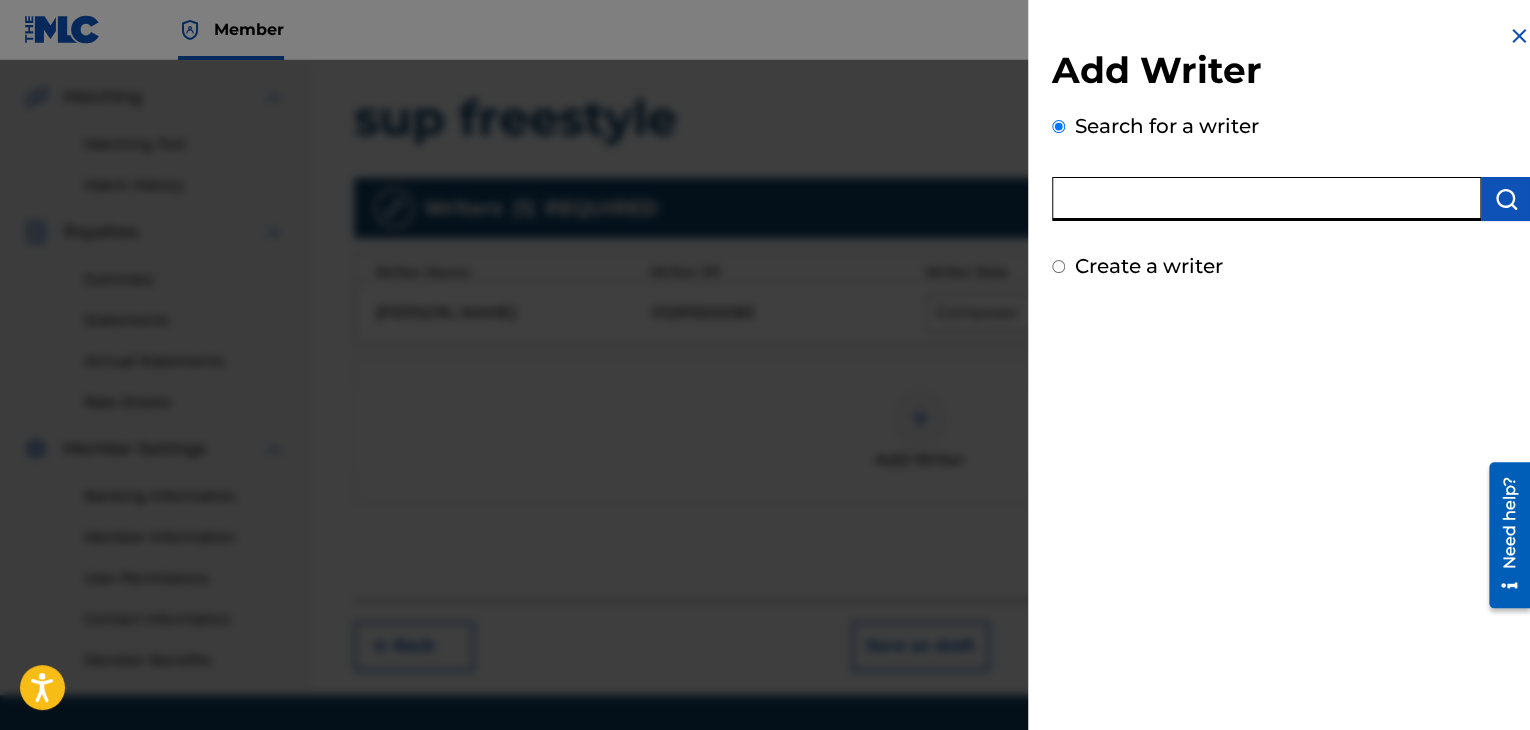 click at bounding box center [1266, 199] 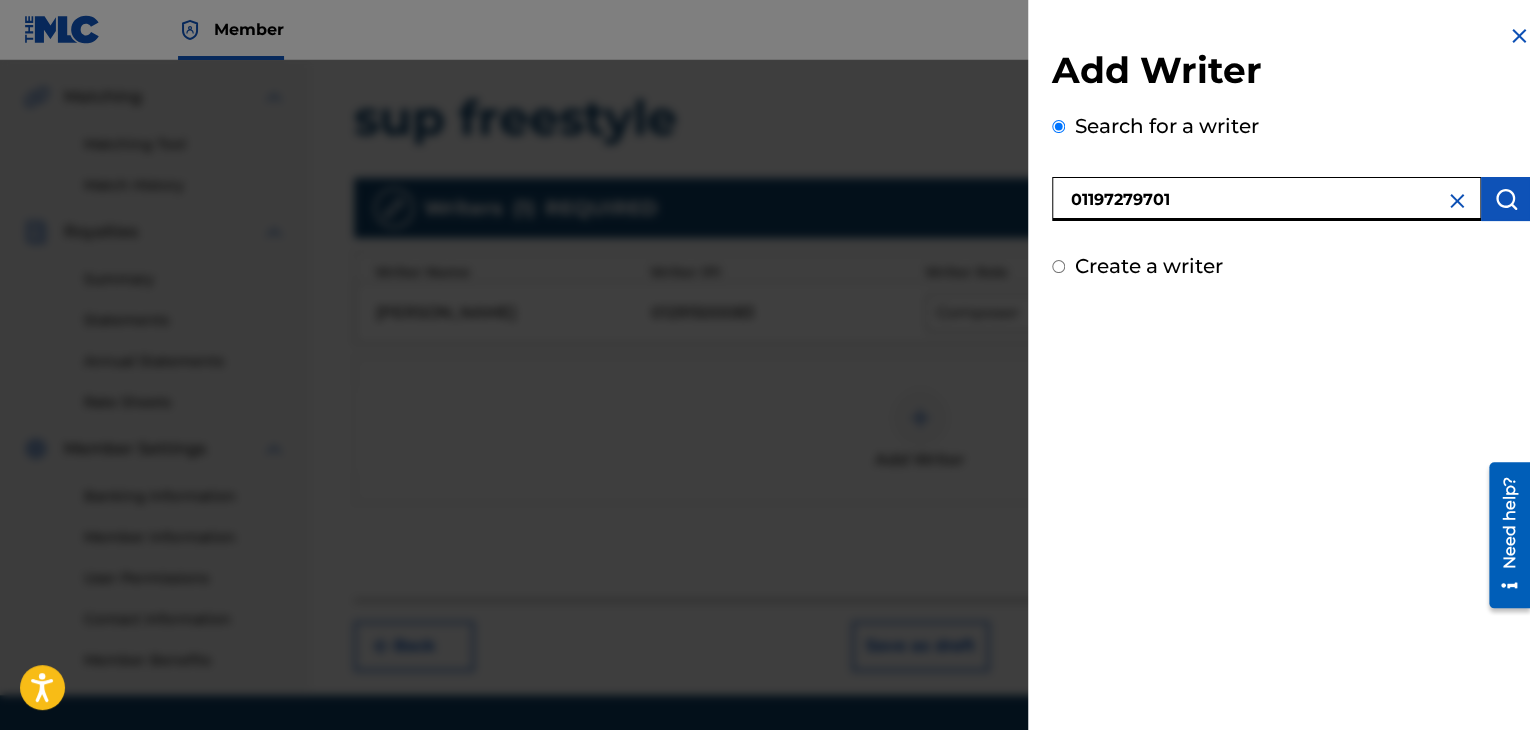 type on "01197279701" 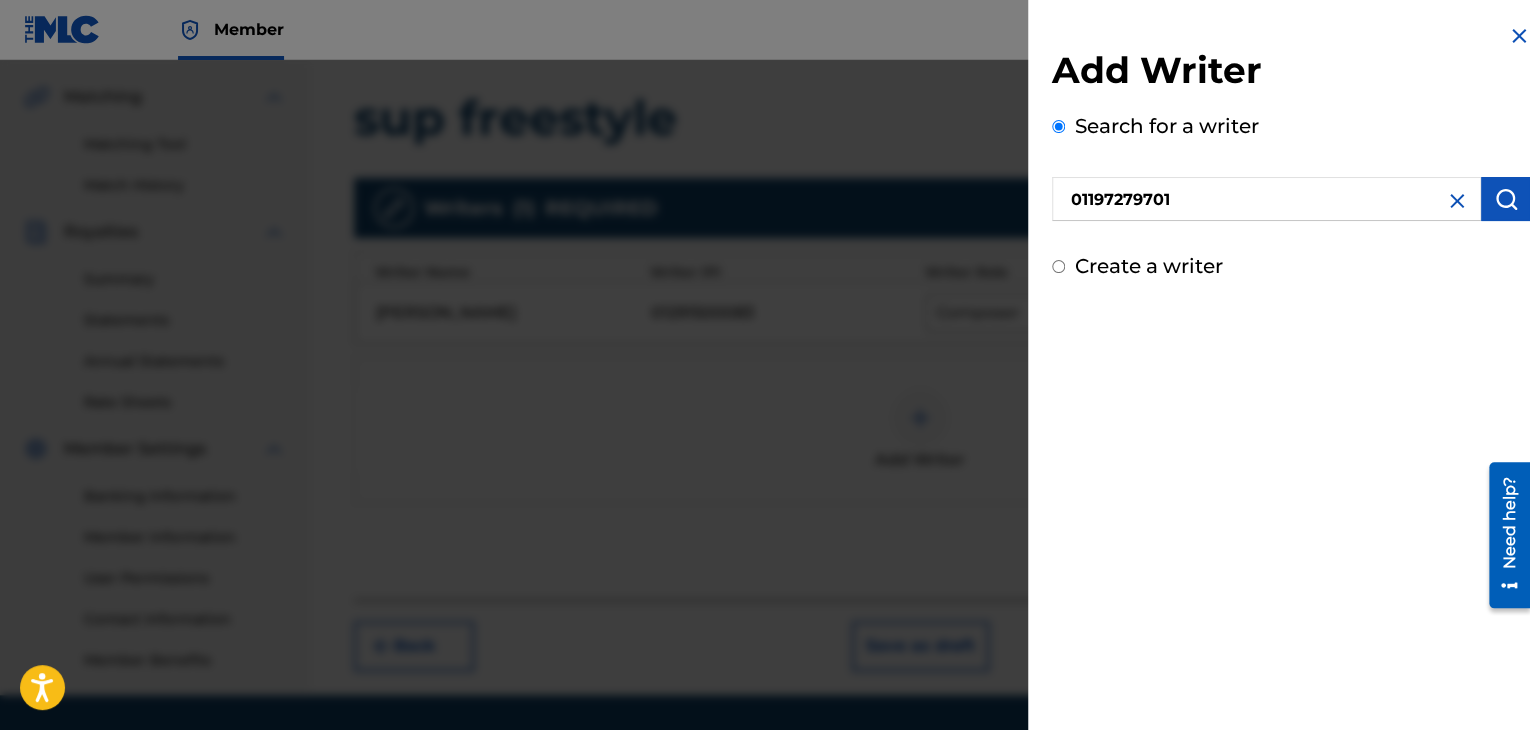 click at bounding box center [1506, 199] 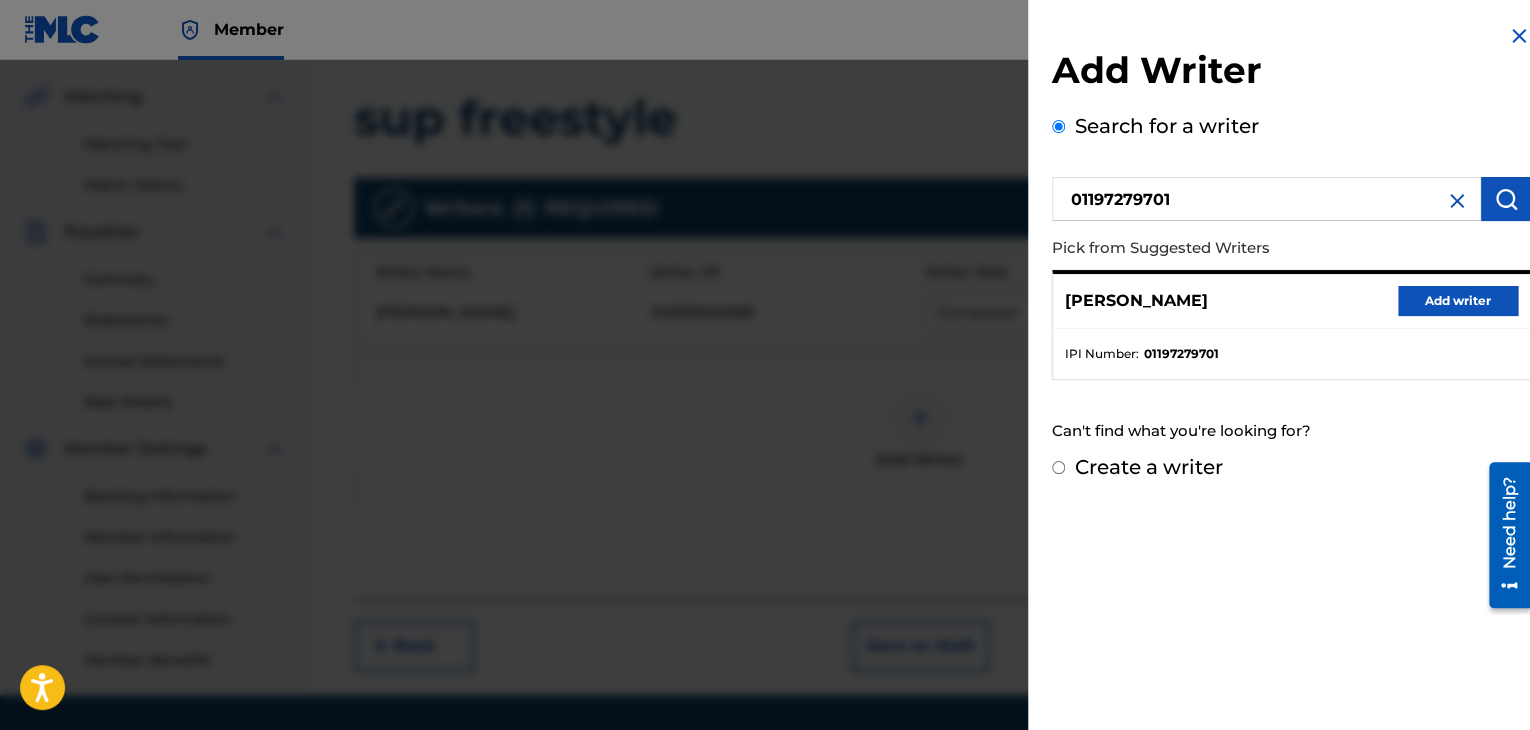 click on "Add writer" at bounding box center [1458, 301] 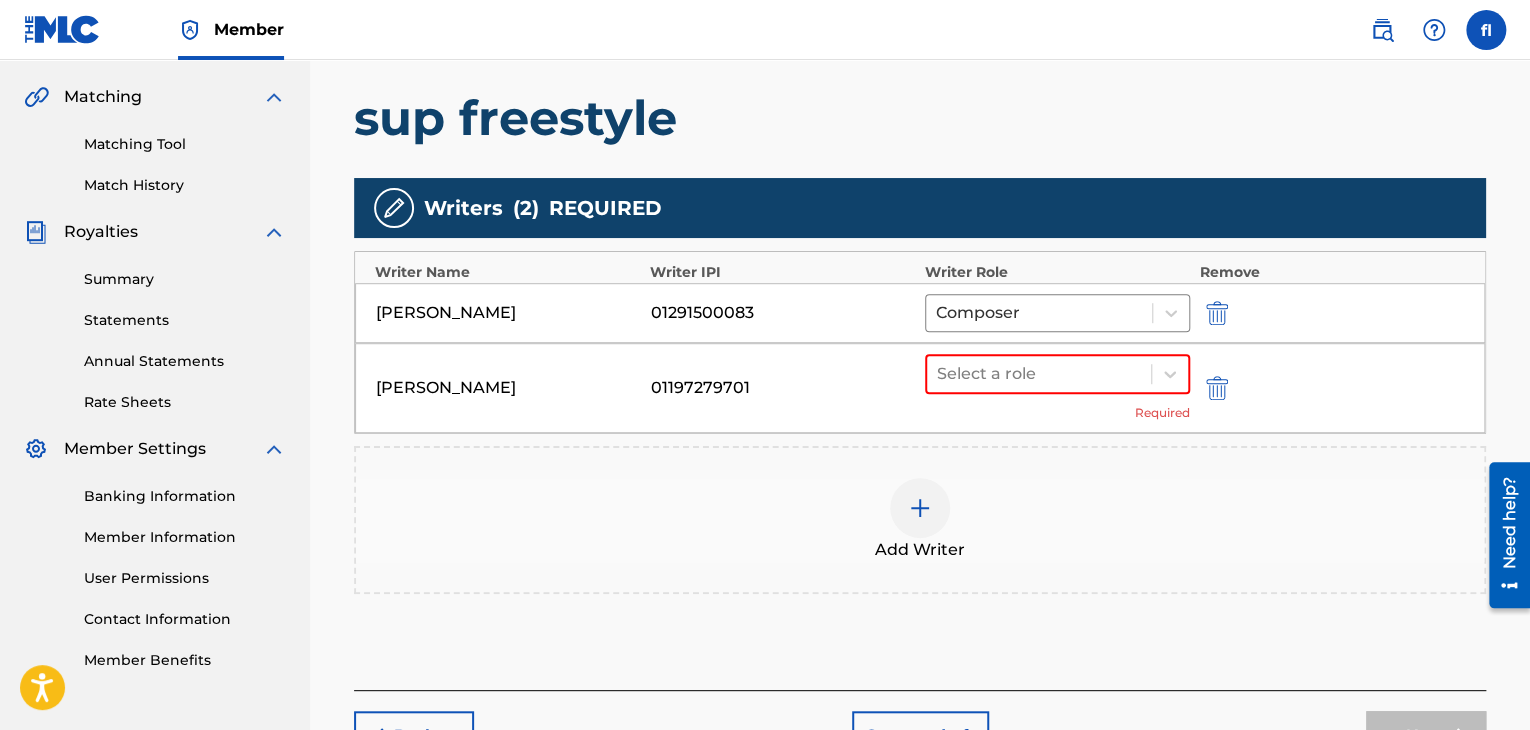 click on "[PERSON_NAME] 01291500083 Composer" at bounding box center (920, 313) 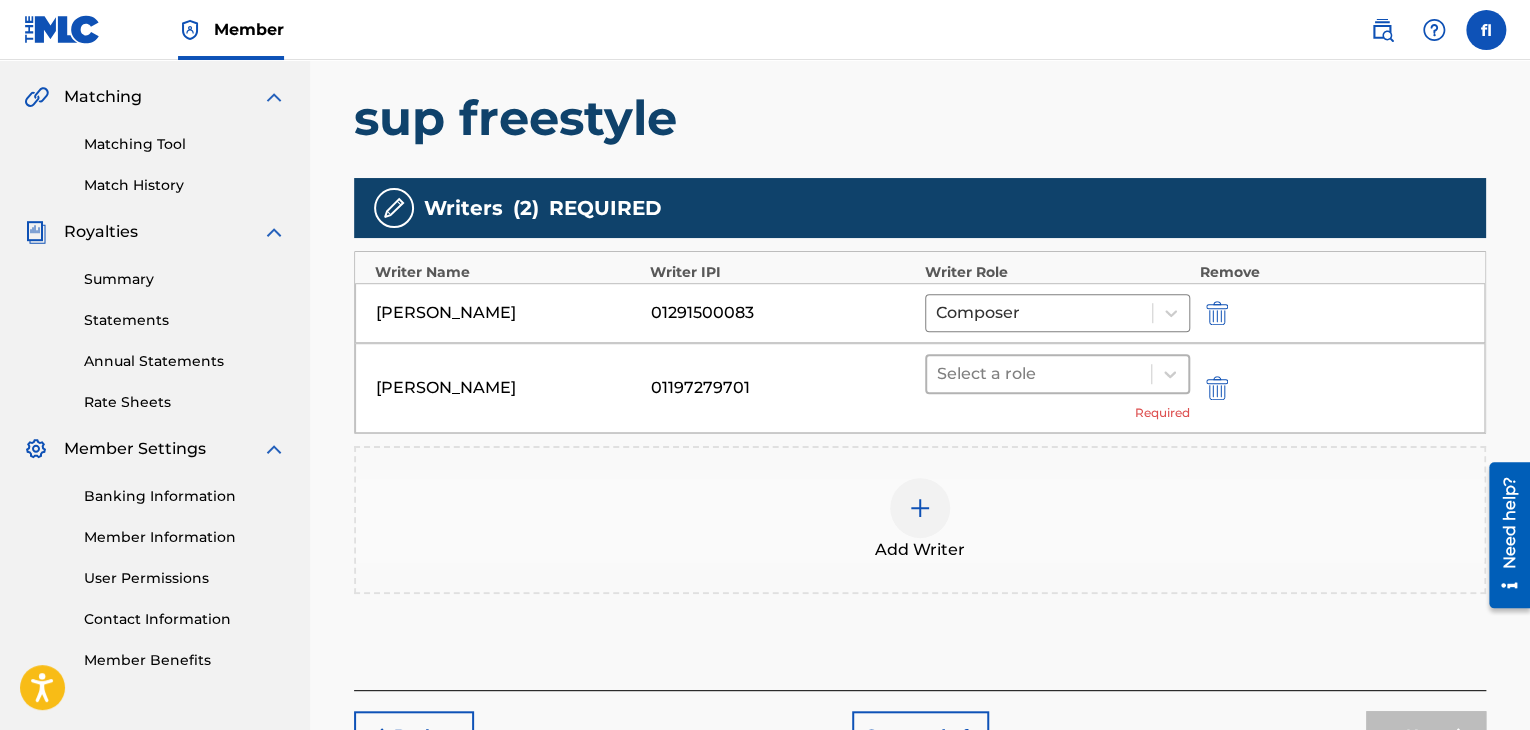 click at bounding box center (1039, 374) 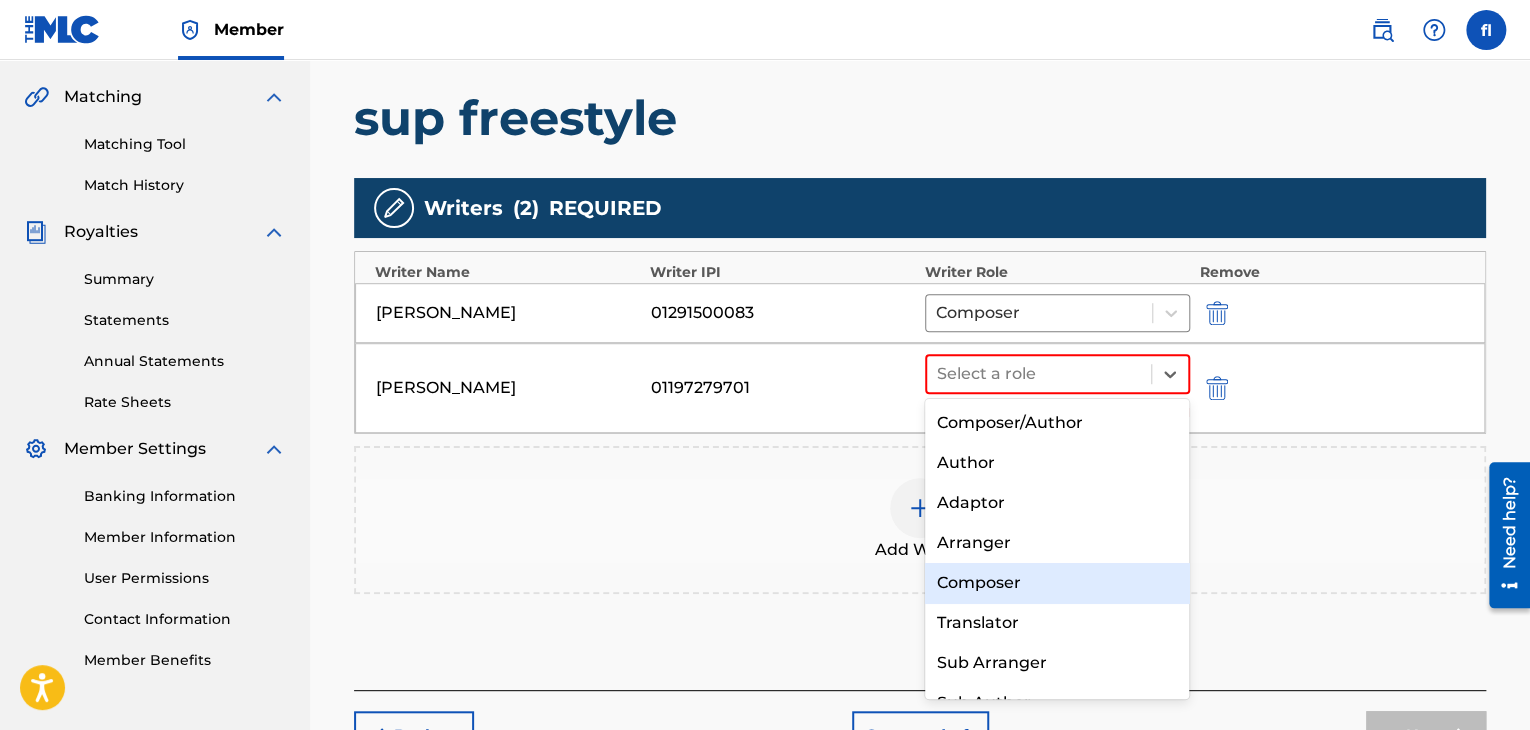 click on "Composer" at bounding box center [1057, 583] 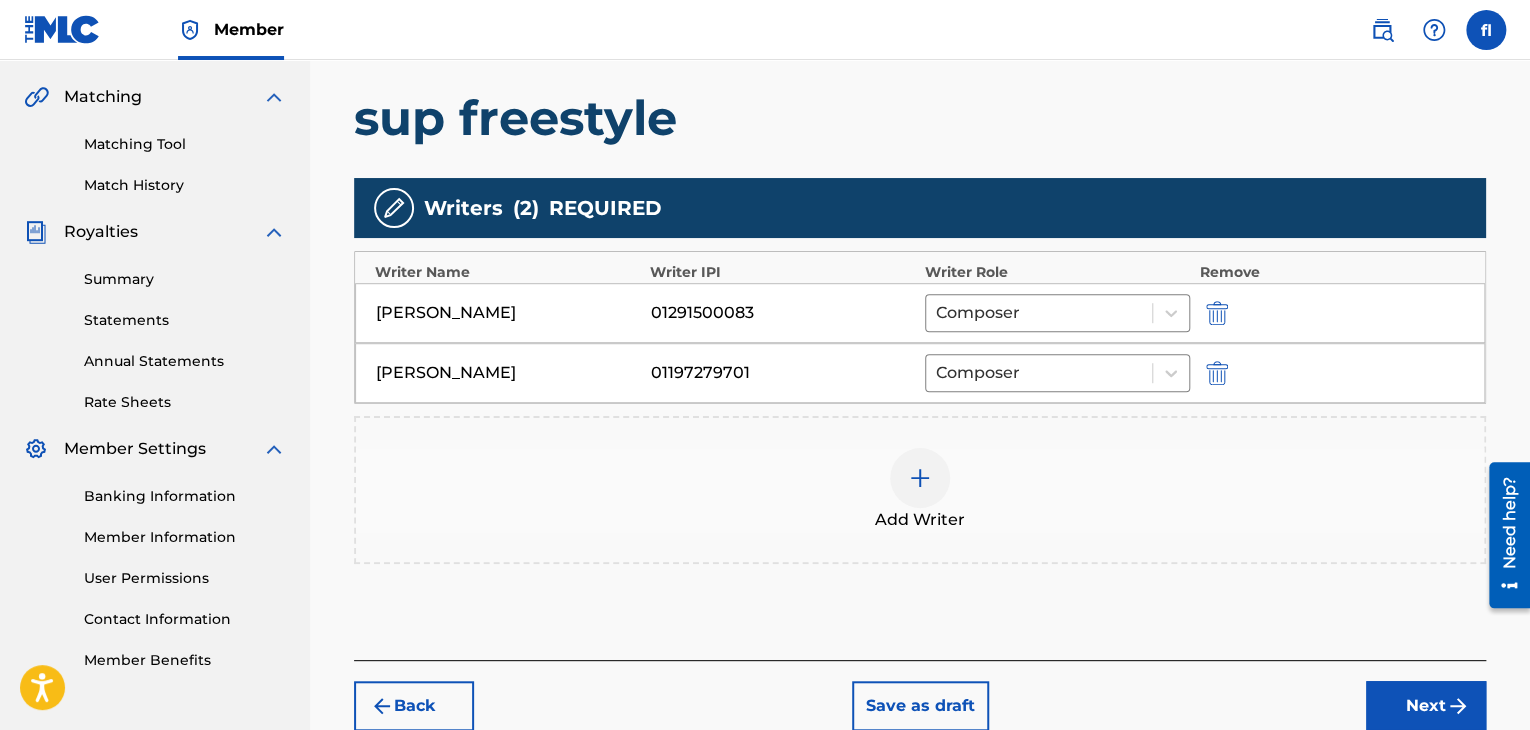 click at bounding box center (920, 478) 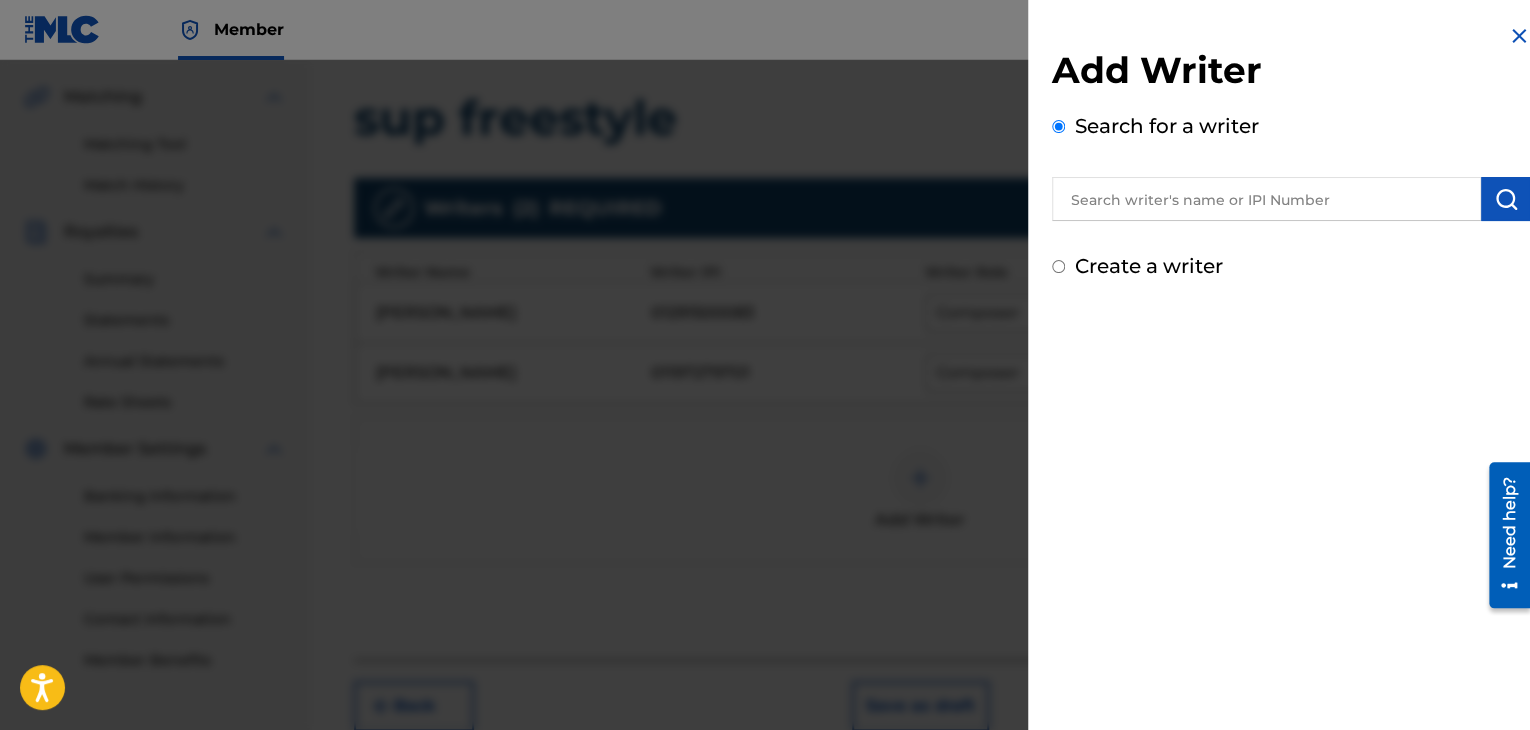 click on "Create a writer" at bounding box center (1291, 266) 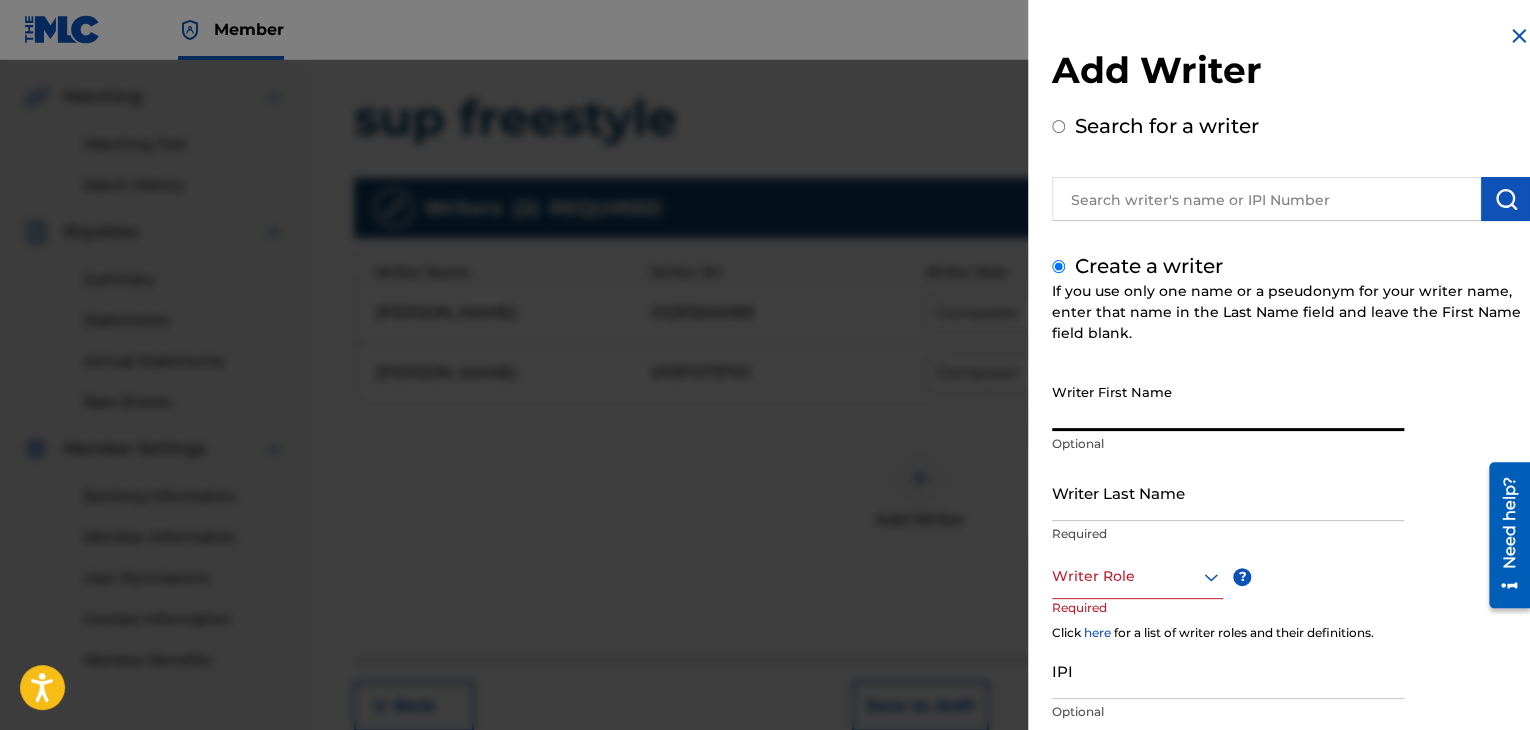 click on "Writer First Name" at bounding box center (1228, 402) 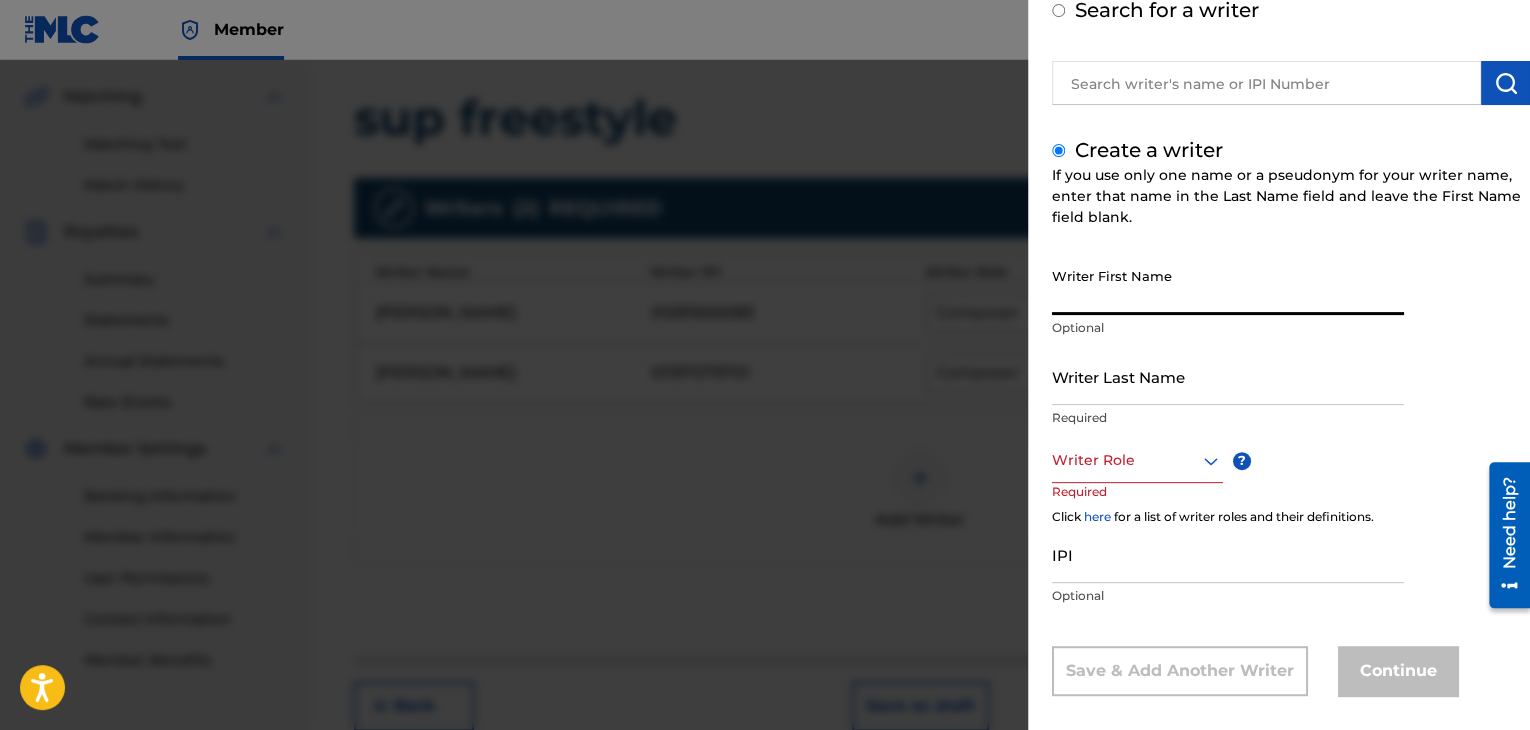 scroll, scrollTop: 116, scrollLeft: 0, axis: vertical 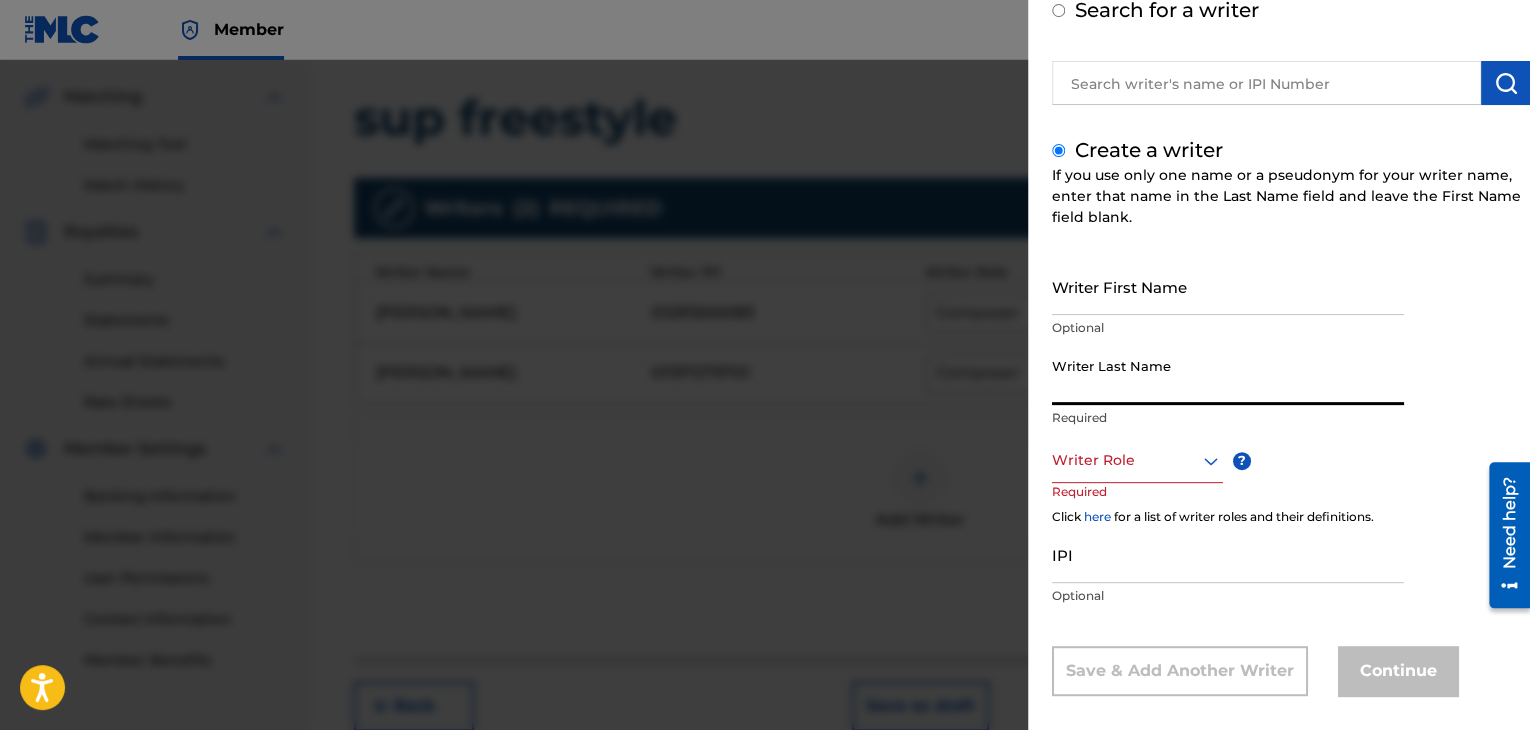 click on "Writer Last Name" at bounding box center (1228, 376) 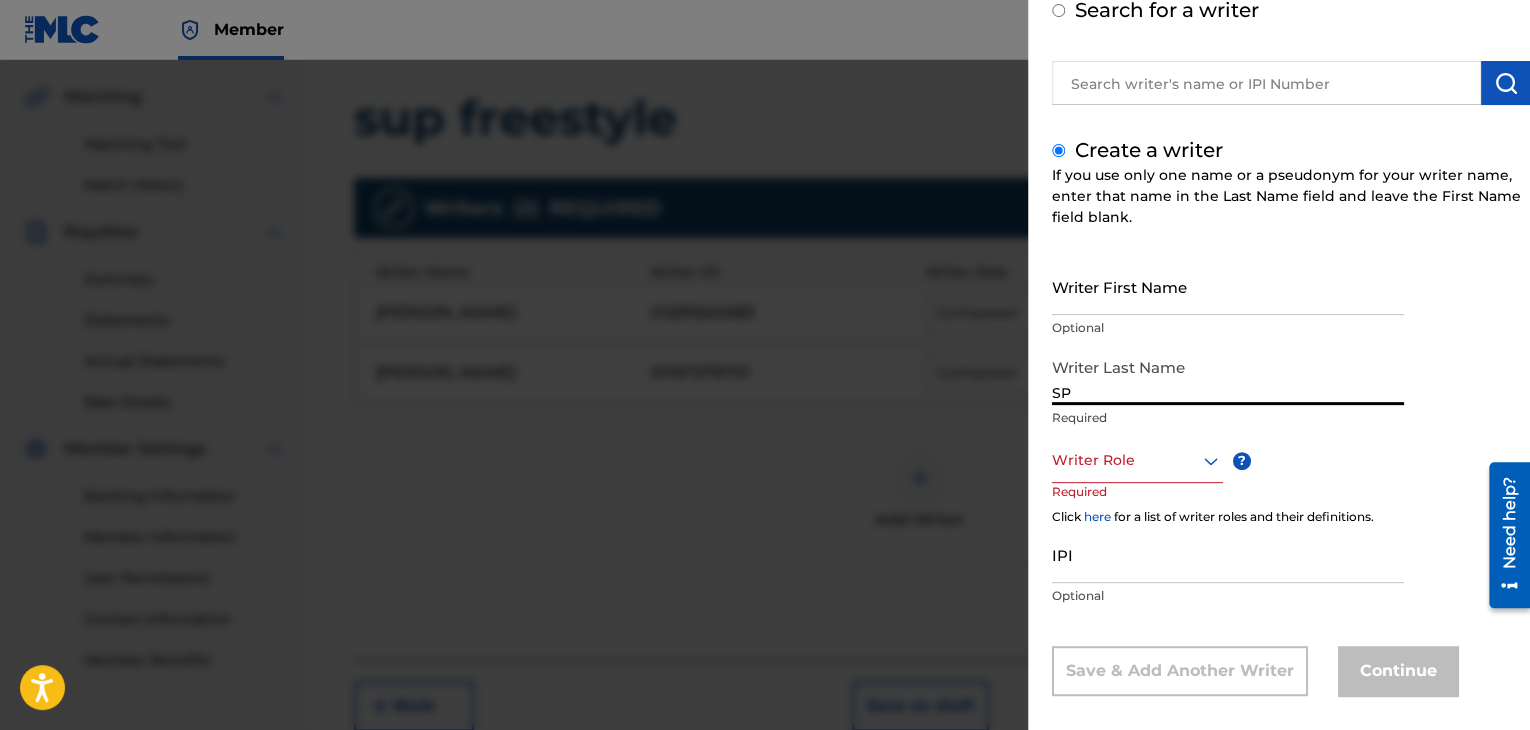 type on "SP" 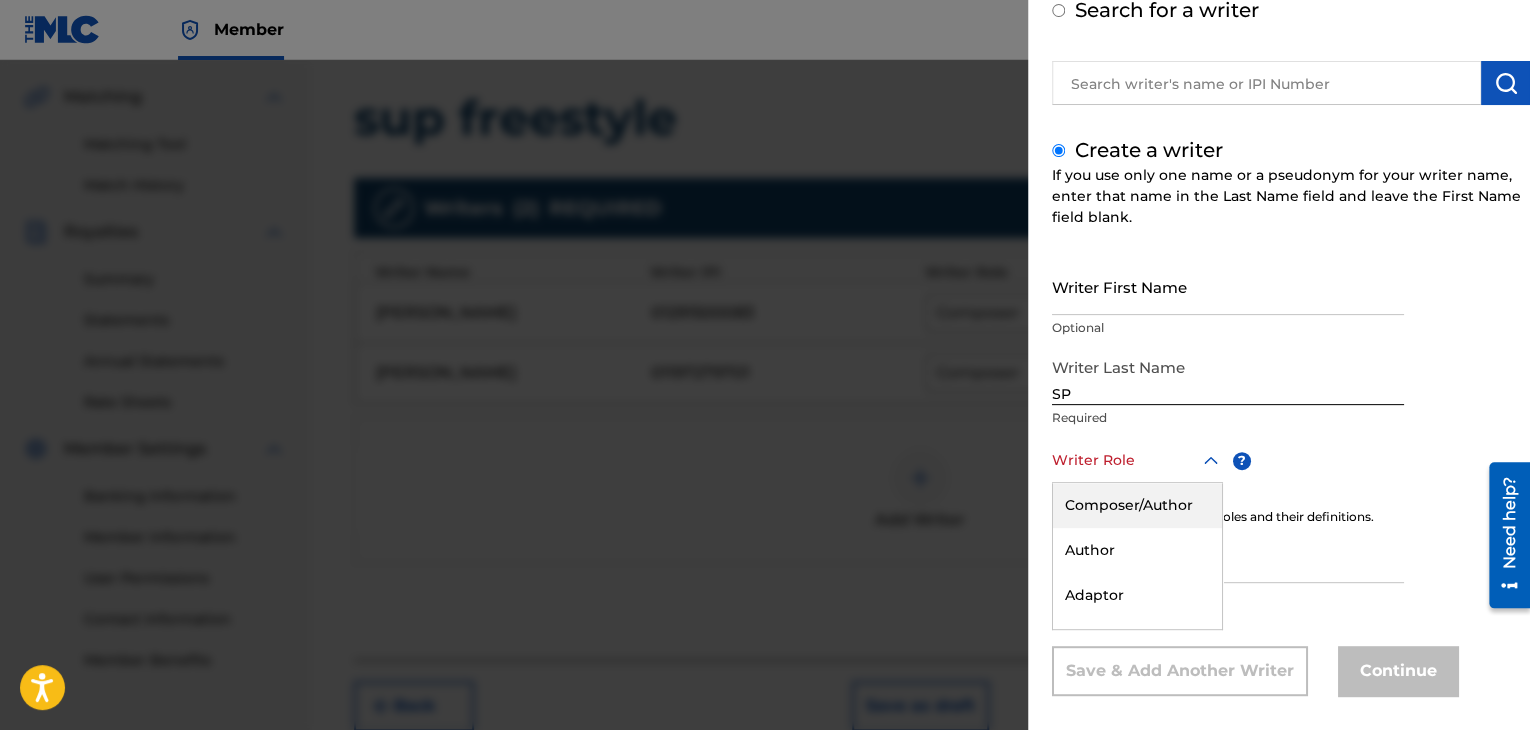 scroll, scrollTop: 136, scrollLeft: 0, axis: vertical 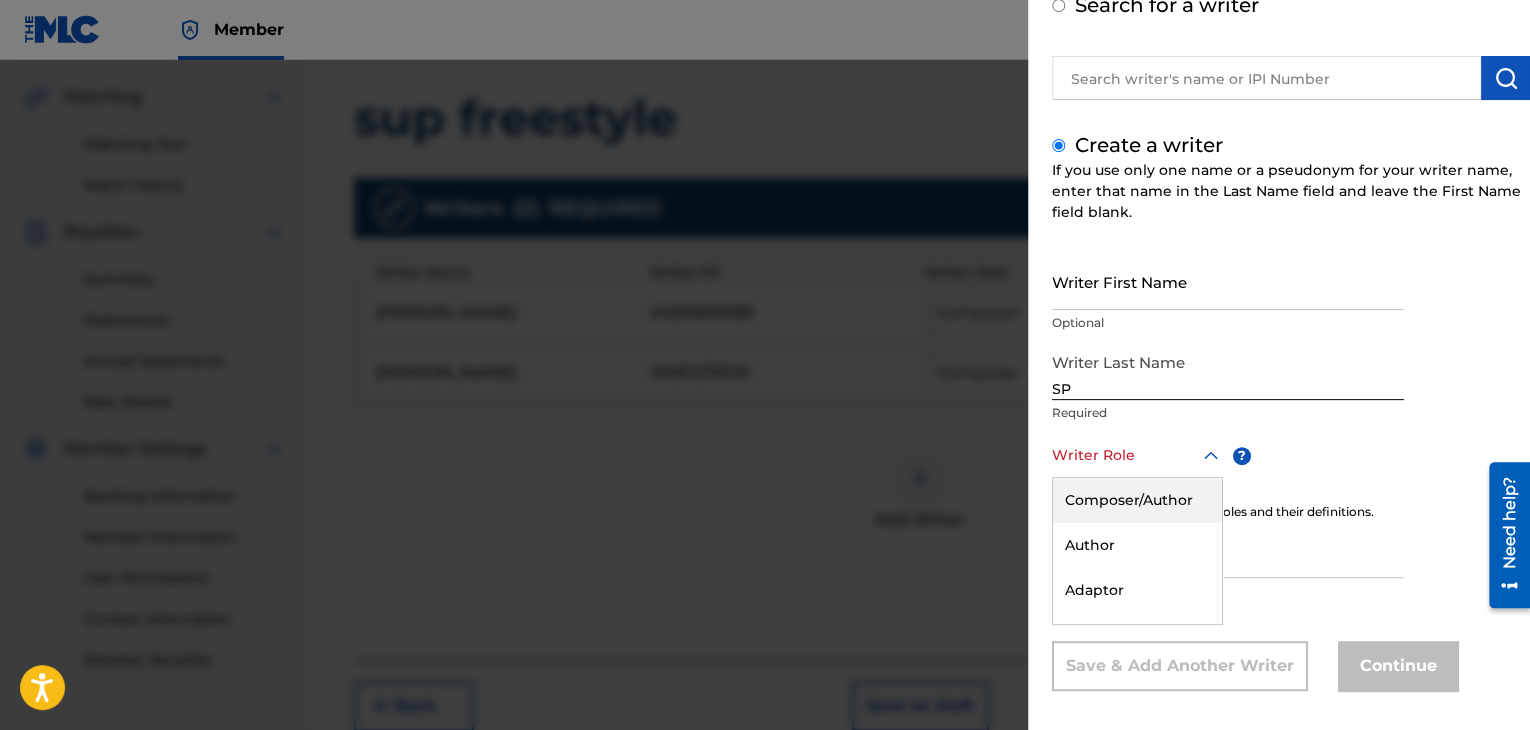 click on "Writer Role" at bounding box center (1137, 455) 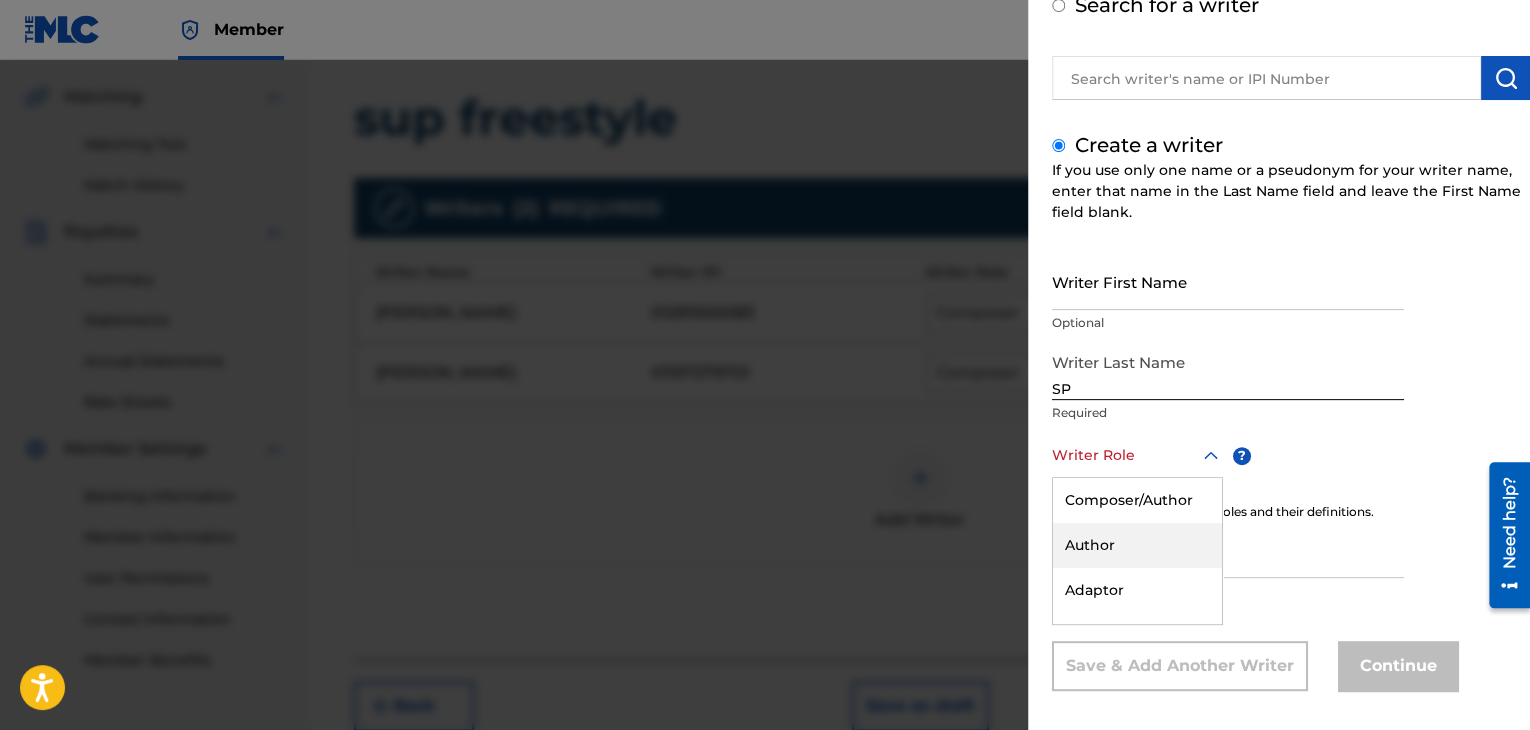scroll, scrollTop: 136, scrollLeft: 0, axis: vertical 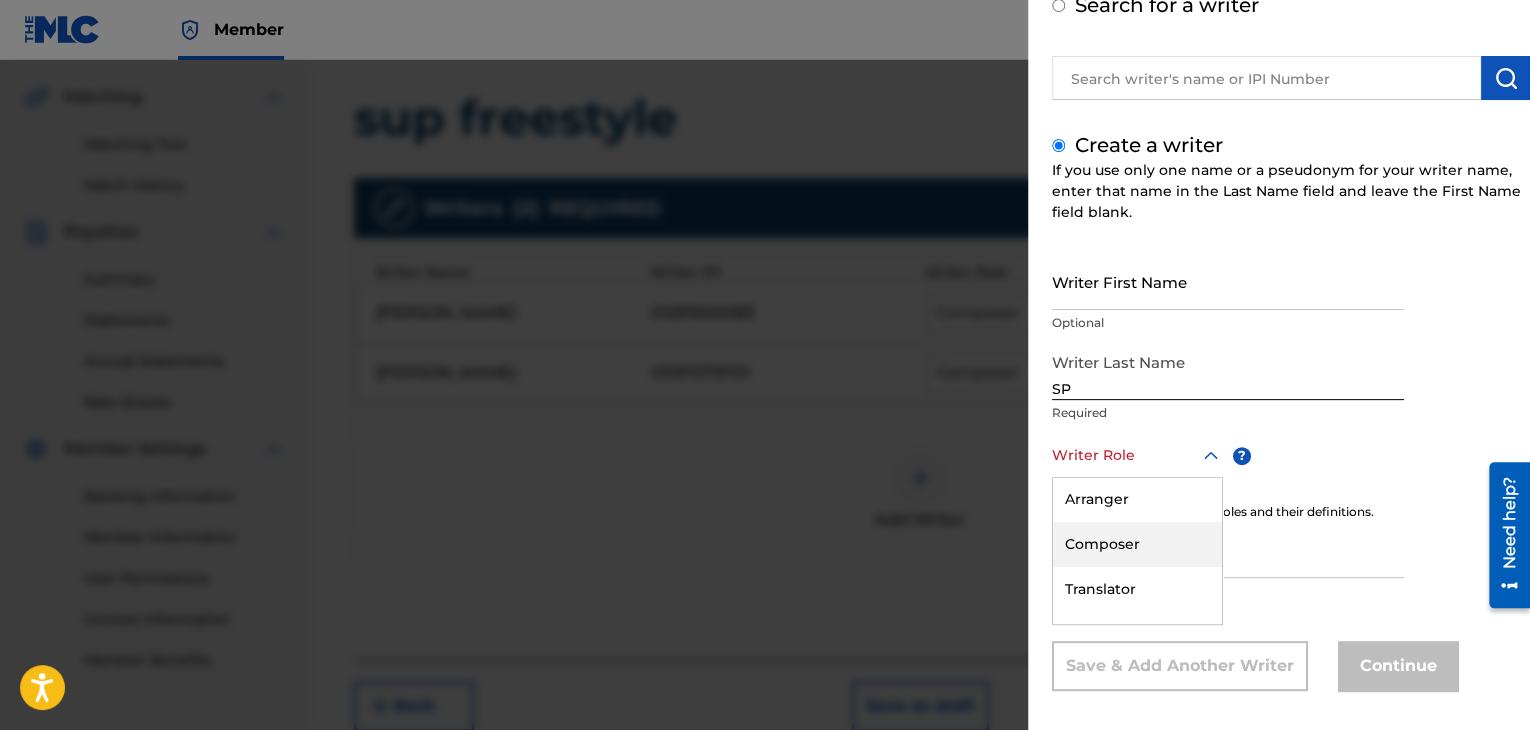 click on "Composer" at bounding box center (1137, 544) 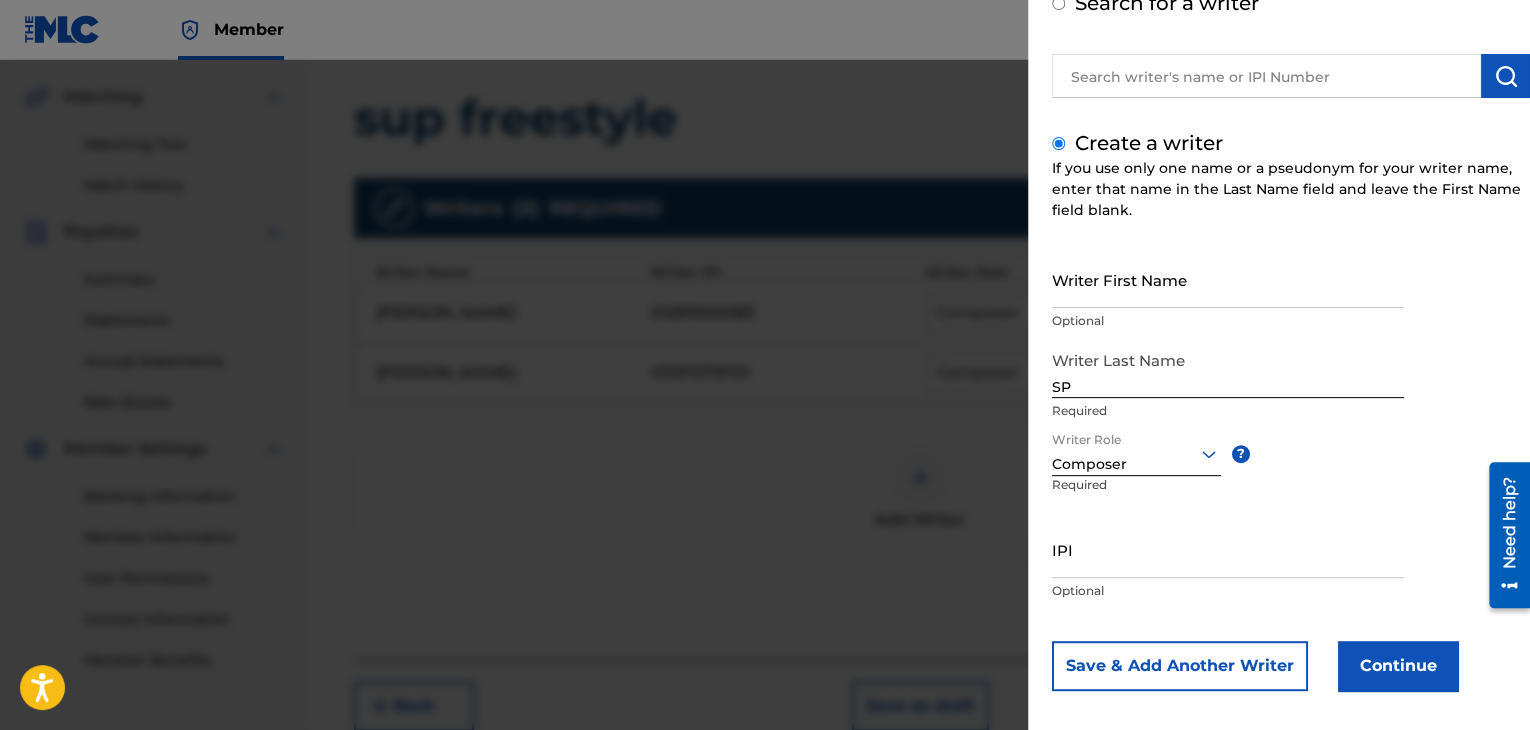 click on "Continue" at bounding box center [1398, 666] 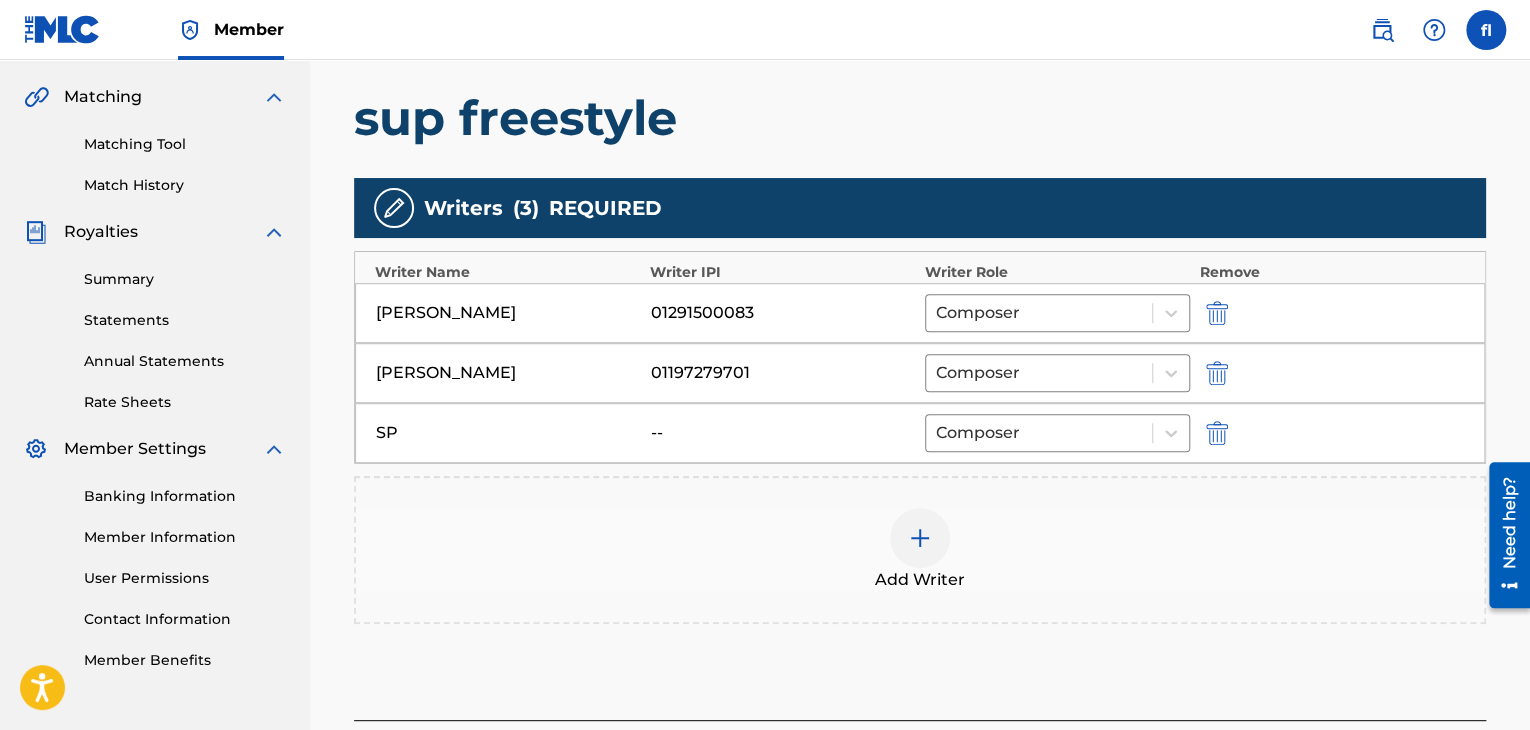 click on "Add Writer" at bounding box center (920, 550) 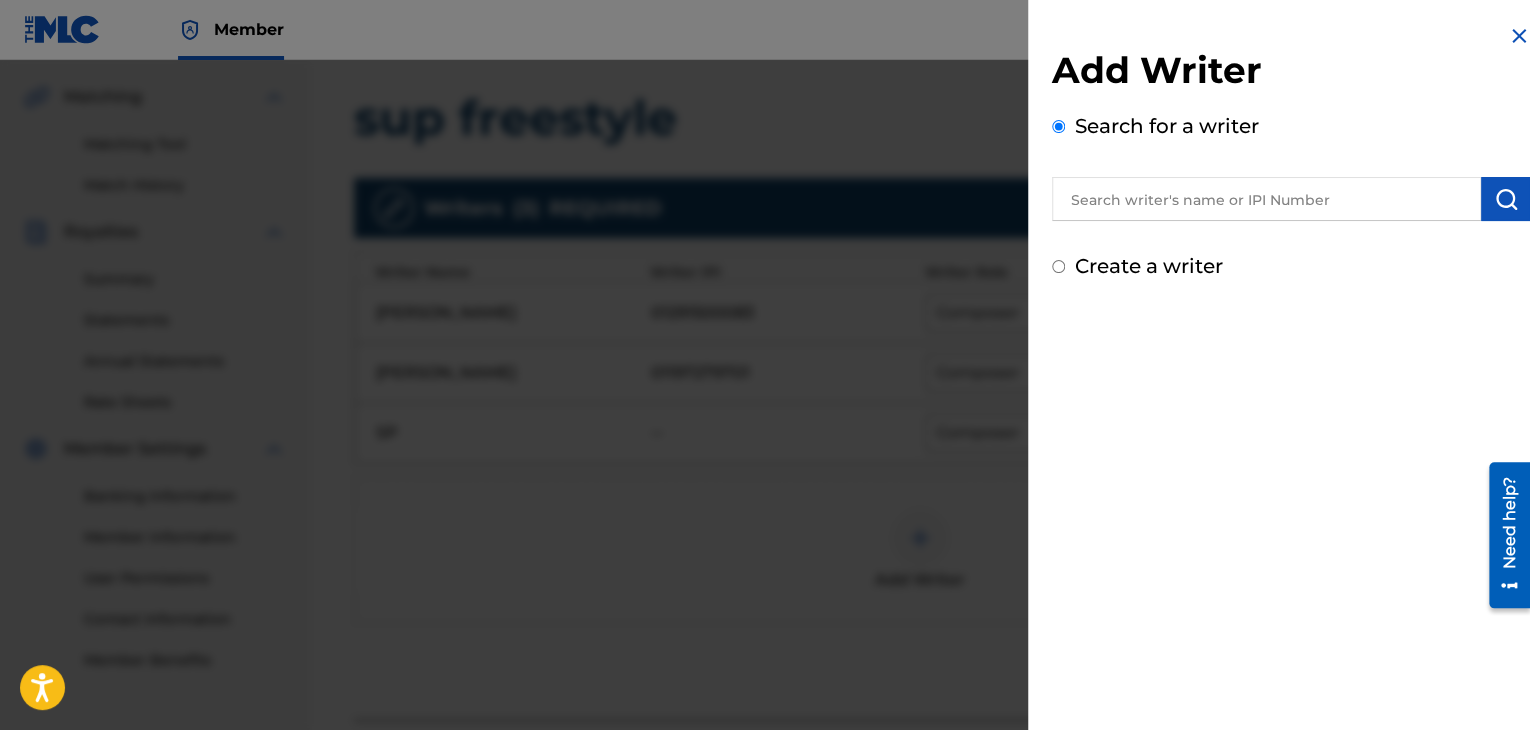 click at bounding box center (1266, 199) 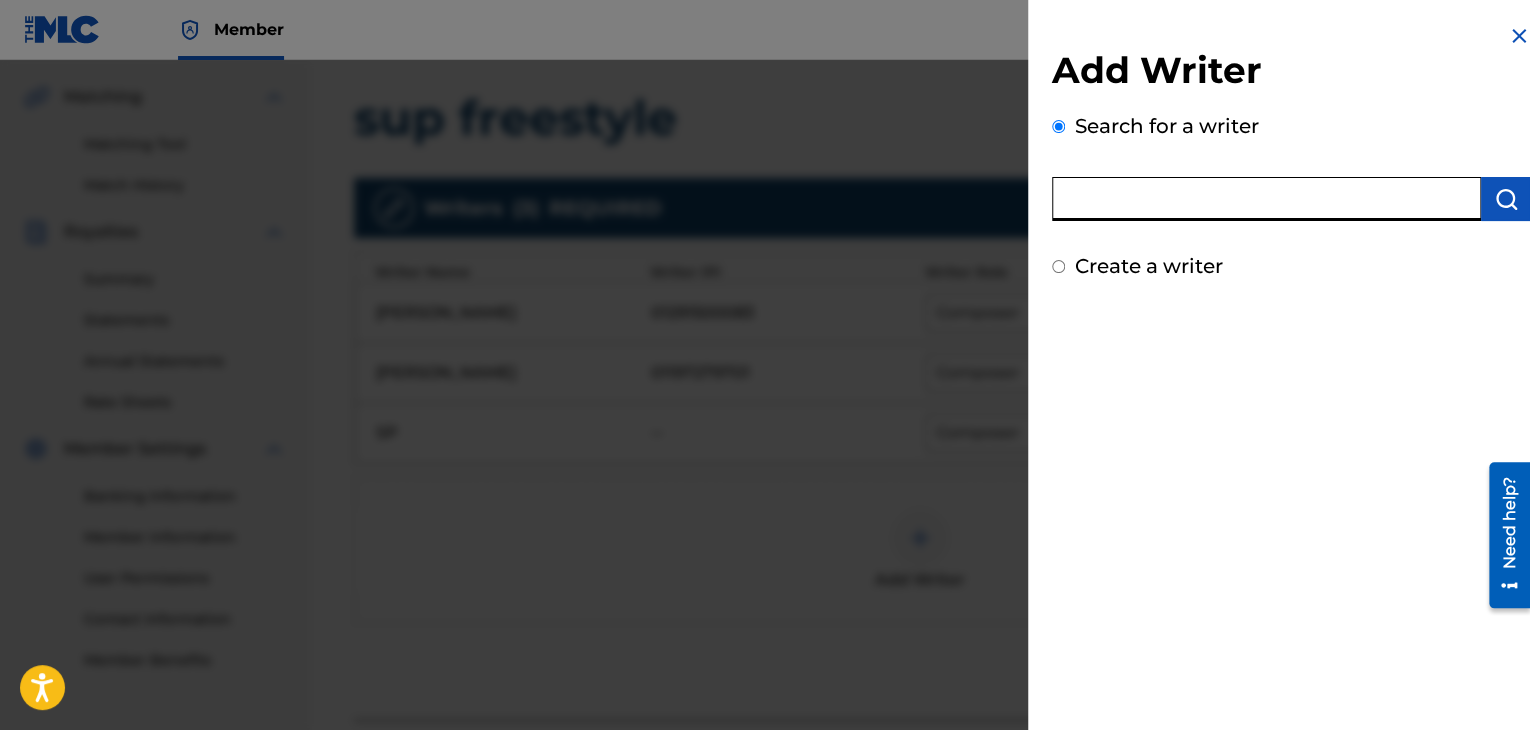 paste on "1265738720" 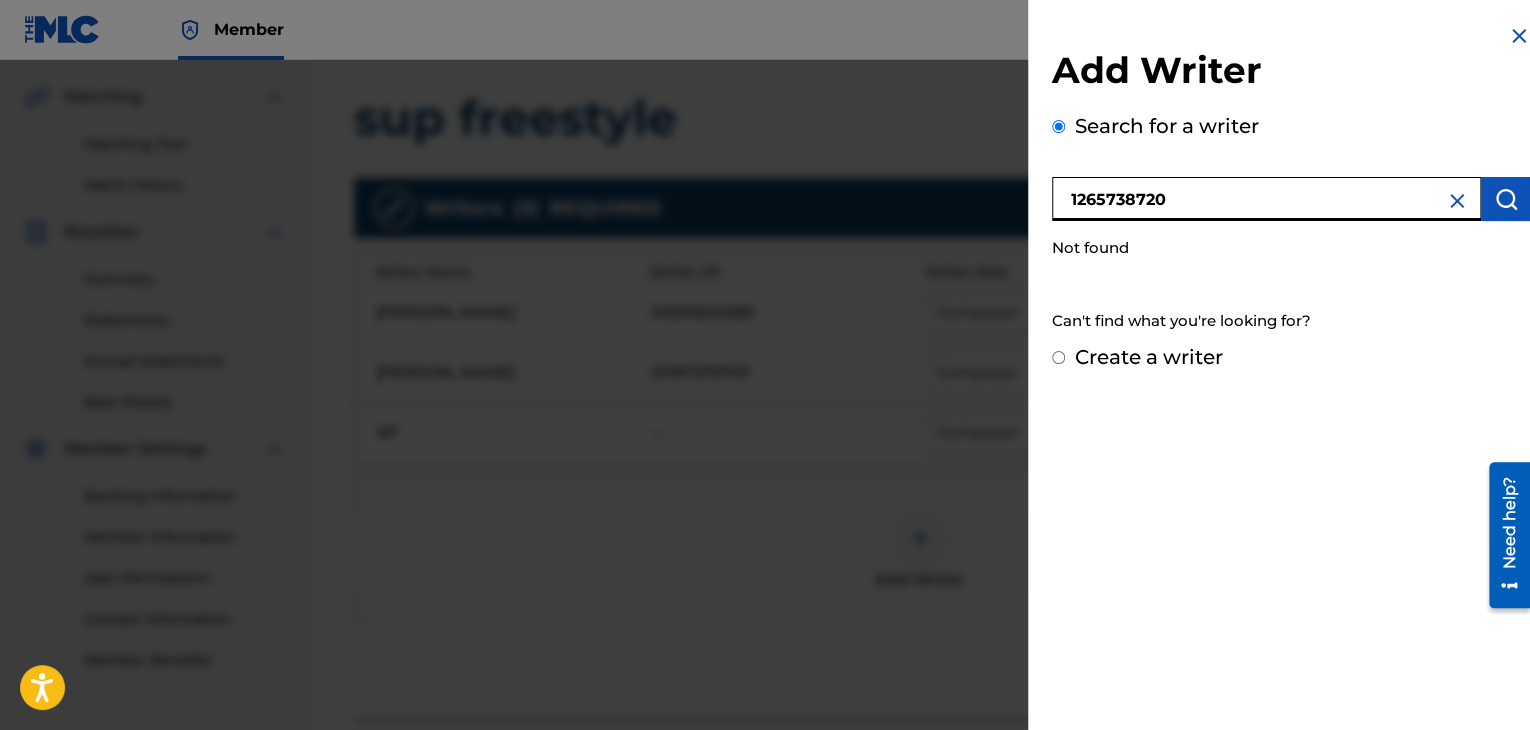 click on "1265738720" at bounding box center [1266, 199] 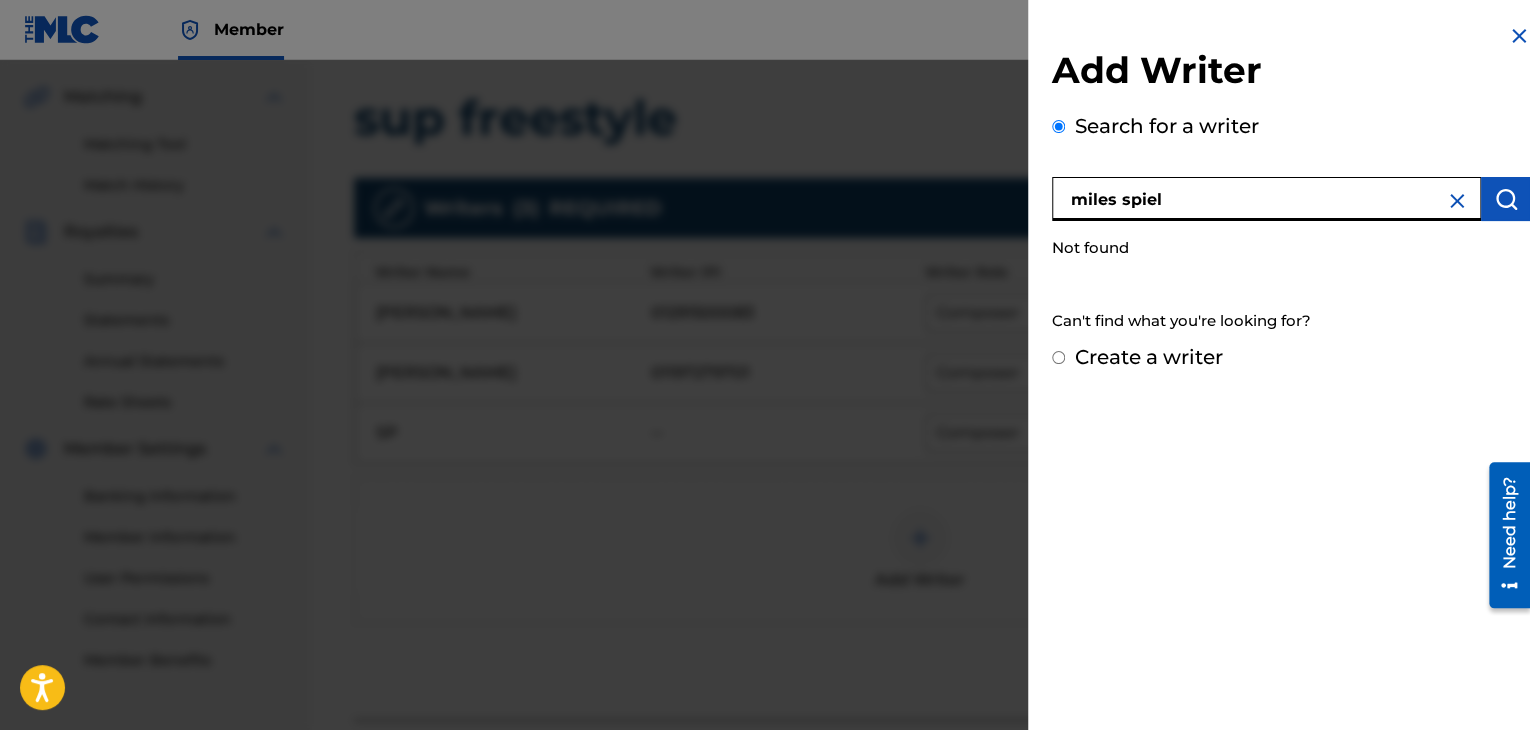 type on "miles spiel" 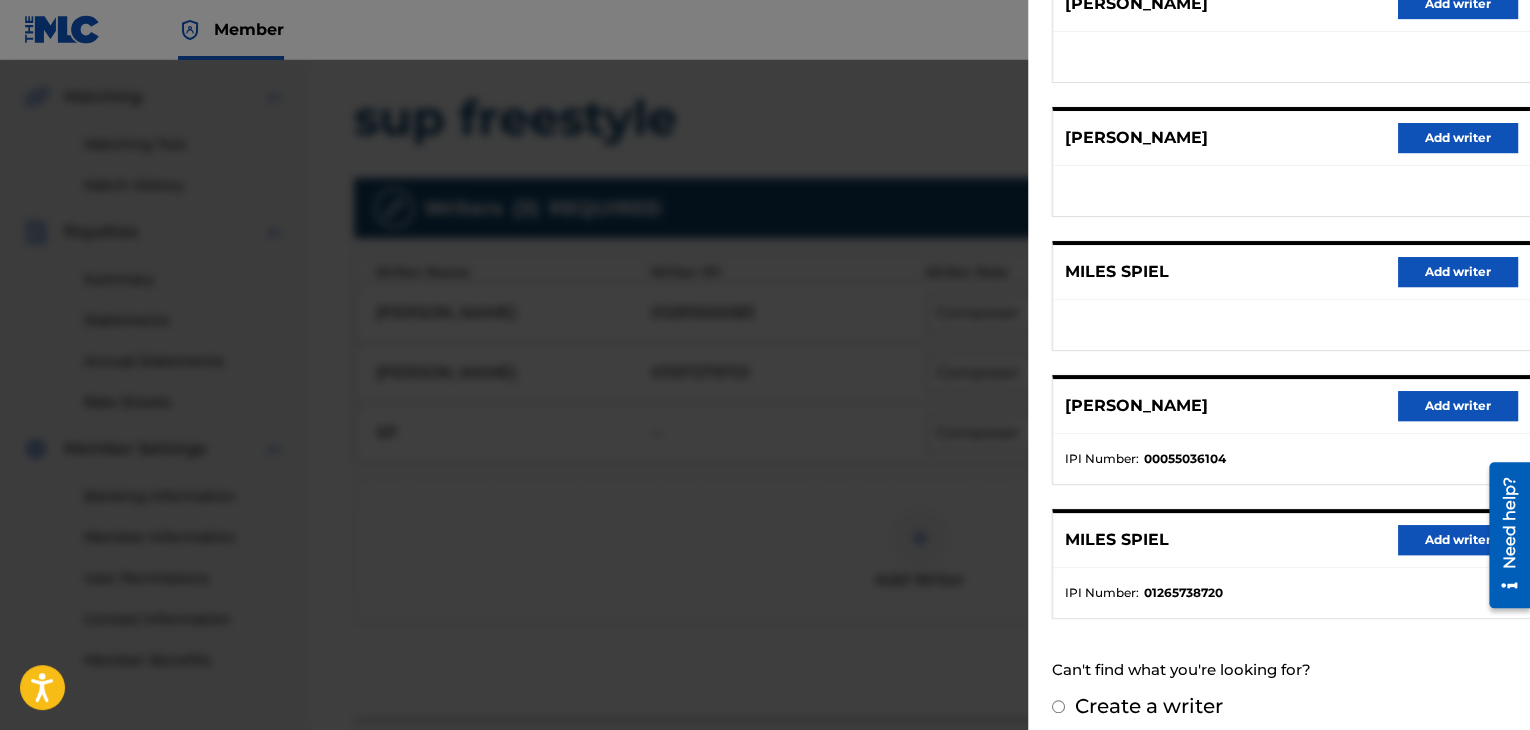scroll, scrollTop: 310, scrollLeft: 0, axis: vertical 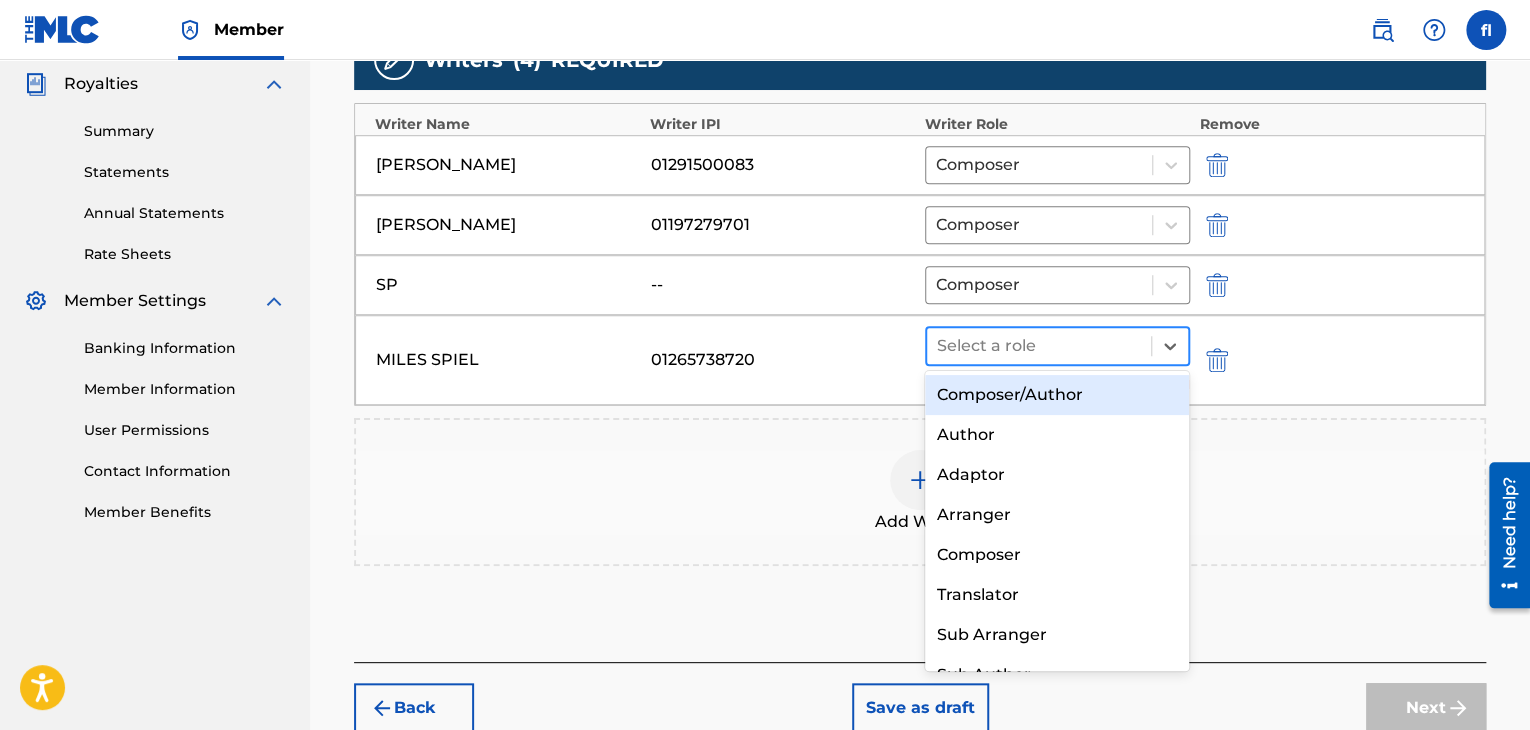 click at bounding box center (1039, 346) 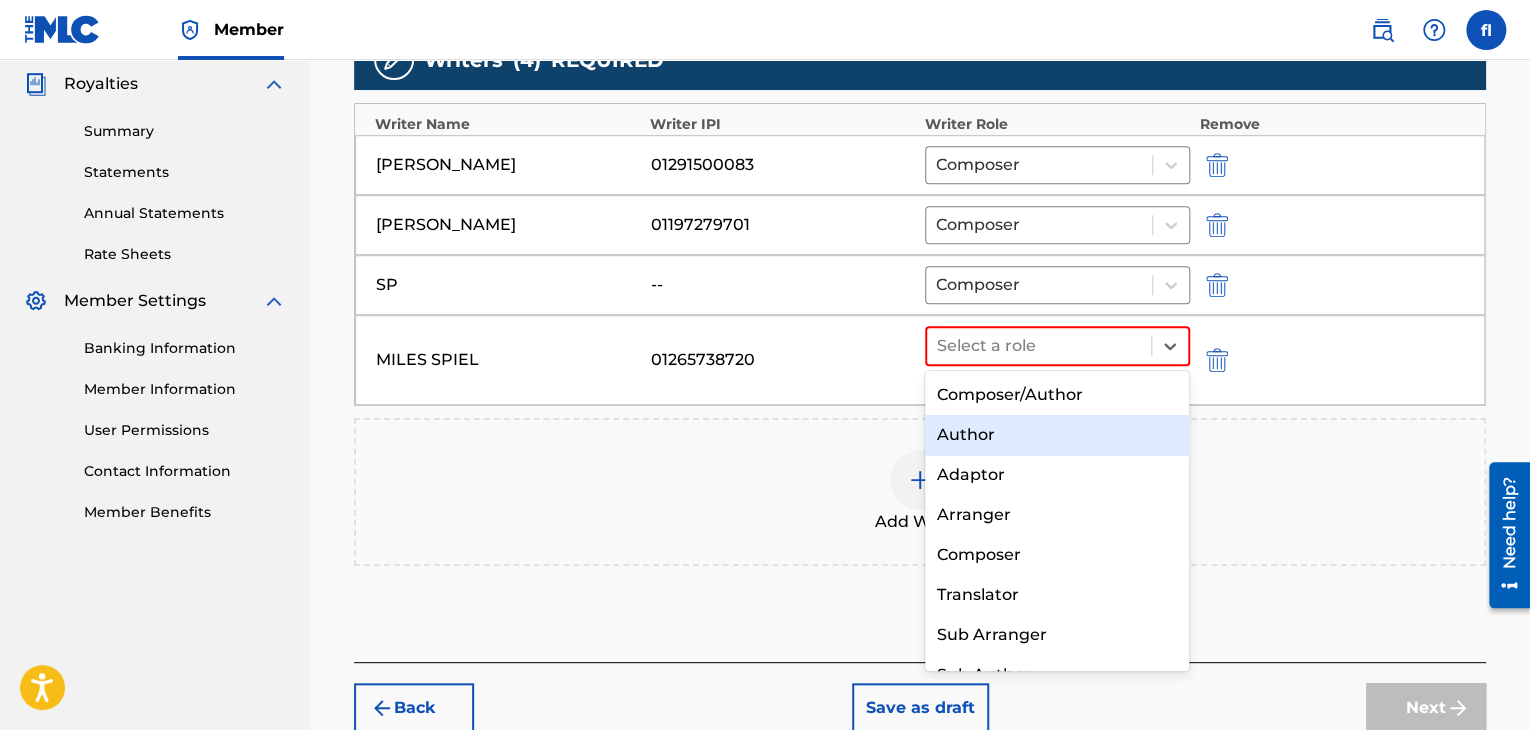 click on "Author" at bounding box center [1057, 435] 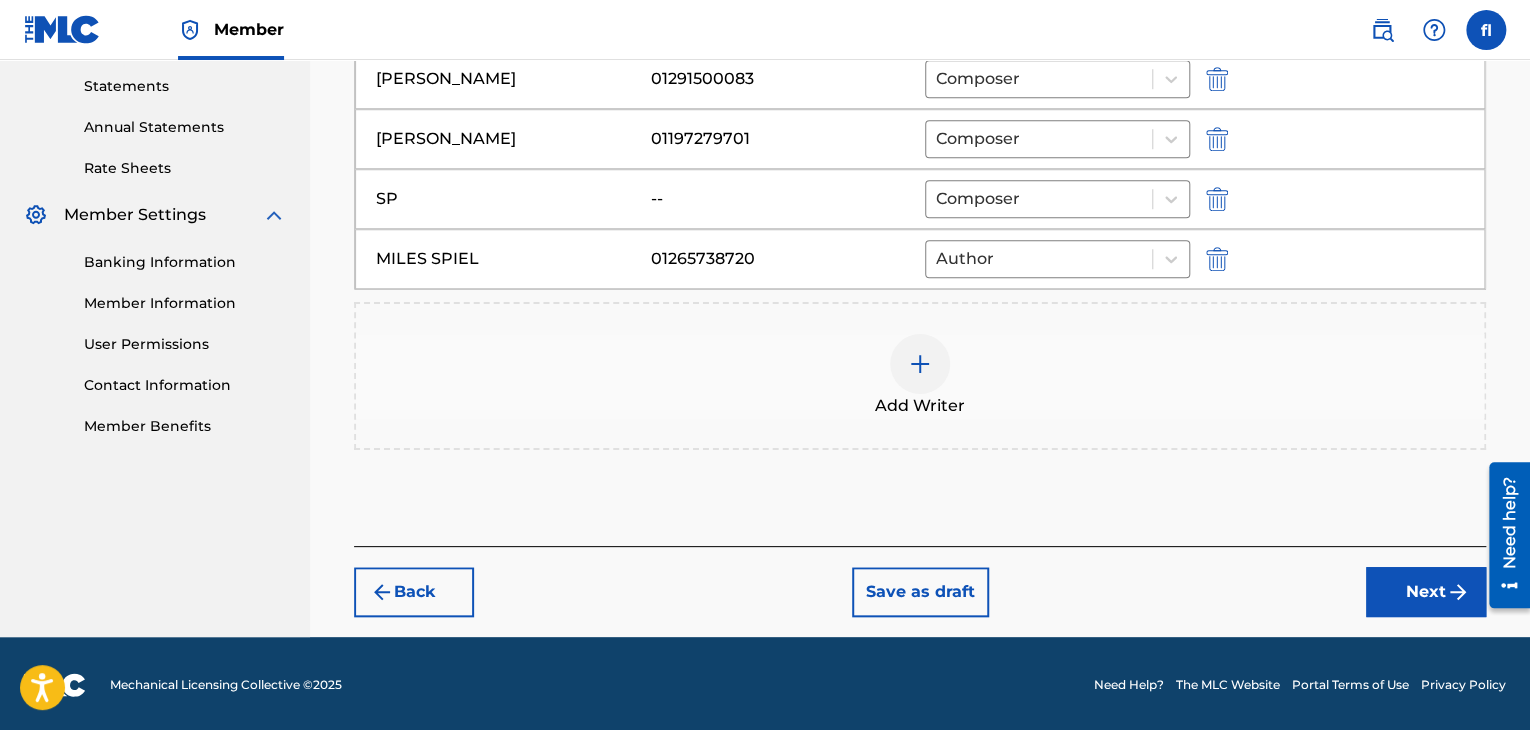click on "Next" at bounding box center [1426, 592] 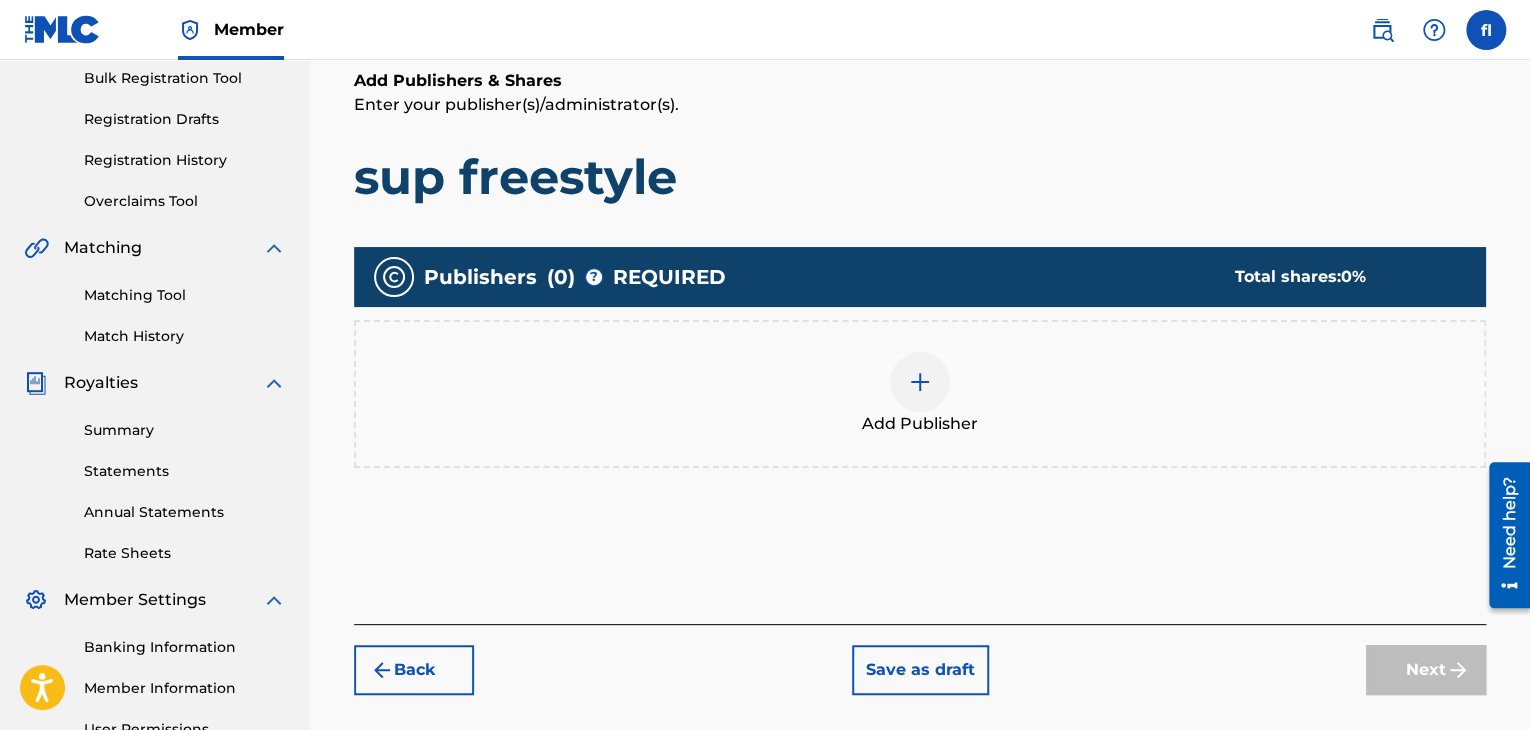 scroll, scrollTop: 306, scrollLeft: 0, axis: vertical 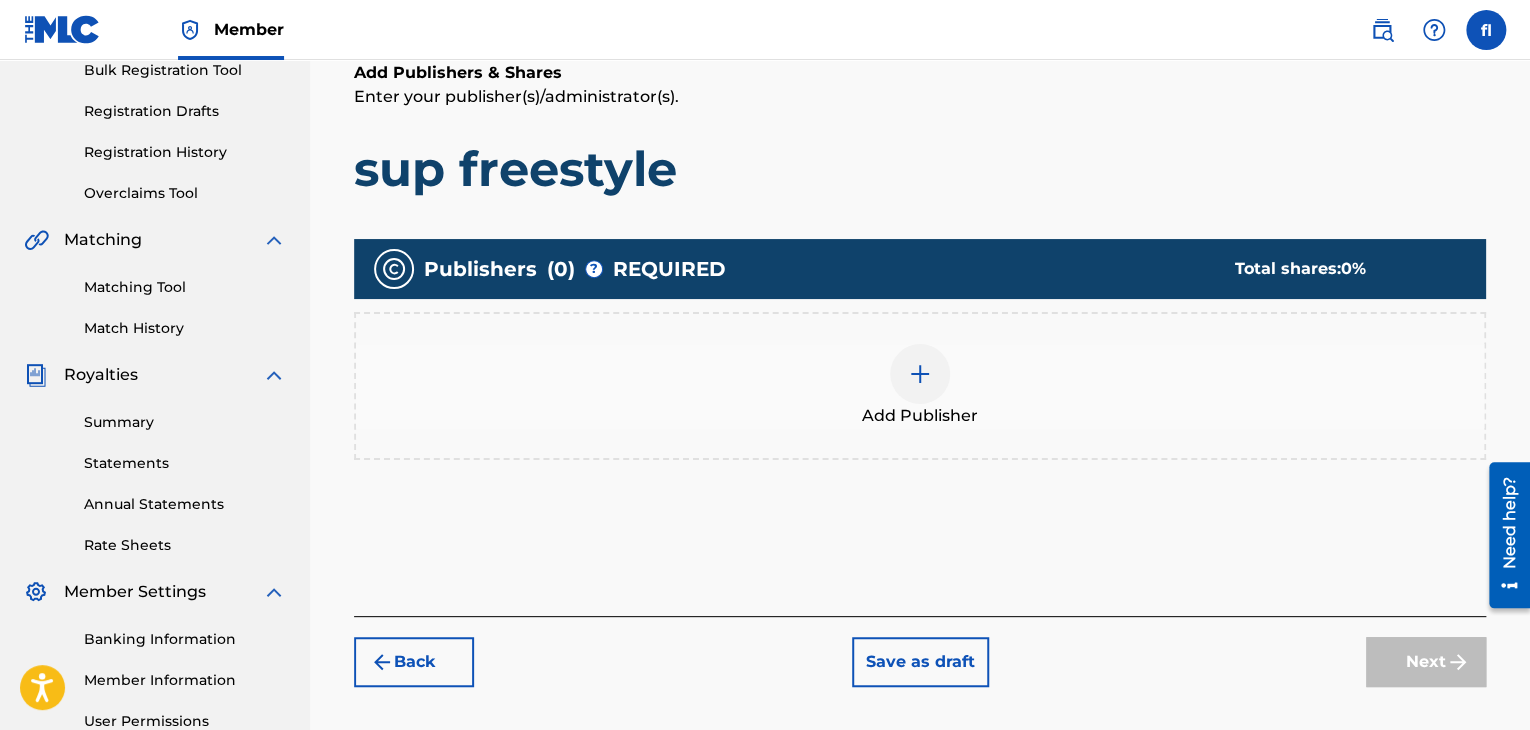 click on "Add Publisher" at bounding box center (920, 386) 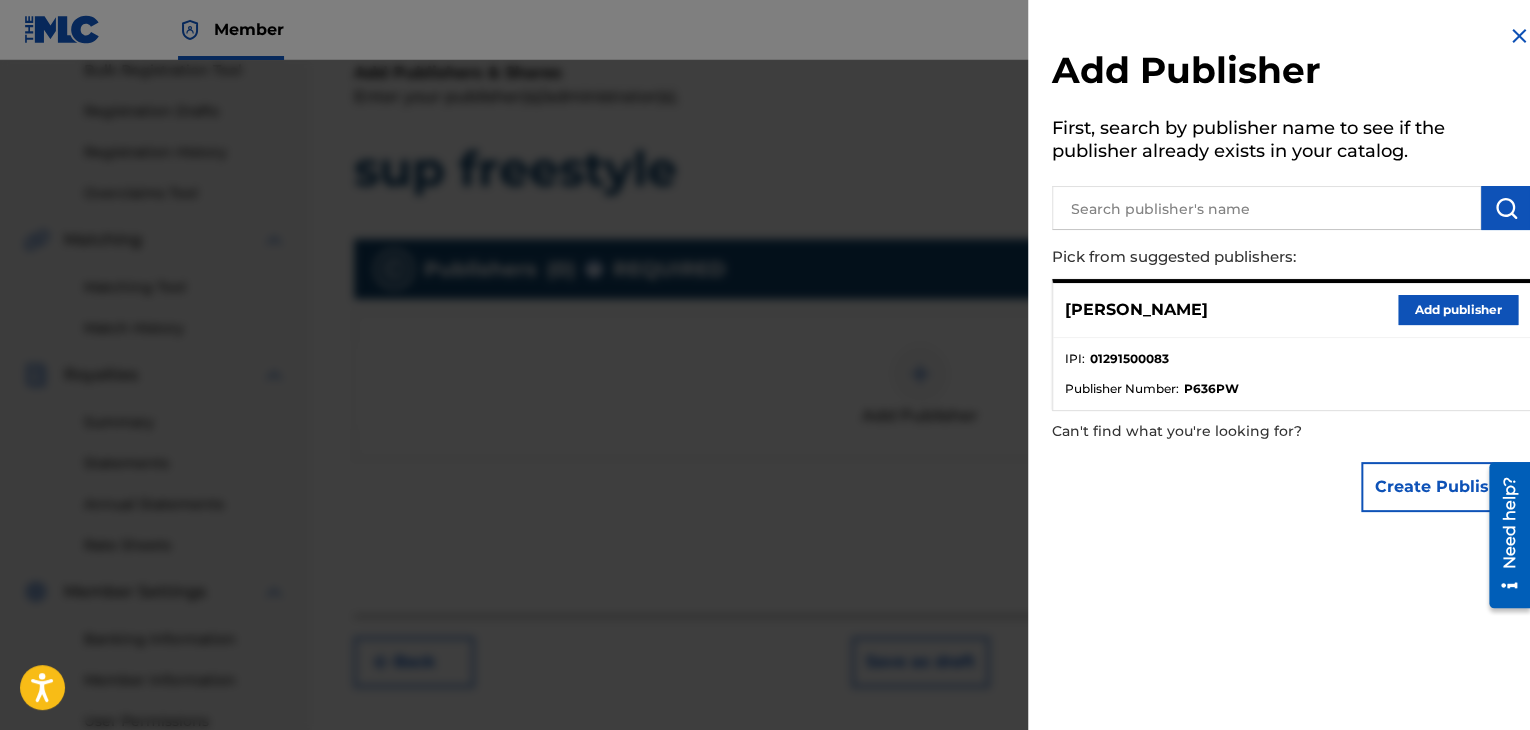 click on "Add publisher" at bounding box center (1458, 310) 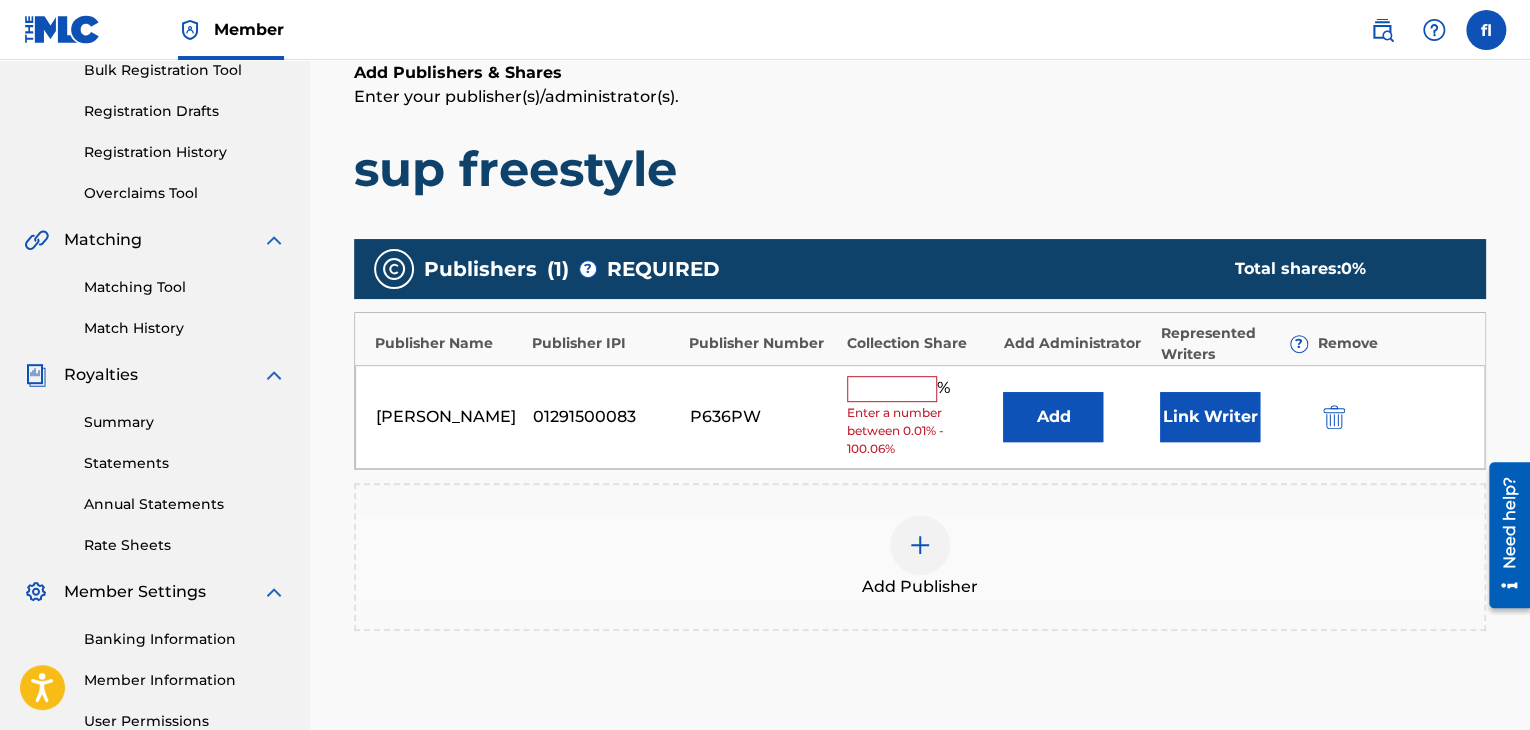 click at bounding box center (892, 389) 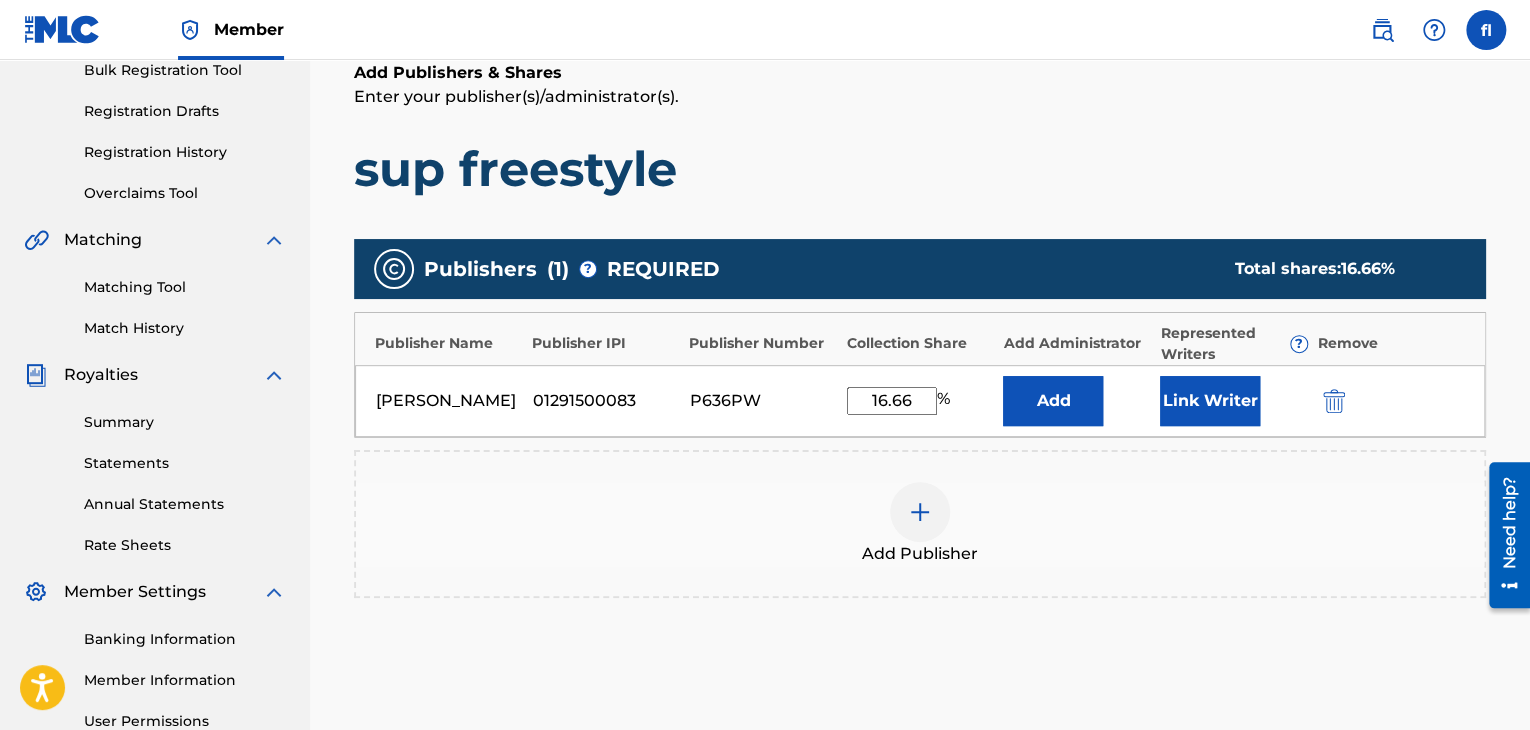 type on "16.66" 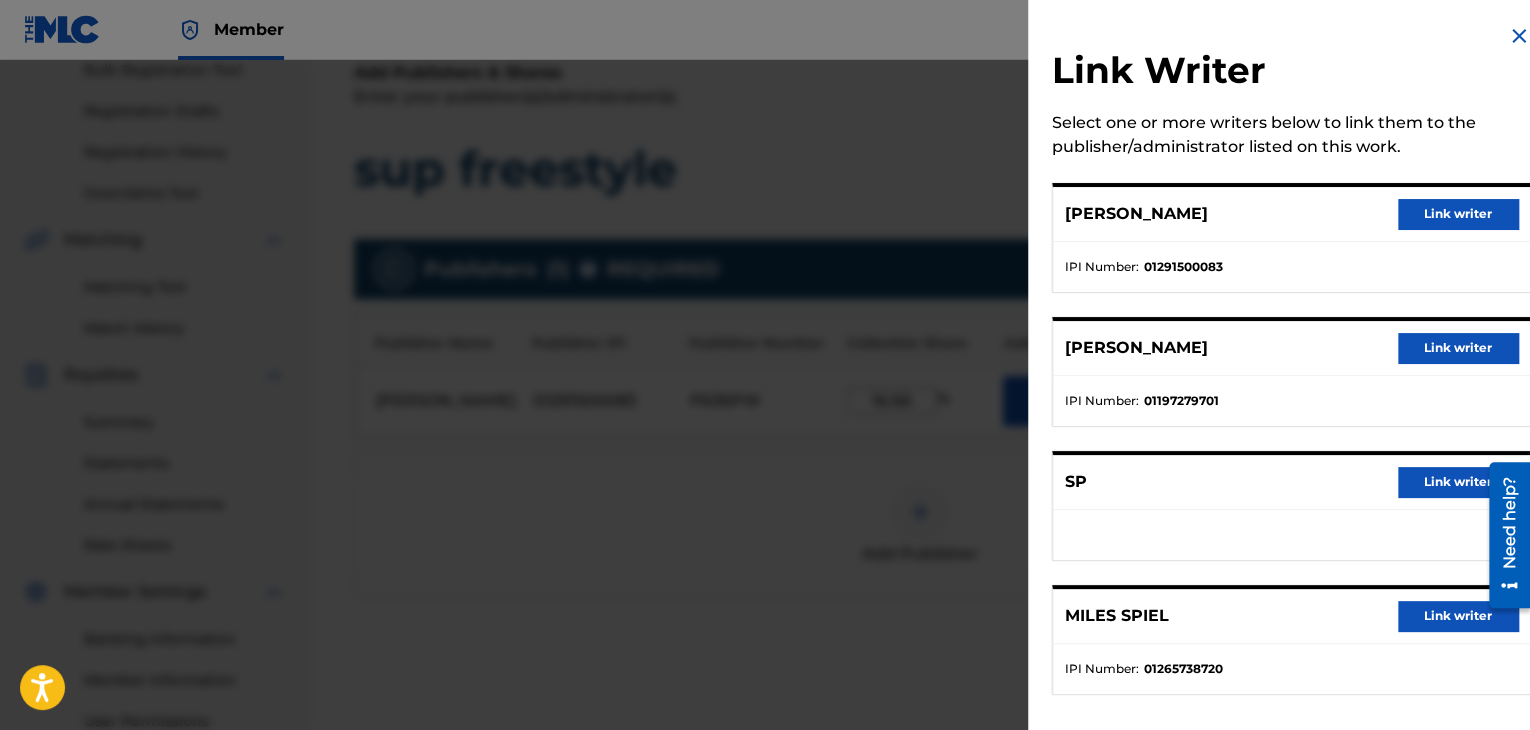 click on "Link writer" at bounding box center [1458, 214] 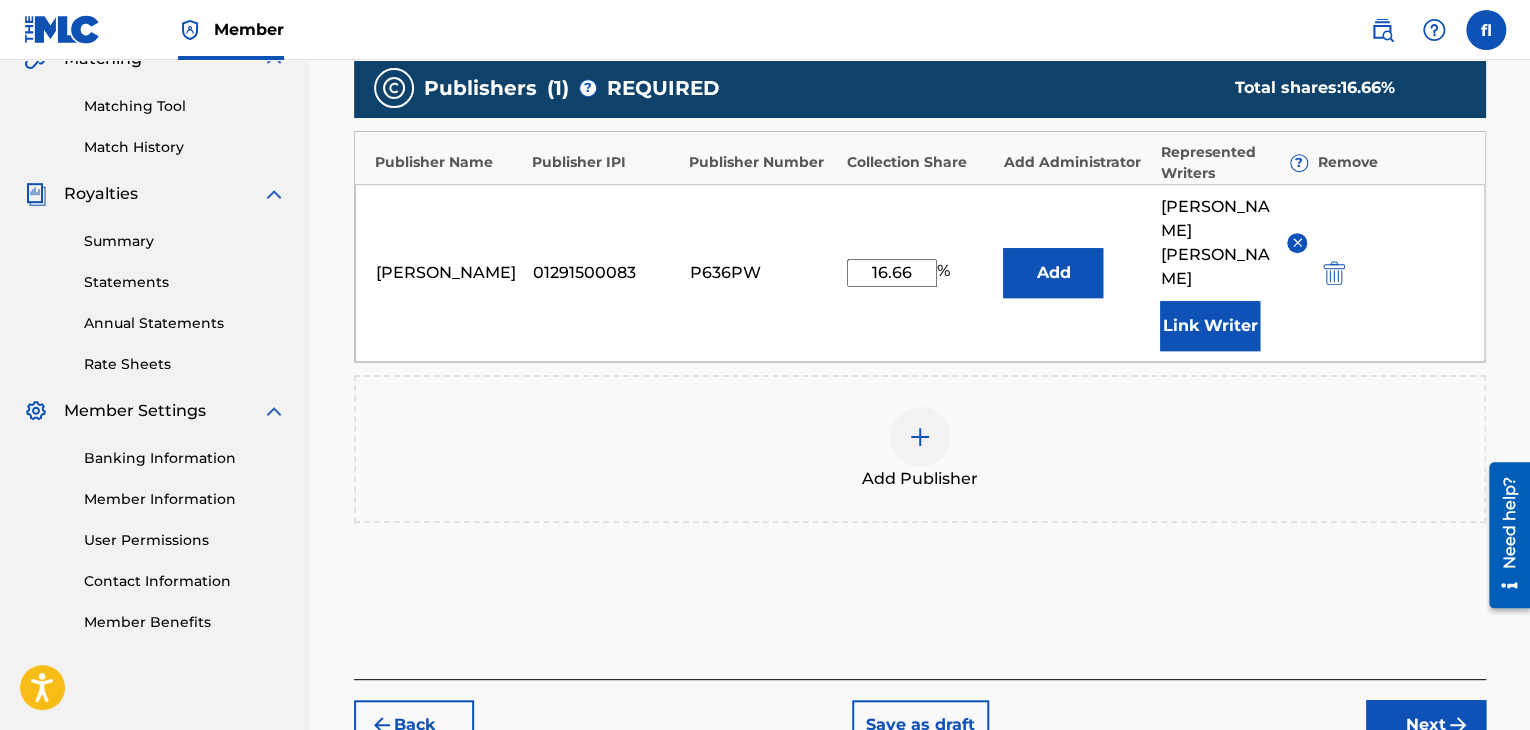 scroll, scrollTop: 573, scrollLeft: 0, axis: vertical 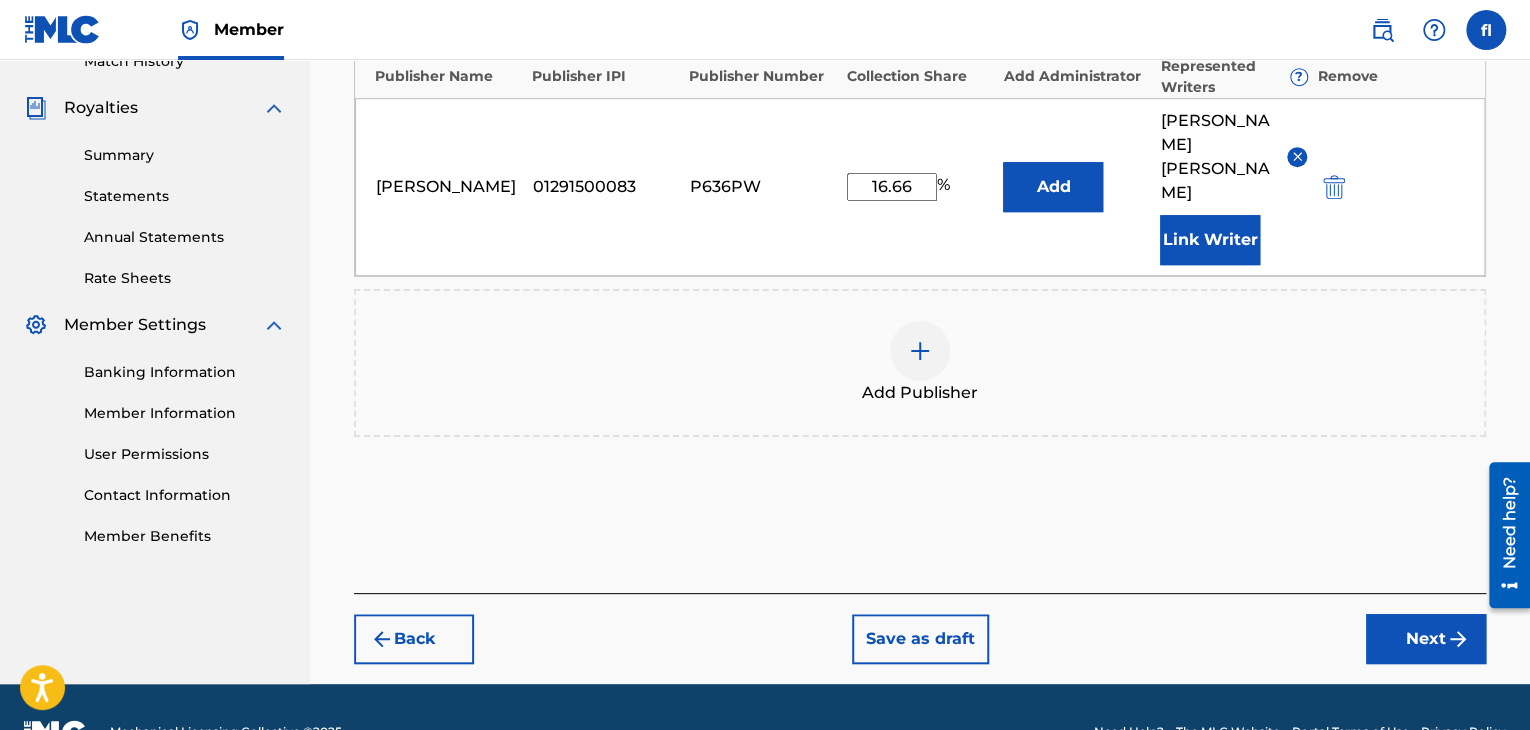 click on "Next" at bounding box center [1426, 639] 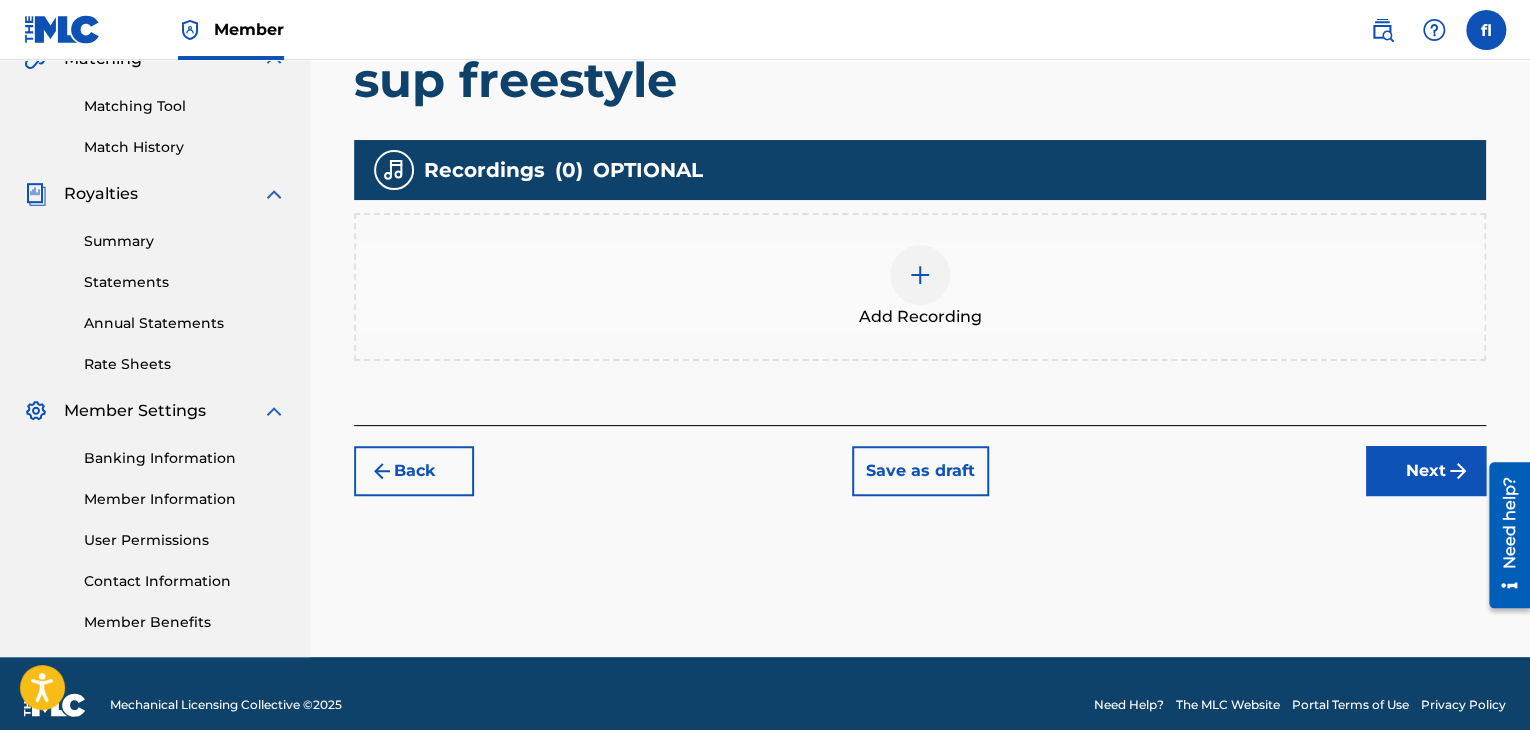 scroll, scrollTop: 488, scrollLeft: 0, axis: vertical 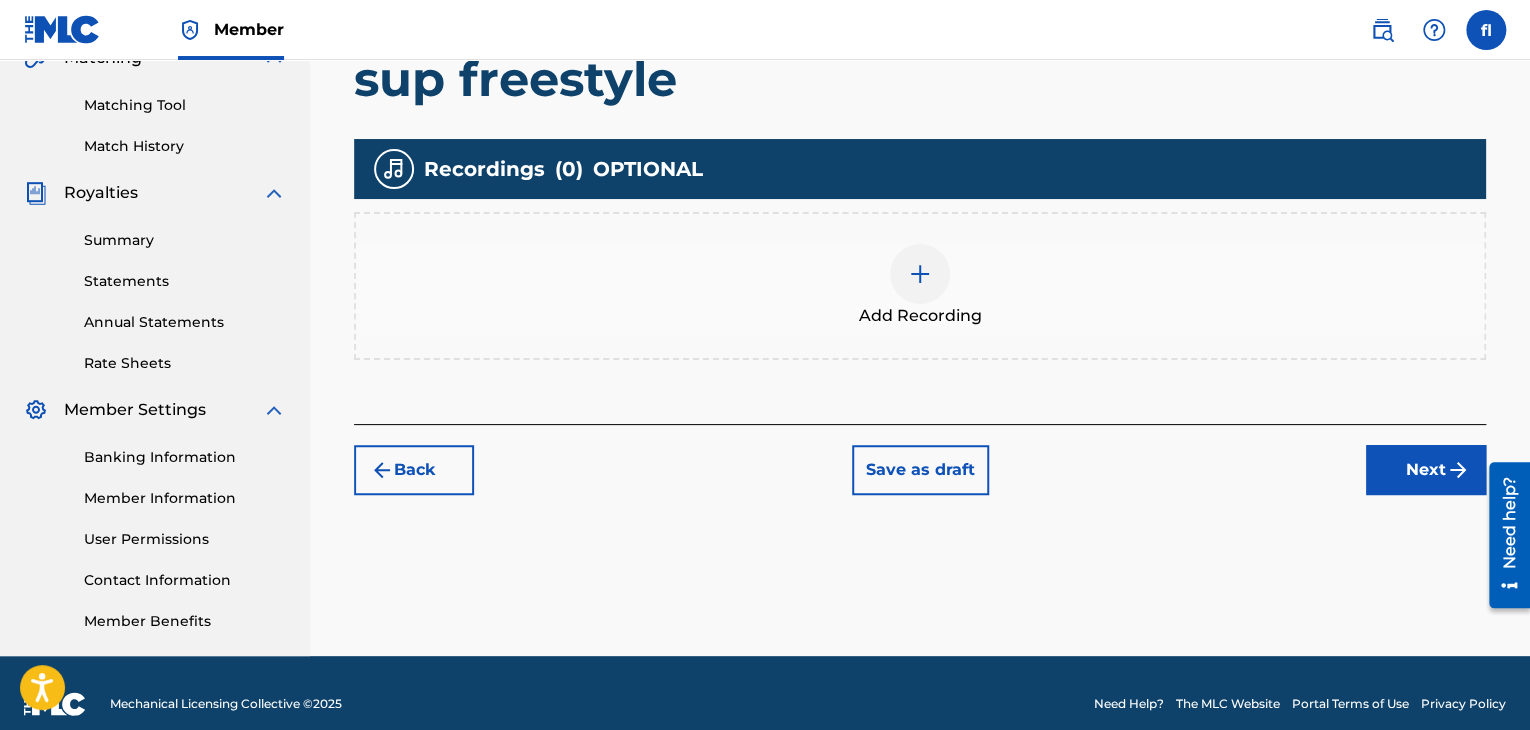click on "Next" at bounding box center (1426, 470) 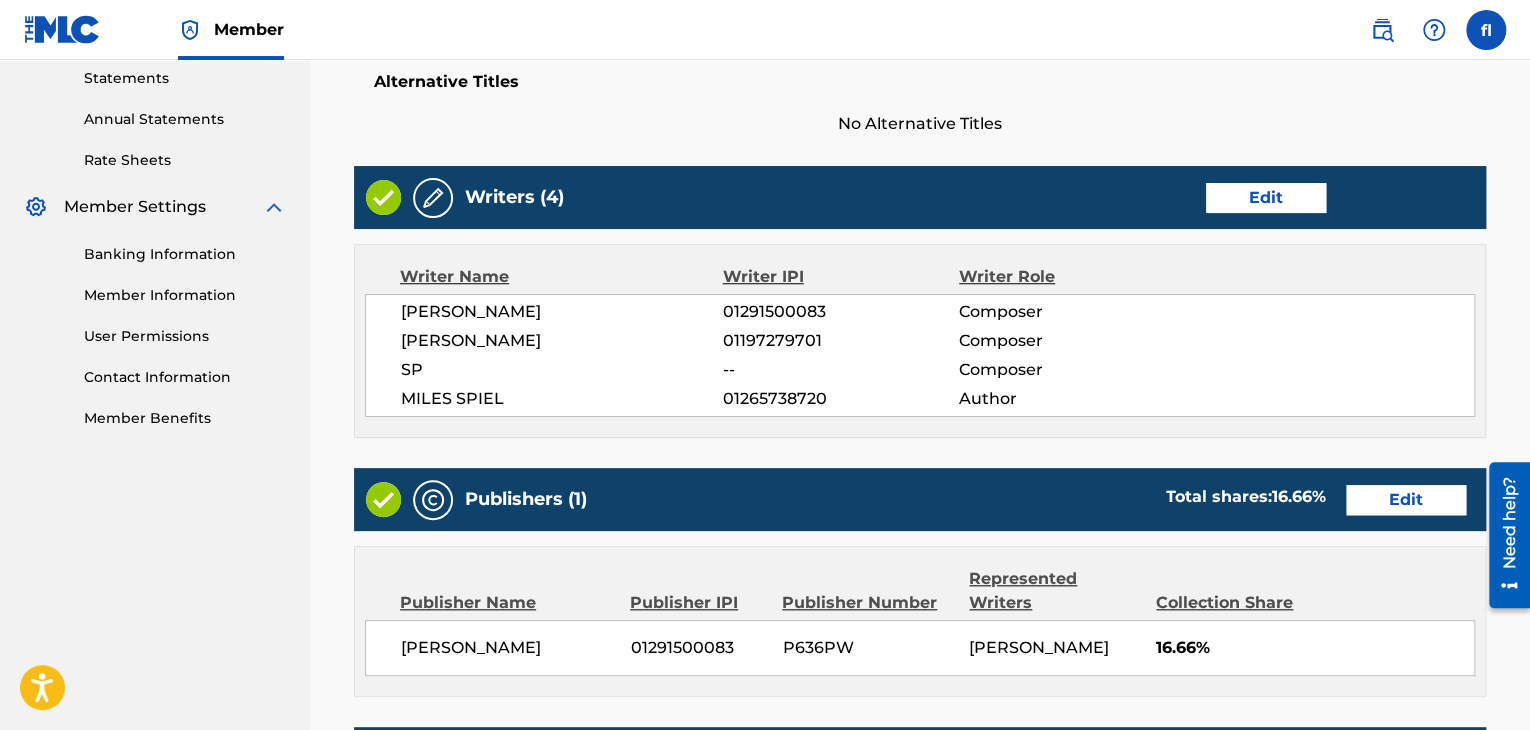 scroll, scrollTop: 1030, scrollLeft: 0, axis: vertical 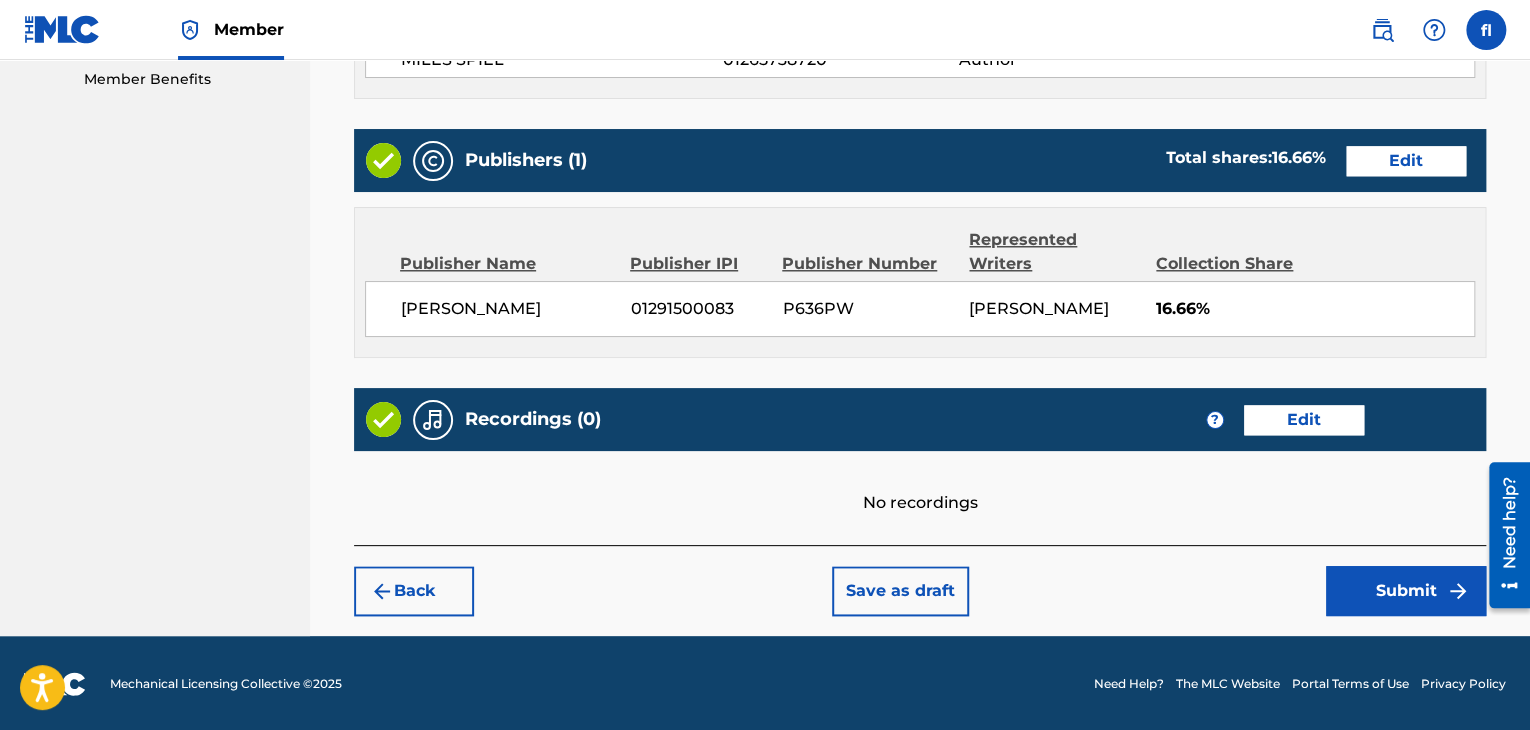 click on "Submit" at bounding box center (1406, 591) 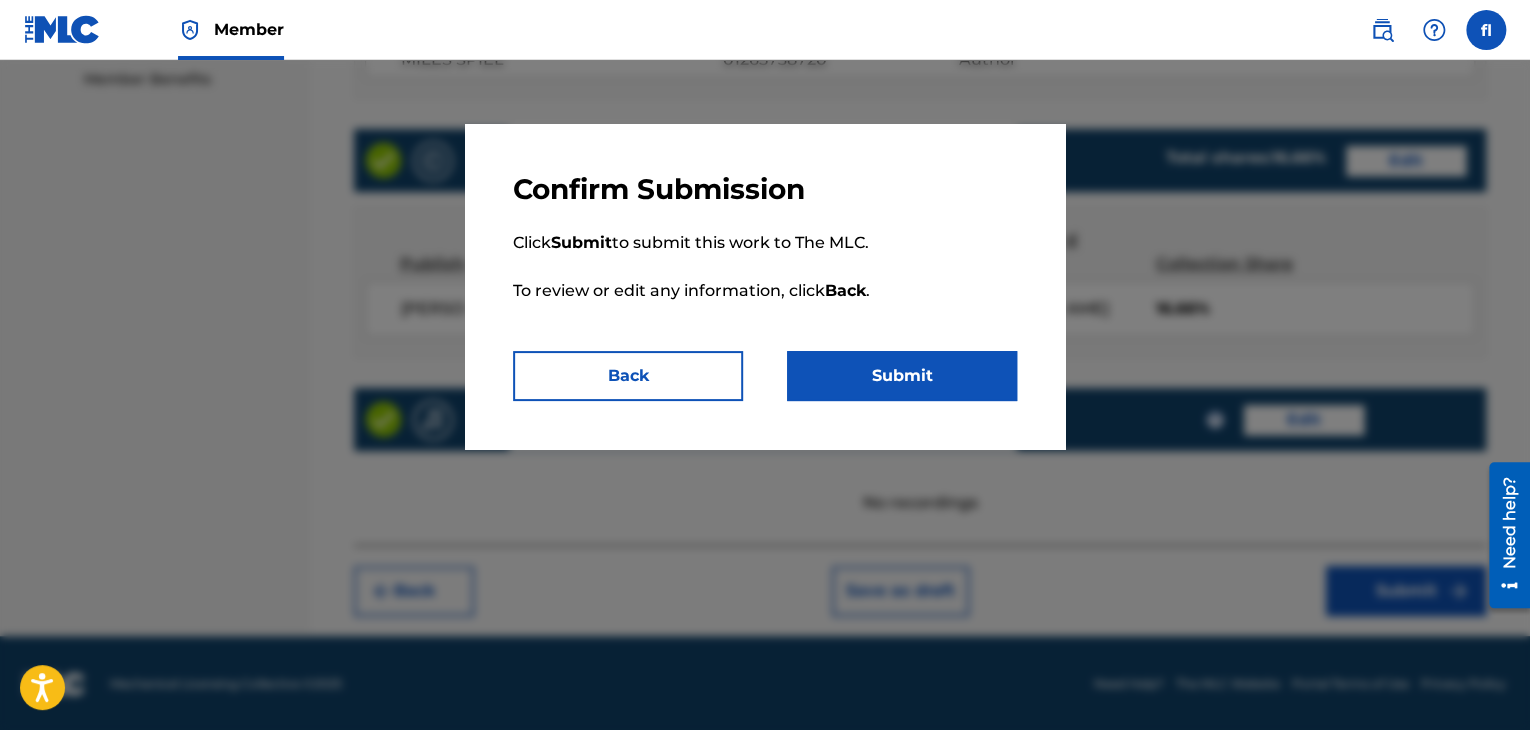 click on "Submit" at bounding box center (902, 376) 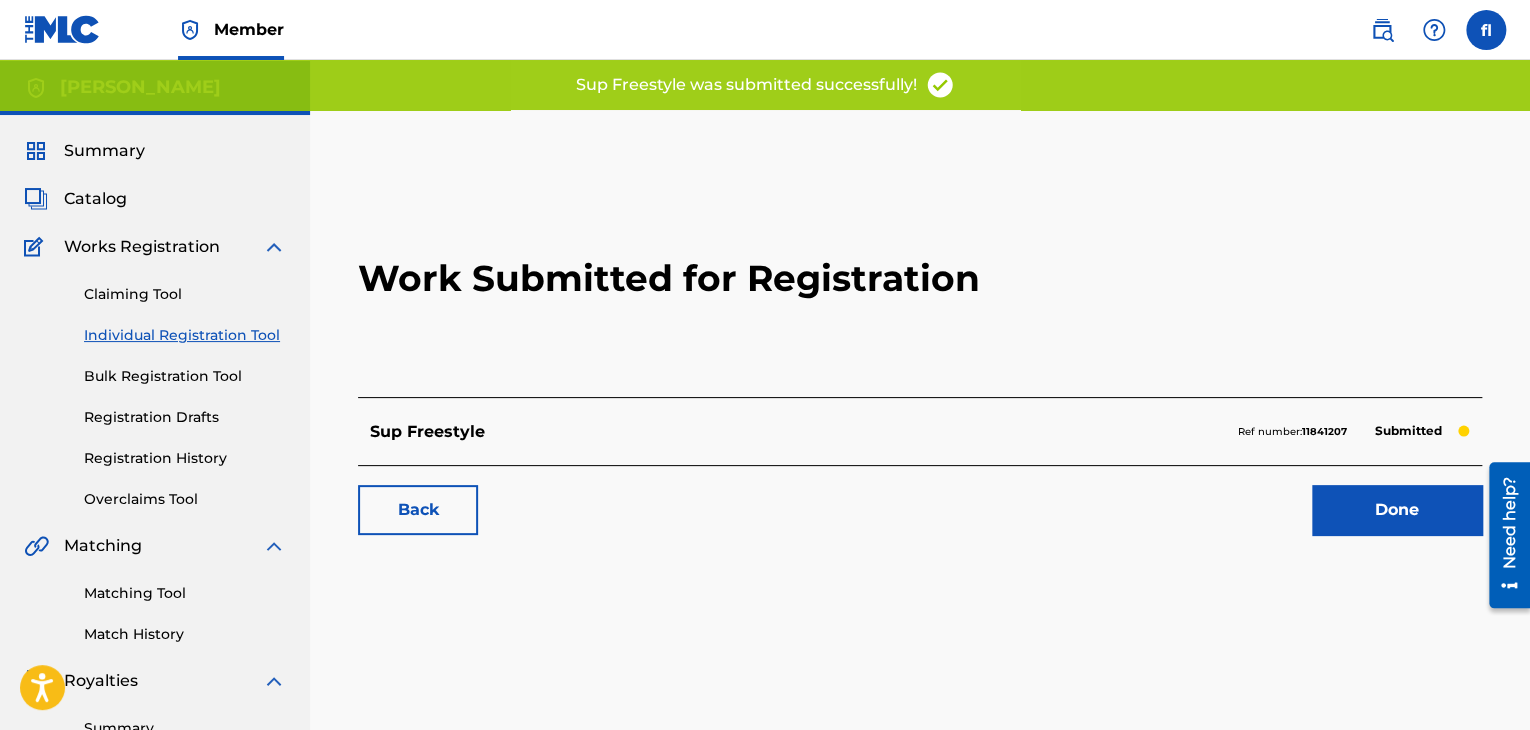click on "Done" at bounding box center [1397, 510] 